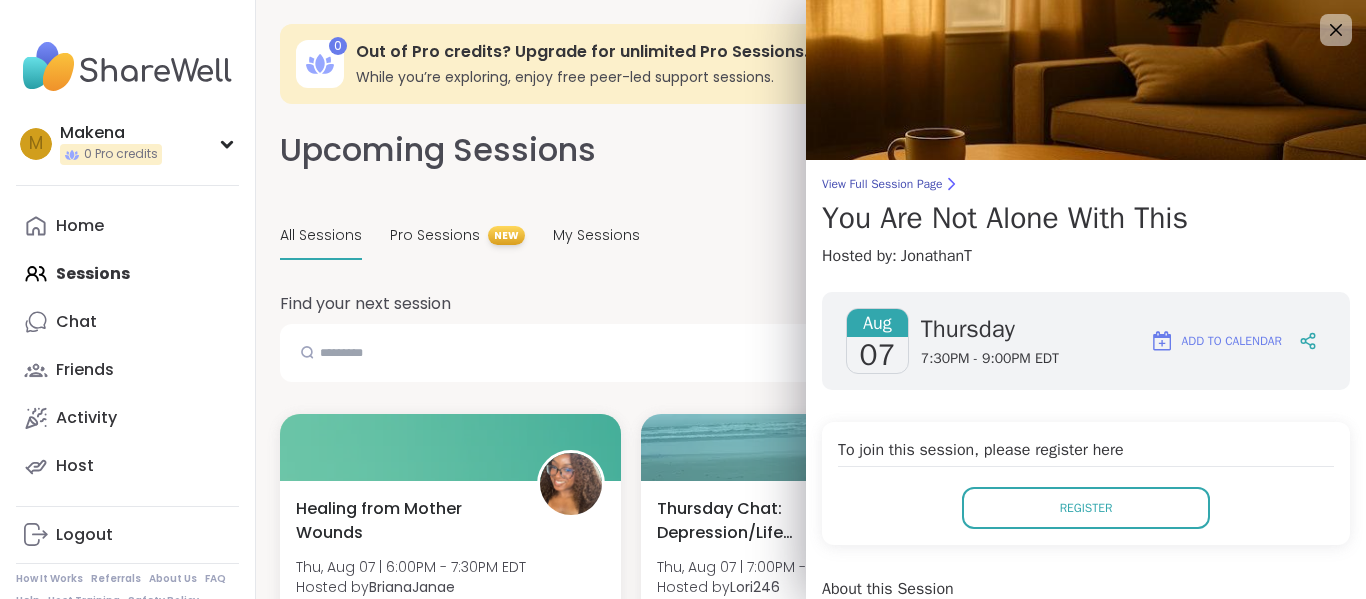 scroll, scrollTop: 1065, scrollLeft: 0, axis: vertical 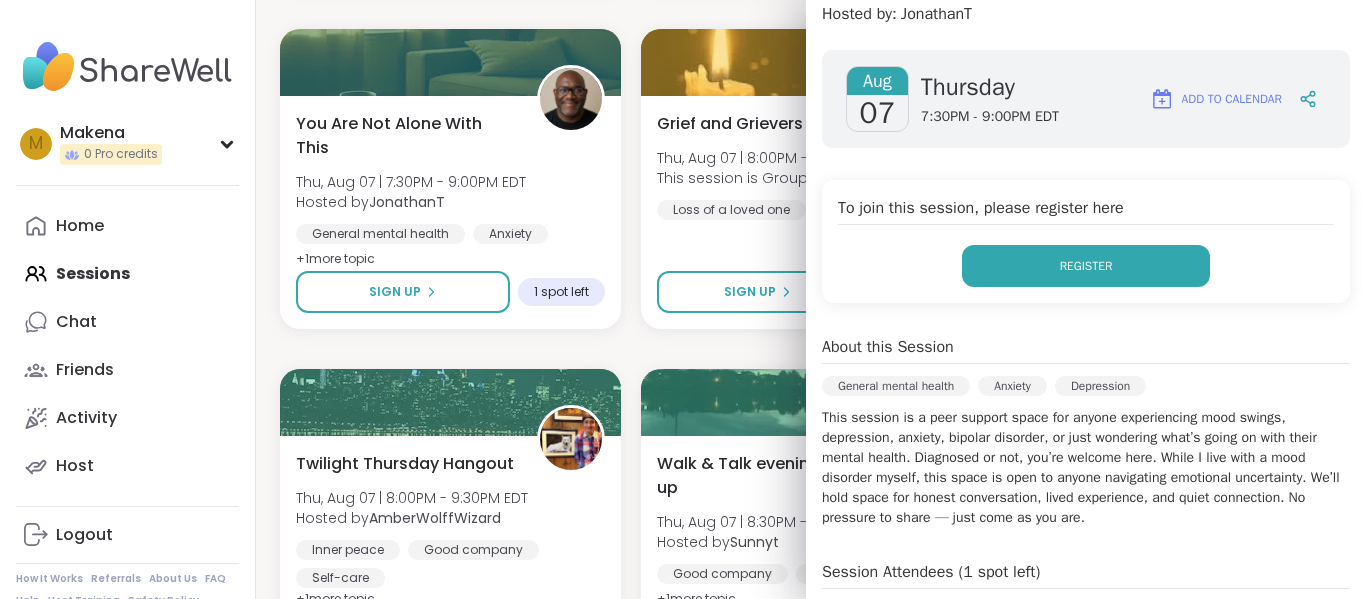 click on "Register" at bounding box center (1086, 266) 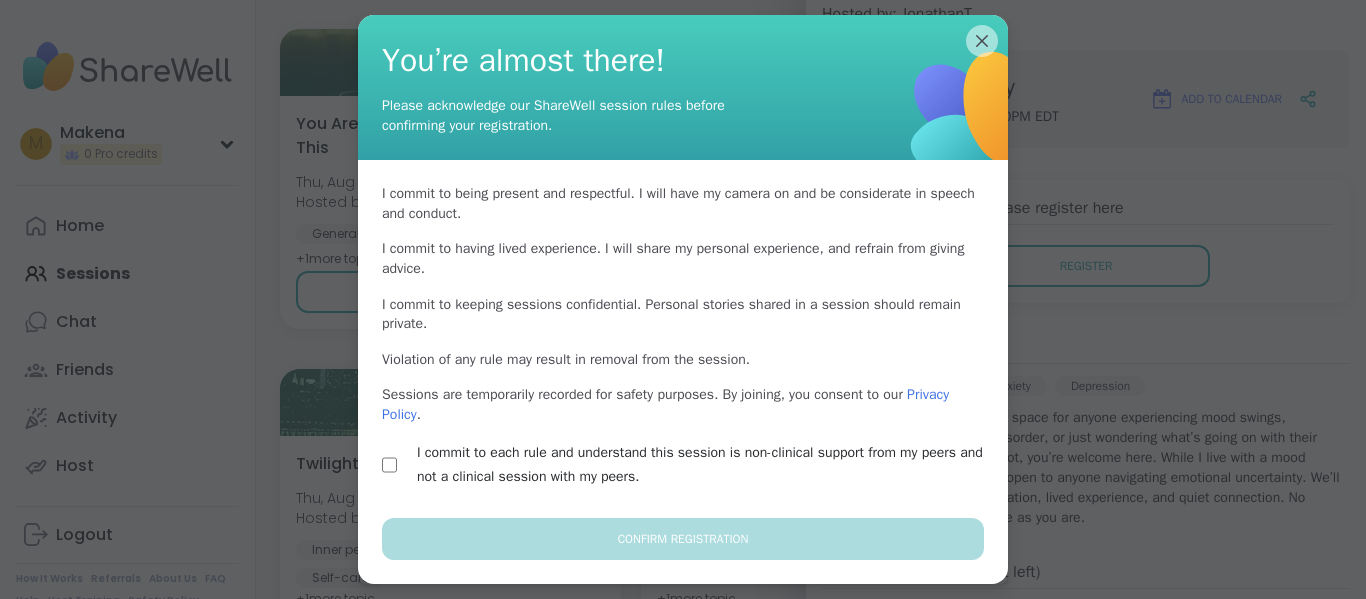click on "I commit to each rule and understand this session is non-clinical support from my peers and not a clinical session with my peers." at bounding box center (683, 465) 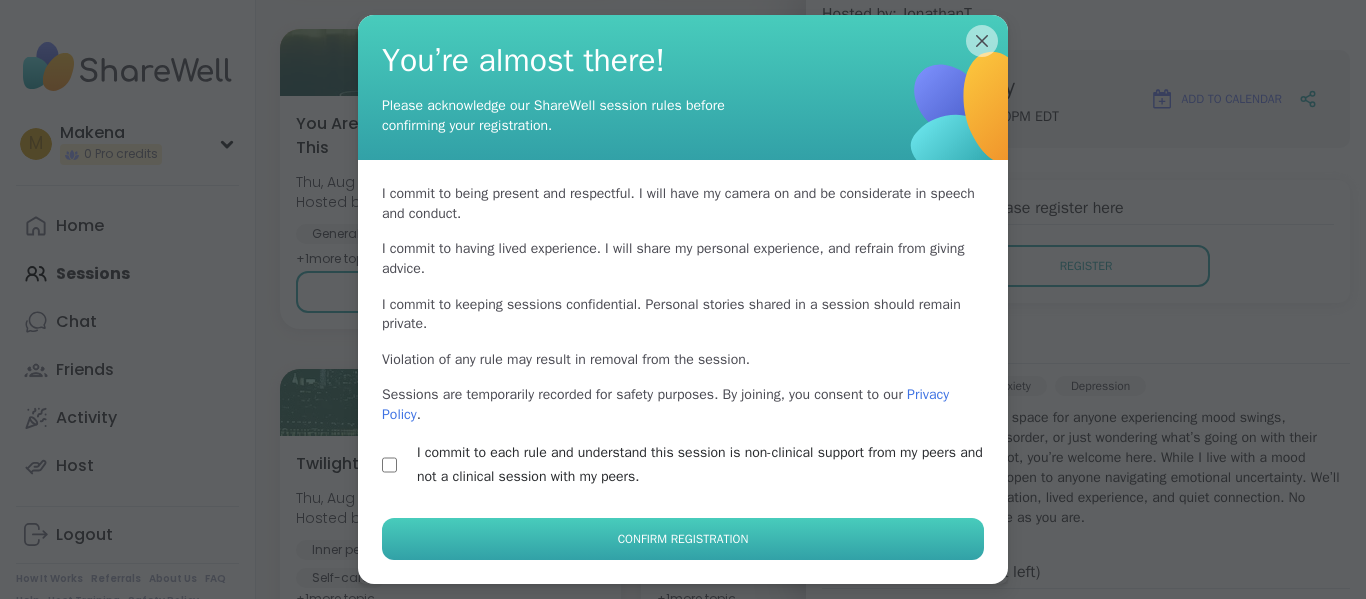 click on "Confirm Registration" at bounding box center (683, 539) 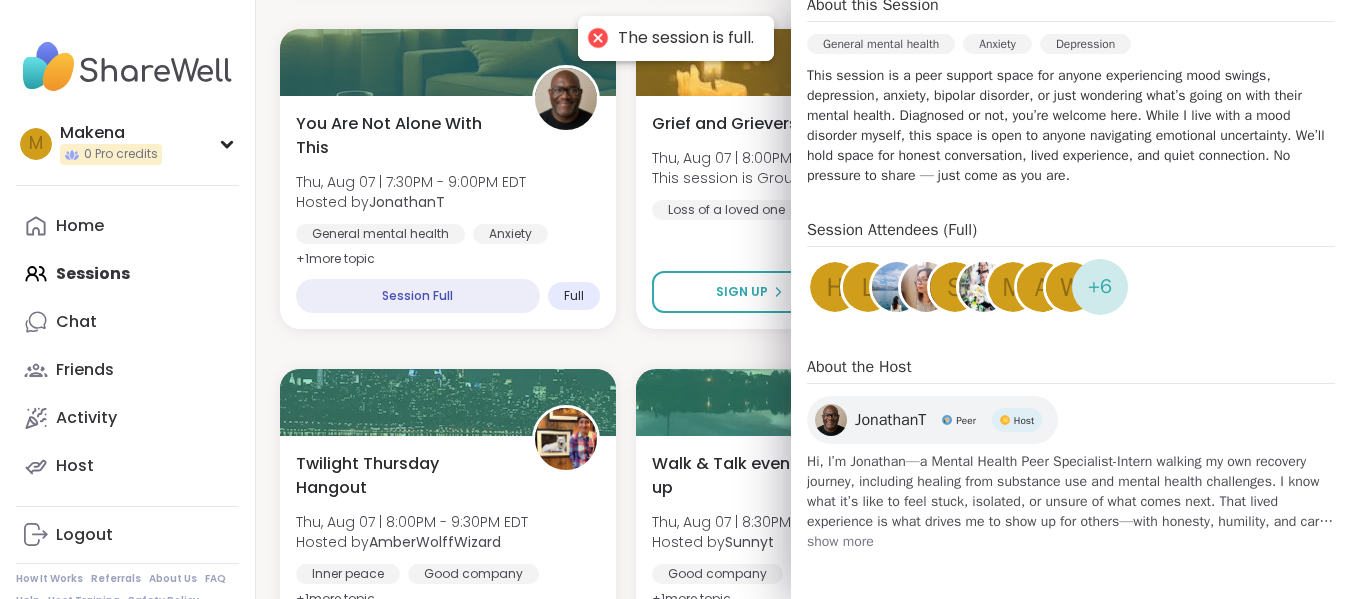scroll, scrollTop: 430, scrollLeft: 0, axis: vertical 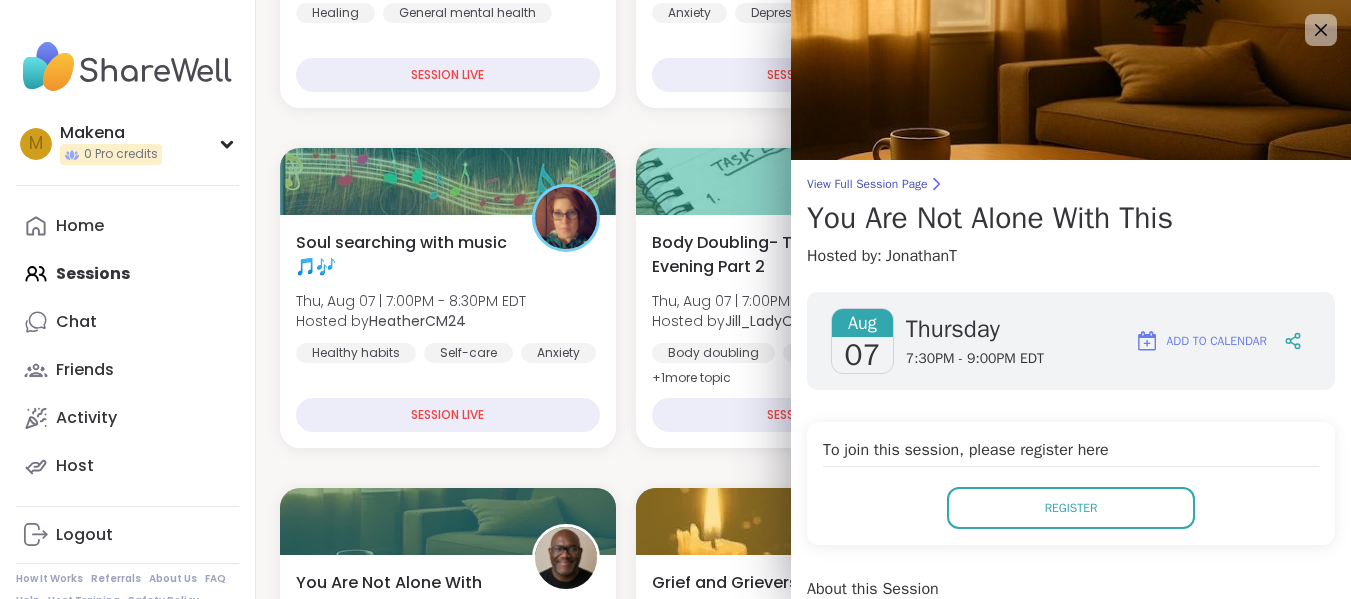 click on "Healing from Mother Wounds Thu, Aug 07 | 6:00PM - 7:30PM EDT Hosted by  BrianaJanae Healing General mental health SESSION LIVE Thursday Chat: Depression/Life Challenges Thu, Aug 07 | 7:00PM - 8:00PM EDT Hosted by  Lori246 Anxiety Depression Life events SESSION LIVE Pro Session Healing from BPD: Real Talk, Real Recovery Thu, Aug 07 | 7:00PM - 8:00PM EDT Hosted by  katherineandrea Healing Emotional regulation Borderline personality disorder + 1  more topic SESSION LIVE Soul searching with music  🎵🎶 Thu, Aug 07 | 7:00PM - 8:30PM EDT Hosted by  HeatherCM24 Healthy habits Self-care Anxiety SESSION LIVE Body Doubling- Thursday Evening Part 2 Thu, Aug 07 | 7:00PM - 8:00PM EDT Hosted by  Jill_LadyOfTheMountain Body doubling Self-love Loneliness + 1  more topic SESSION LIVE Biblical Book Club! Thu, Aug 07 | 7:30PM - 8:15PM EDT Hosted by  Poppies11 Self-care Identity Anxiety Sign Up 4 spots left You Are Not Alone With This Thu, Aug 07 | 7:30PM - 9:00PM EDT Hosted by  JonathanT General mental health Anxiety + 1" at bounding box center (803, 1828) 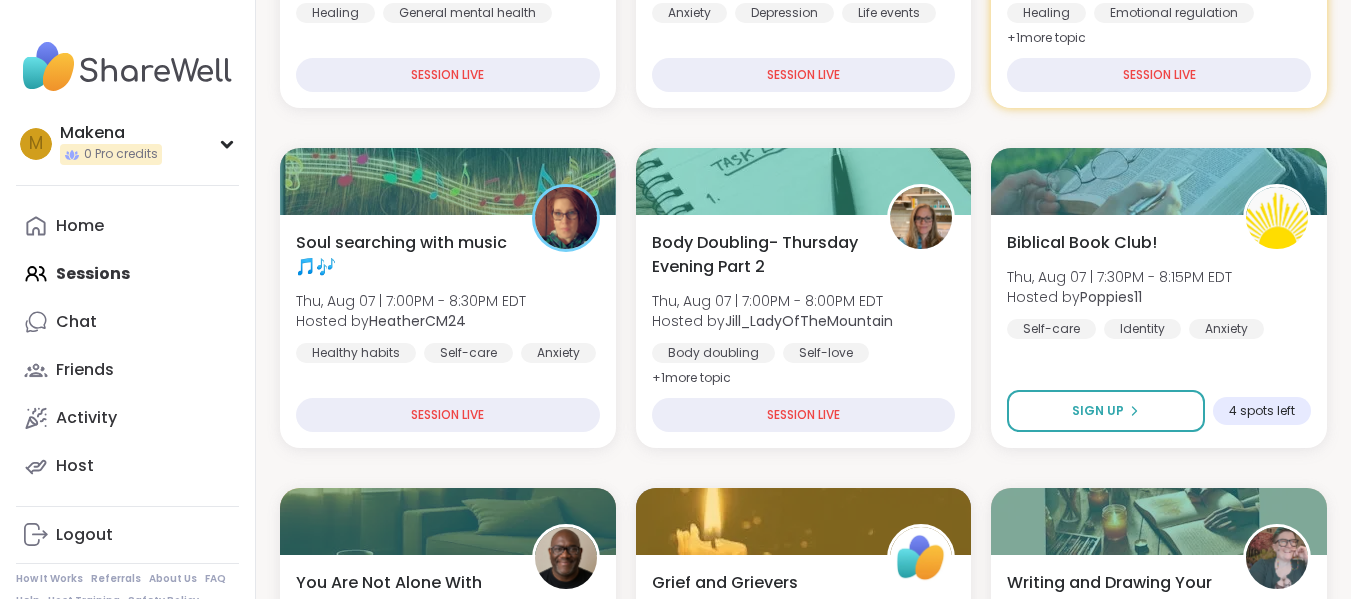 click on "Healing from Mother Wounds Thu, Aug 07 | 6:00PM - 7:30PM EDT Hosted by  BrianaJanae Healing General mental health SESSION LIVE Thursday Chat: Depression/Life Challenges Thu, Aug 07 | 7:00PM - 8:00PM EDT Hosted by  Lori246 Anxiety Depression Life events SESSION LIVE Pro Session Healing from BPD: Real Talk, Real Recovery Thu, Aug 07 | 7:00PM - 8:00PM EDT Hosted by  katherineandrea Healing Emotional regulation Borderline personality disorder + 1  more topic SESSION LIVE Soul searching with music  🎵🎶 Thu, Aug 07 | 7:00PM - 8:30PM EDT Hosted by  HeatherCM24 Healthy habits Self-care Anxiety SESSION LIVE Body Doubling- Thursday Evening Part 2 Thu, Aug 07 | 7:00PM - 8:00PM EDT Hosted by  Jill_LadyOfTheMountain Body doubling Self-love Loneliness + 1  more topic SESSION LIVE Biblical Book Club! Thu, Aug 07 | 7:30PM - 8:15PM EDT Hosted by  Poppies11 Self-care Identity Anxiety Sign Up 4 spots left You Are Not Alone With This Thu, Aug 07 | 7:30PM - 9:00PM EDT Hosted by  JonathanT General mental health Anxiety + 1" at bounding box center (803, 1828) 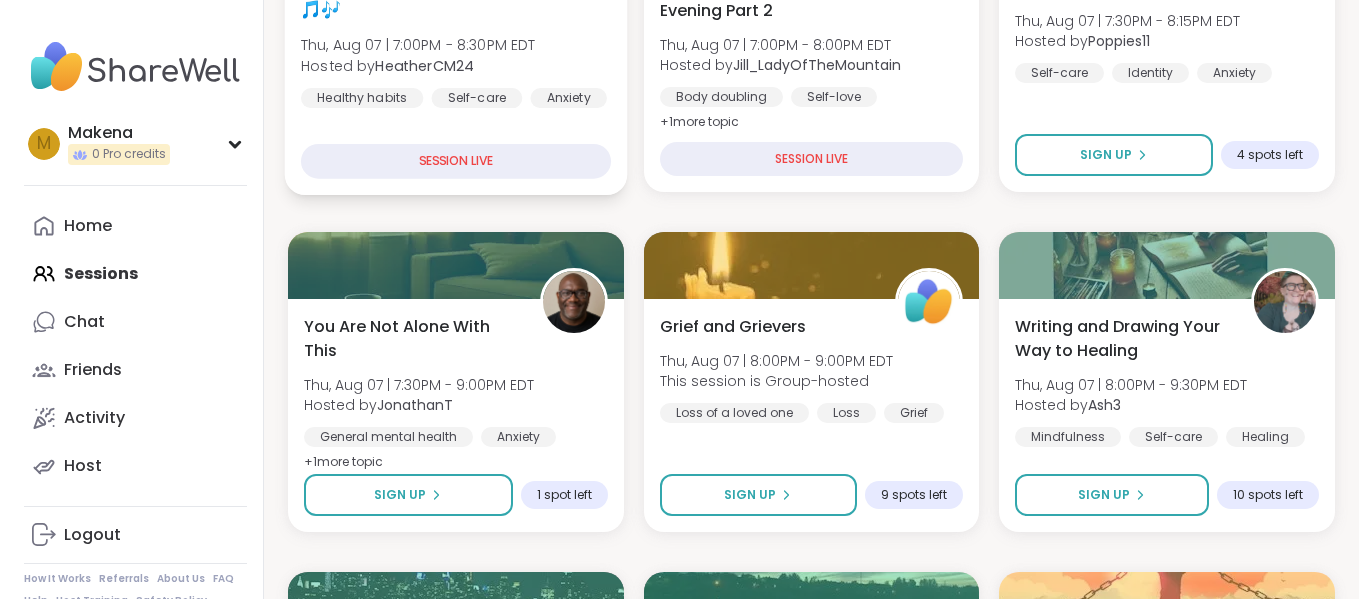 scroll, scrollTop: 977, scrollLeft: 0, axis: vertical 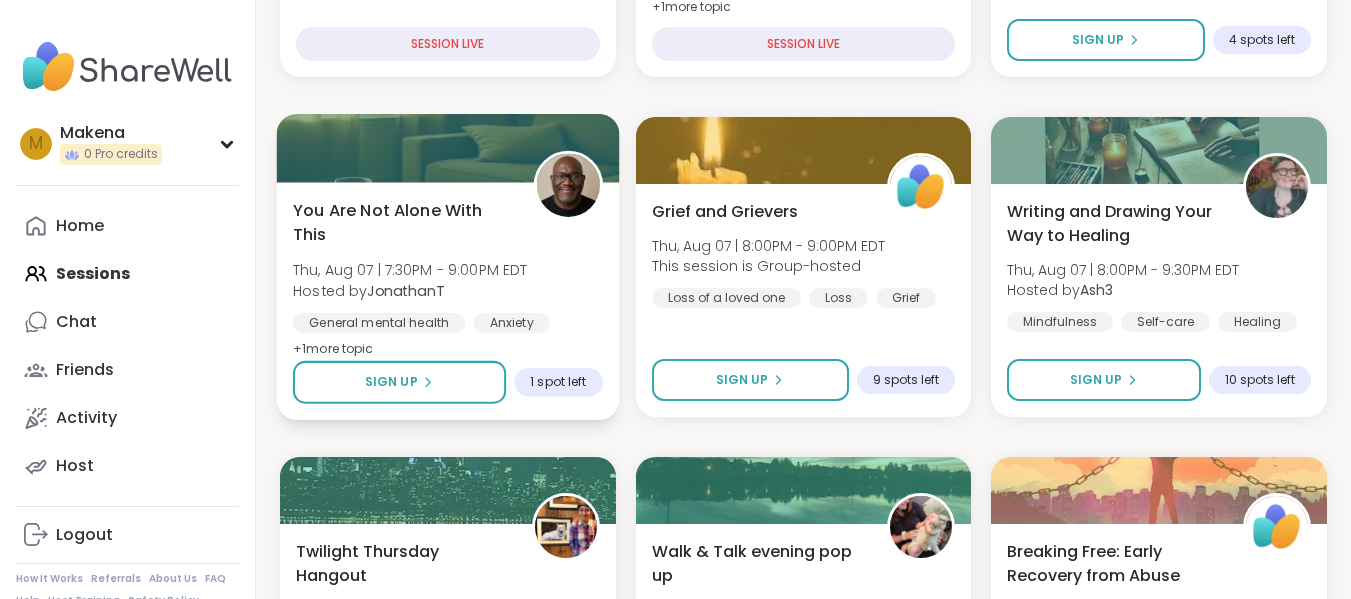 click on "You Are Not Alone With This Thu, Aug 07 | 7:30PM - 9:00PM EDT Hosted by  JonathanT General mental health Anxiety Depression + 1  more topic" at bounding box center (448, 279) 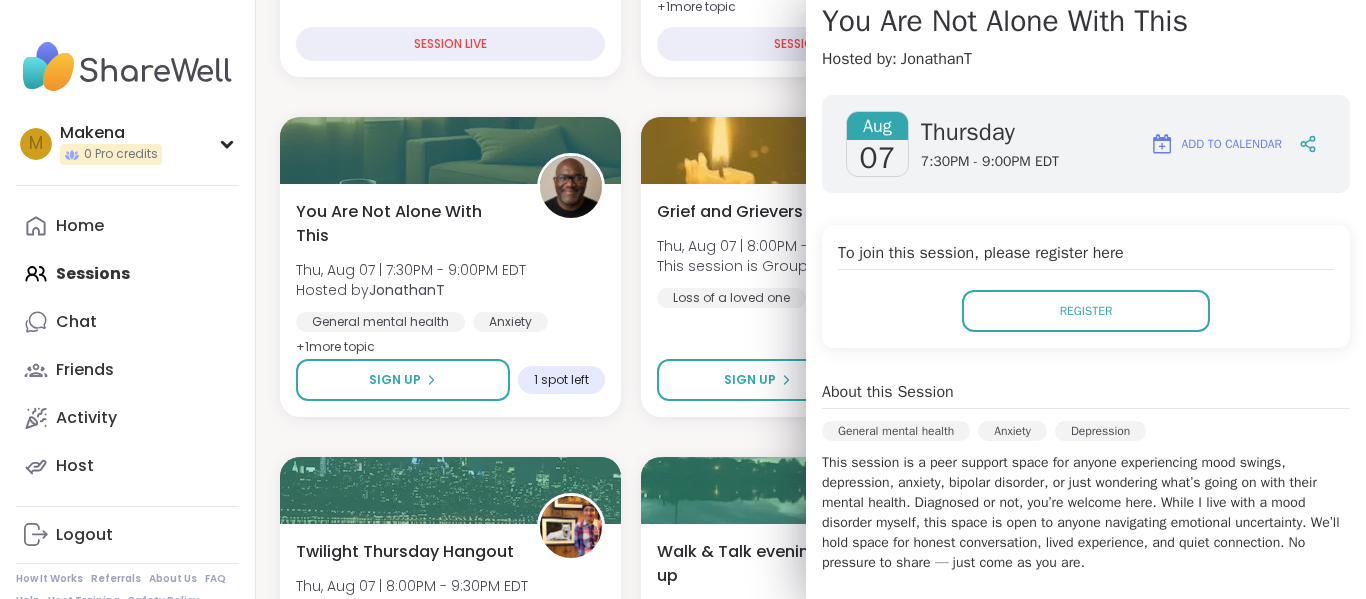 scroll, scrollTop: 198, scrollLeft: 0, axis: vertical 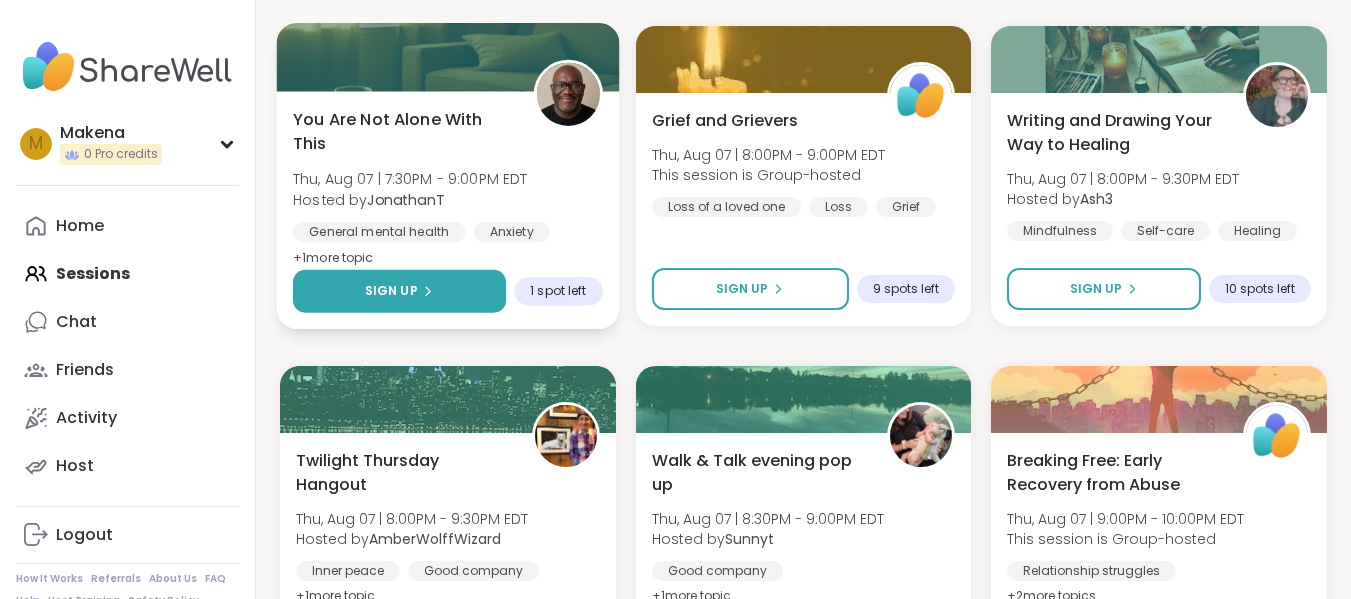 click 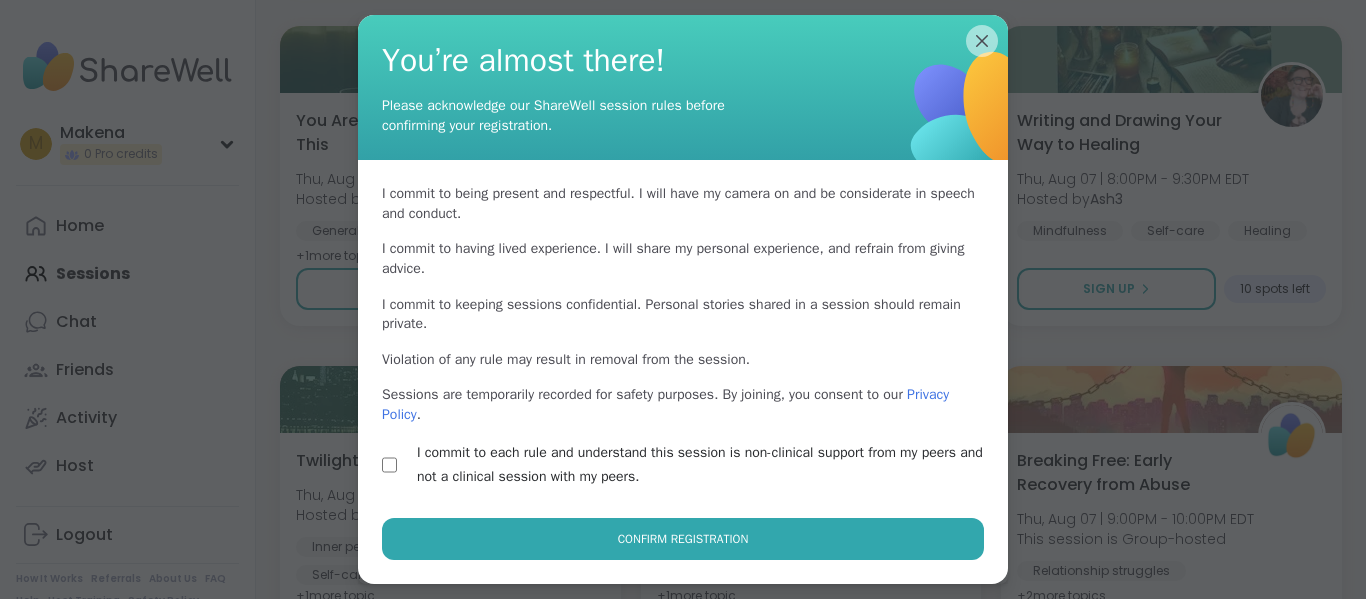 click on "I commit to being present and respectful . I will have my camera on and be considerate in speech and conduct. I commit to having lived experience . I will share my personal experience, and refrain from giving advice. I commit to keeping sessions confidential . Personal stories shared in a session should remain private. Violation of any rule may result in removal from the session. Sessions are temporarily recorded for safety purposes. By joining, you consent to our   Privacy Policy . I commit to each rule and understand this session is non-clinical support from my peers and not a clinical session with my peers." at bounding box center (683, 338) 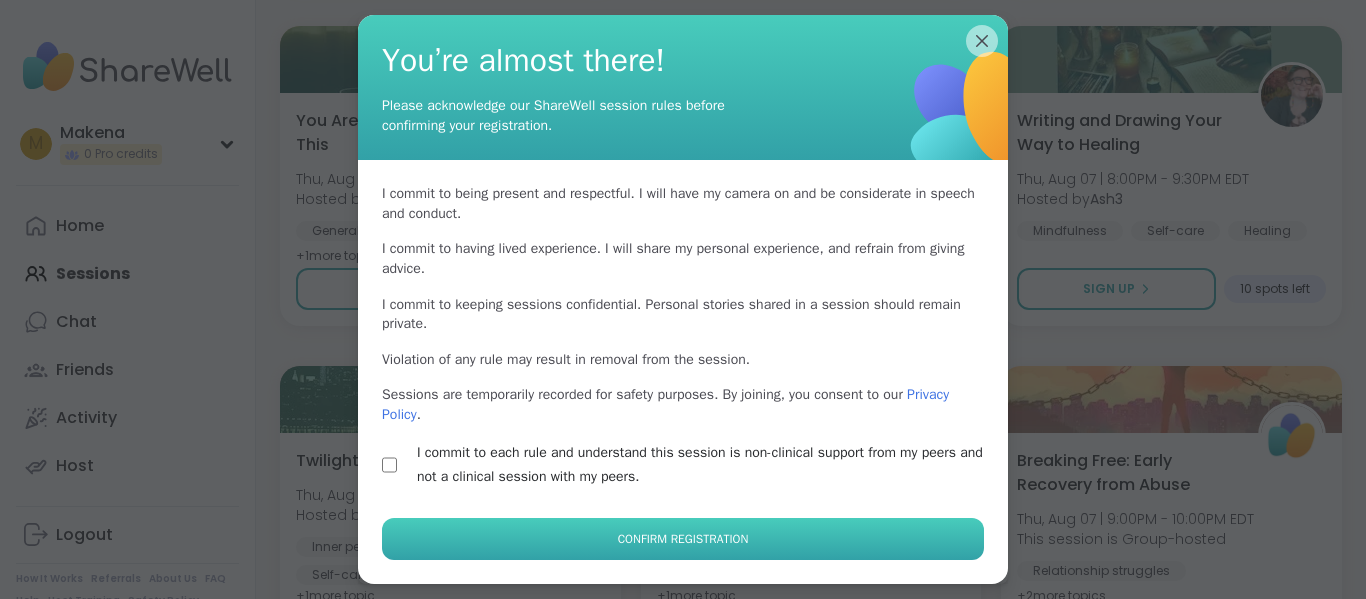 click on "Confirm Registration" at bounding box center [683, 539] 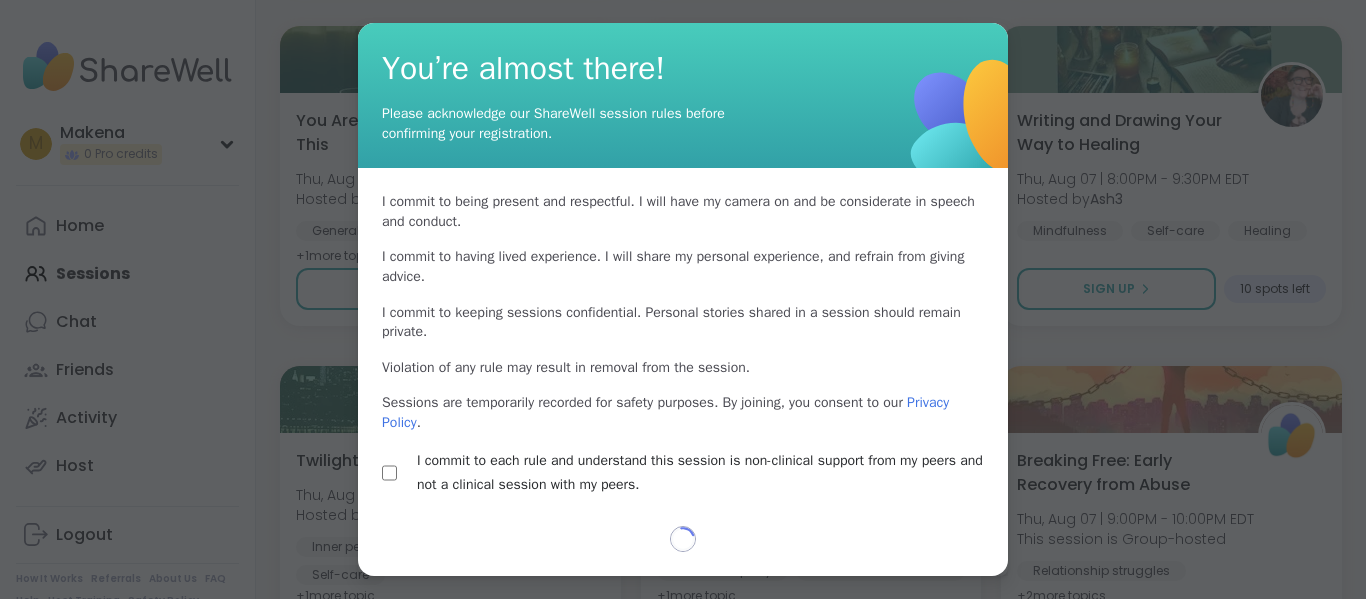select on "**" 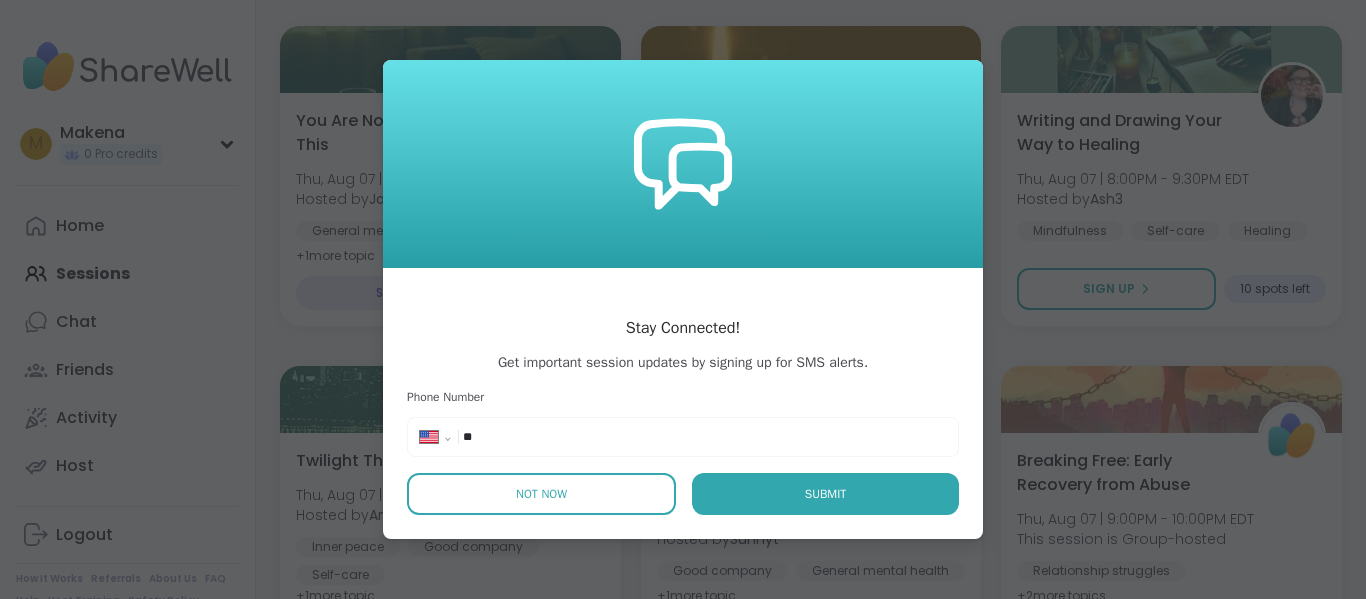 click on "Not Now" at bounding box center (541, 494) 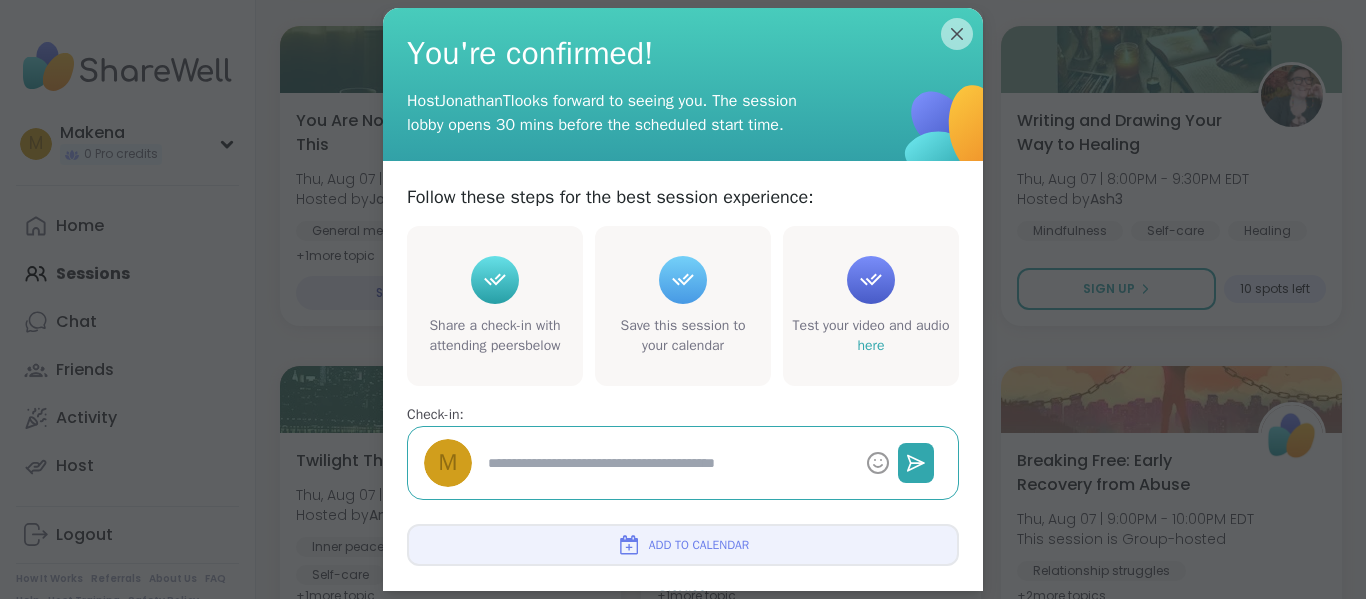 scroll, scrollTop: 73, scrollLeft: 0, axis: vertical 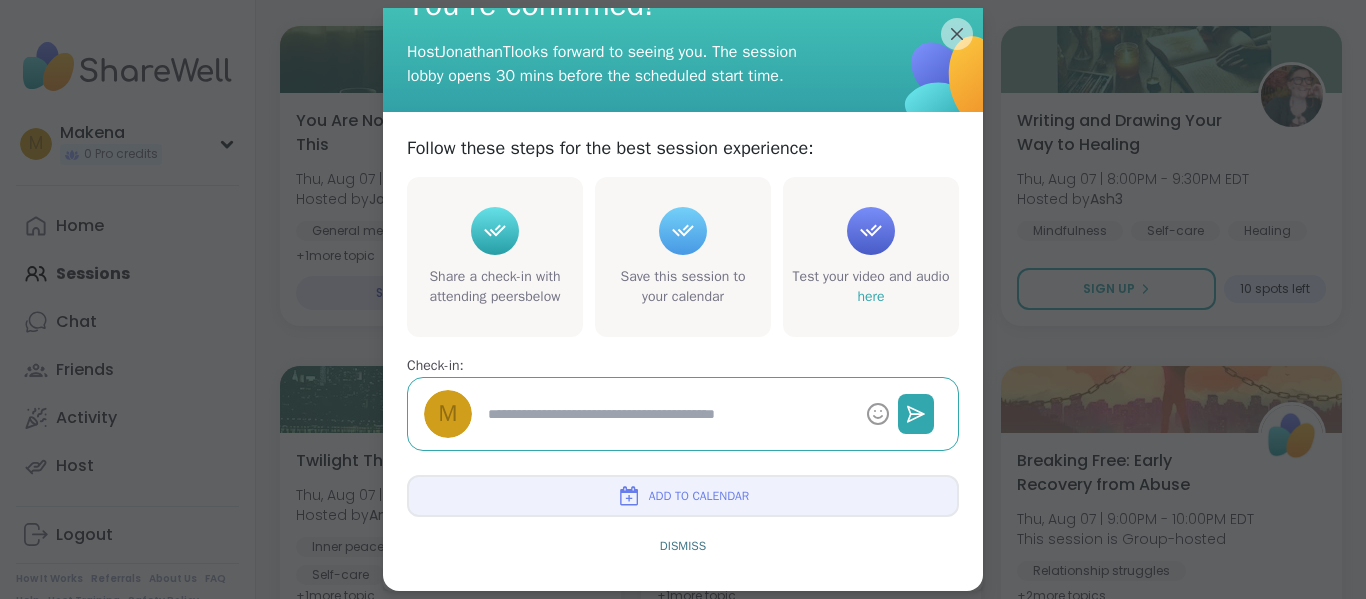 click on "Add to Calendar Dismiss" at bounding box center (683, 533) 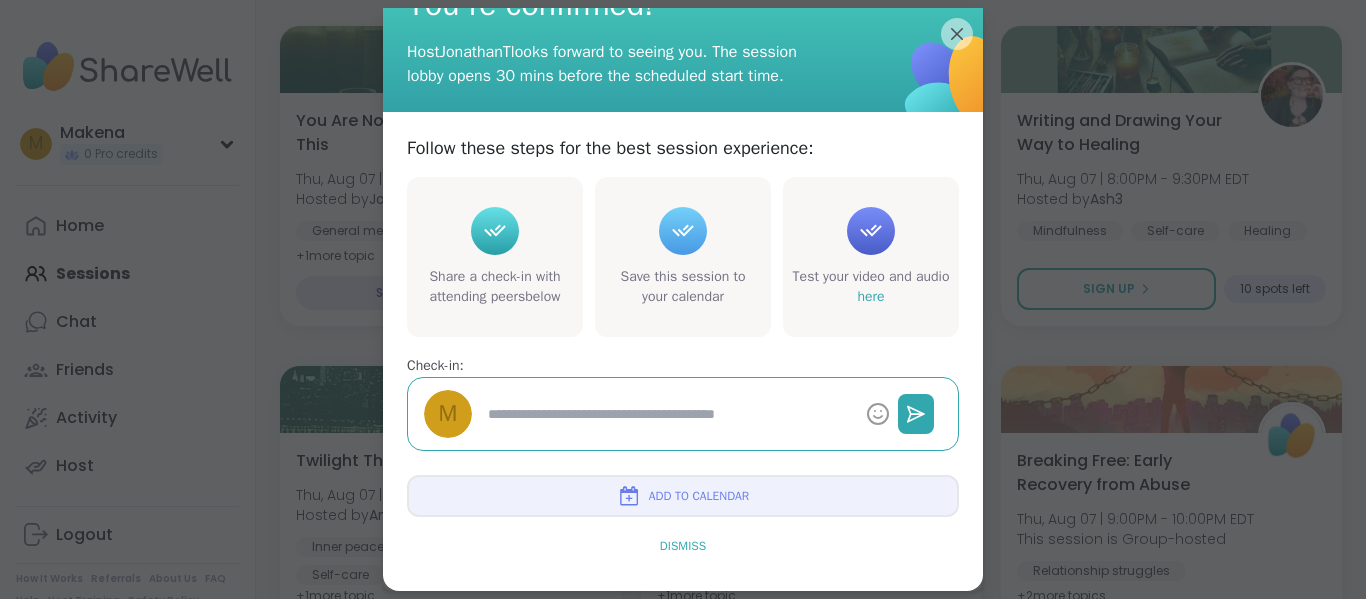 click on "Dismiss" at bounding box center (683, 546) 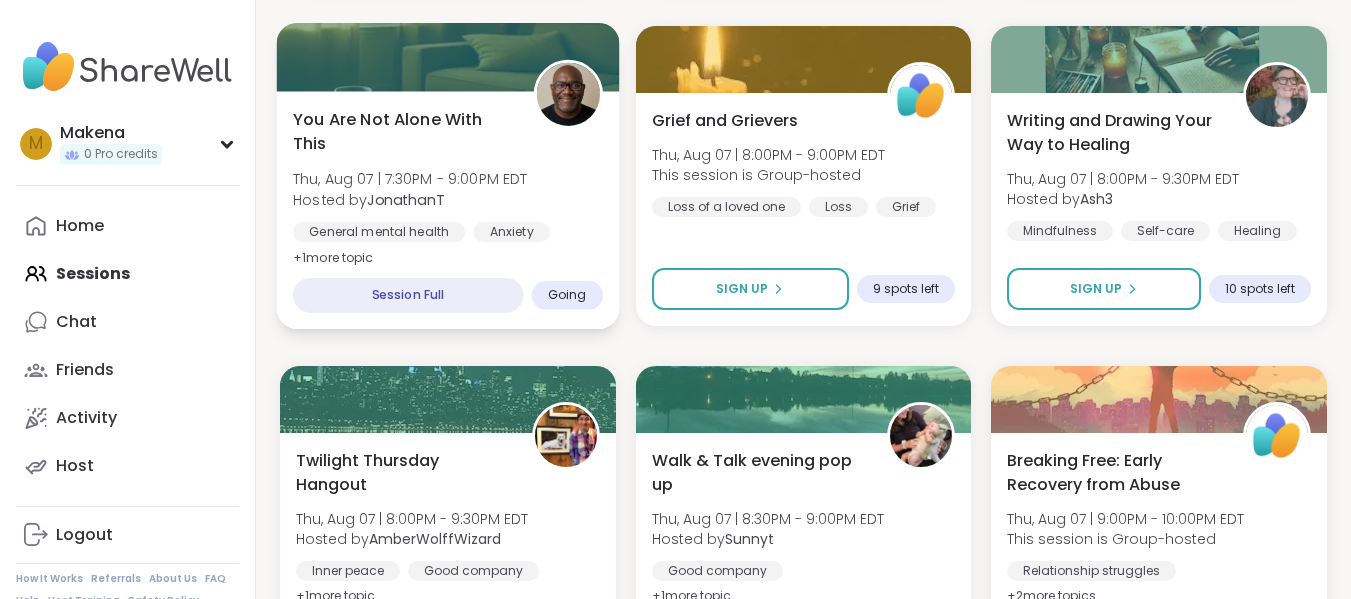 click on "You Are Not Alone With This Thu, Aug 07 | 7:30PM - 9:00PM EDT Hosted by  JonathanT General mental health Anxiety Depression + 1  more topic" at bounding box center (448, 188) 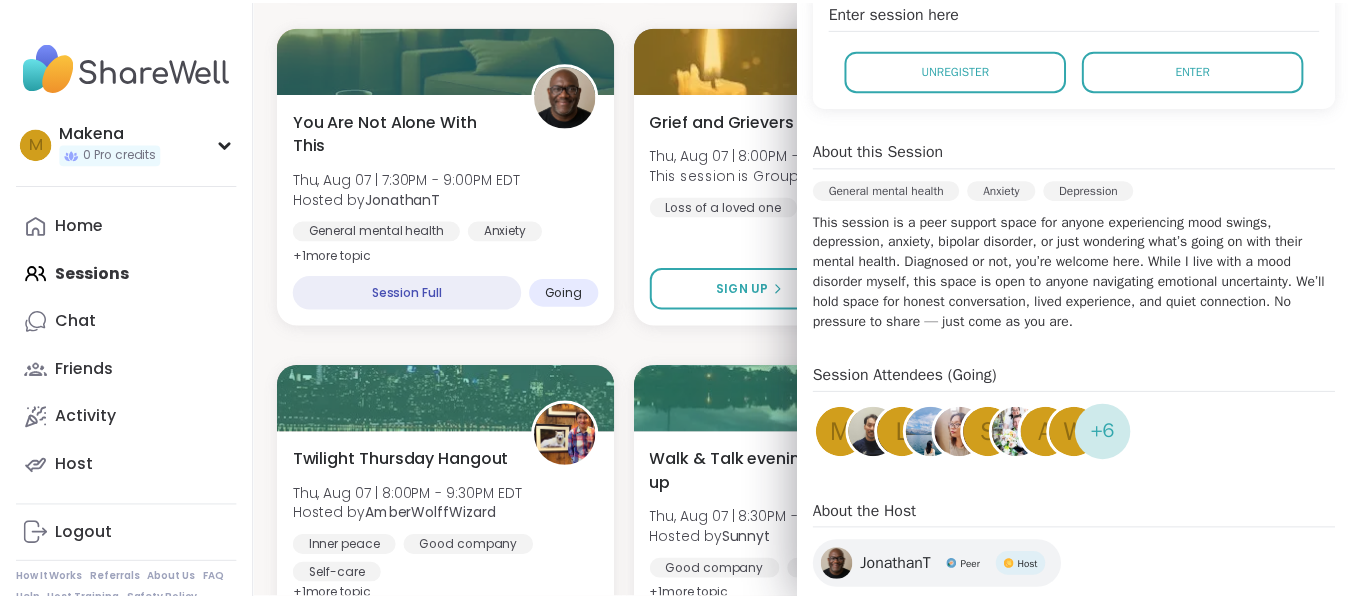 scroll, scrollTop: 425, scrollLeft: 0, axis: vertical 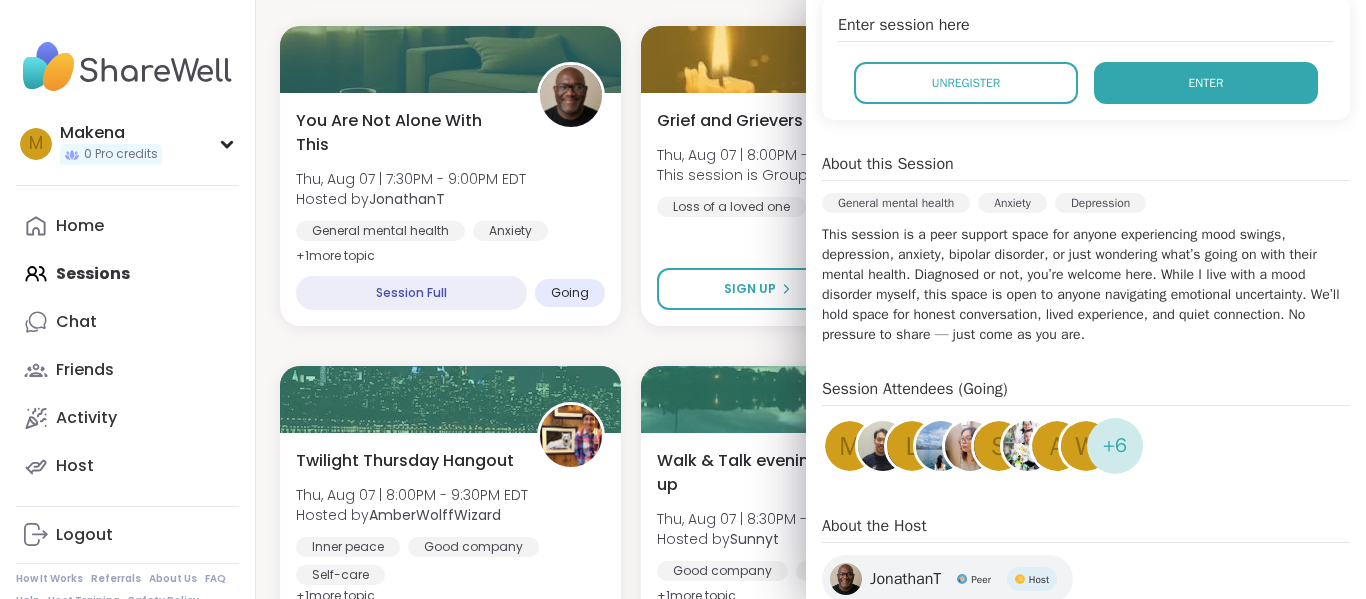 click on "Enter" at bounding box center (1206, 83) 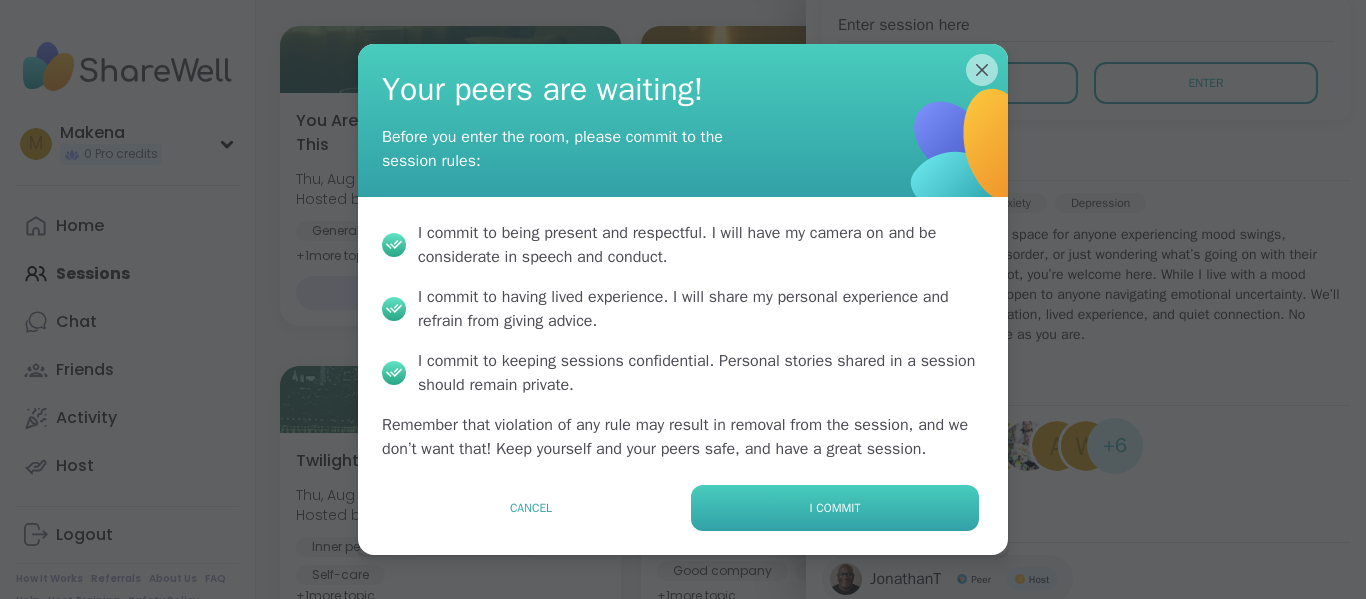 click on "I commit" at bounding box center [835, 508] 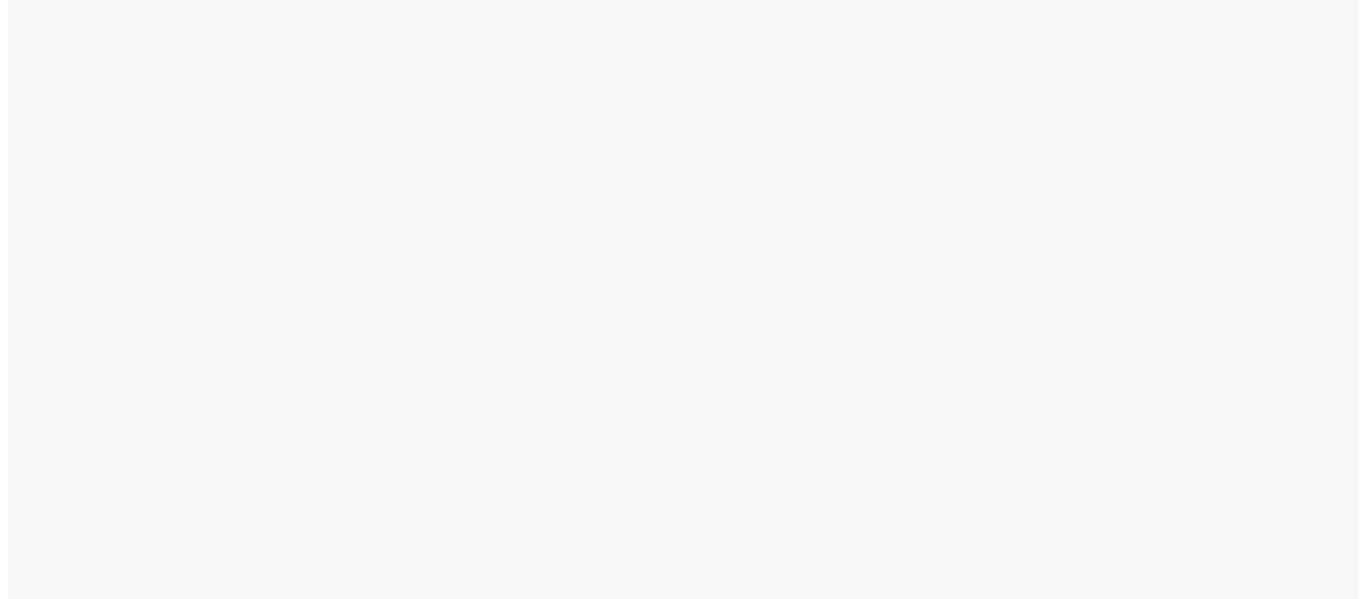 scroll, scrollTop: 0, scrollLeft: 0, axis: both 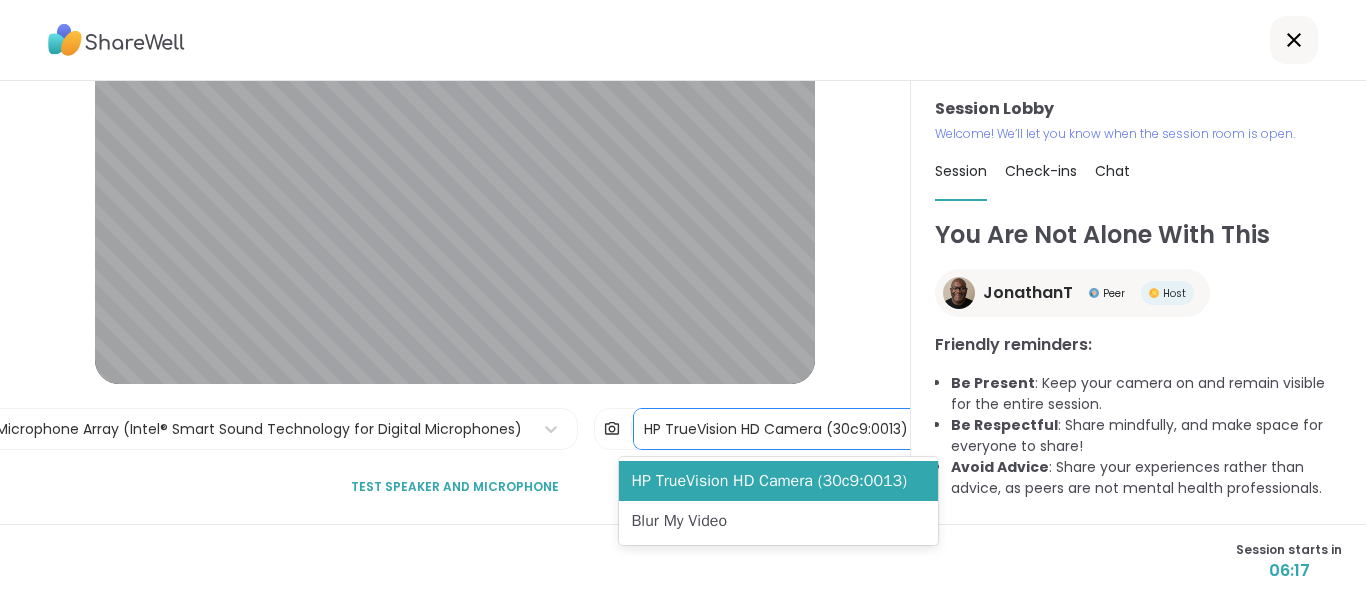 click on "HP TrueVision HD Camera (30c9:0013)" at bounding box center [776, 429] 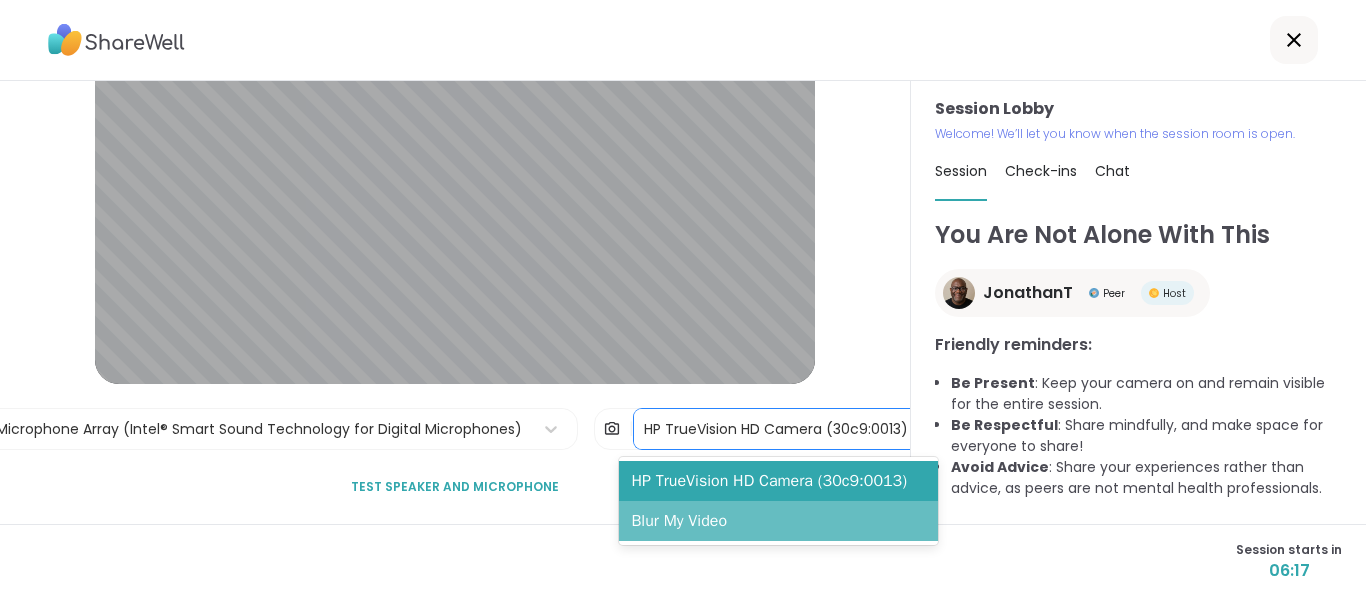 click on "Blur My Video" at bounding box center (778, 521) 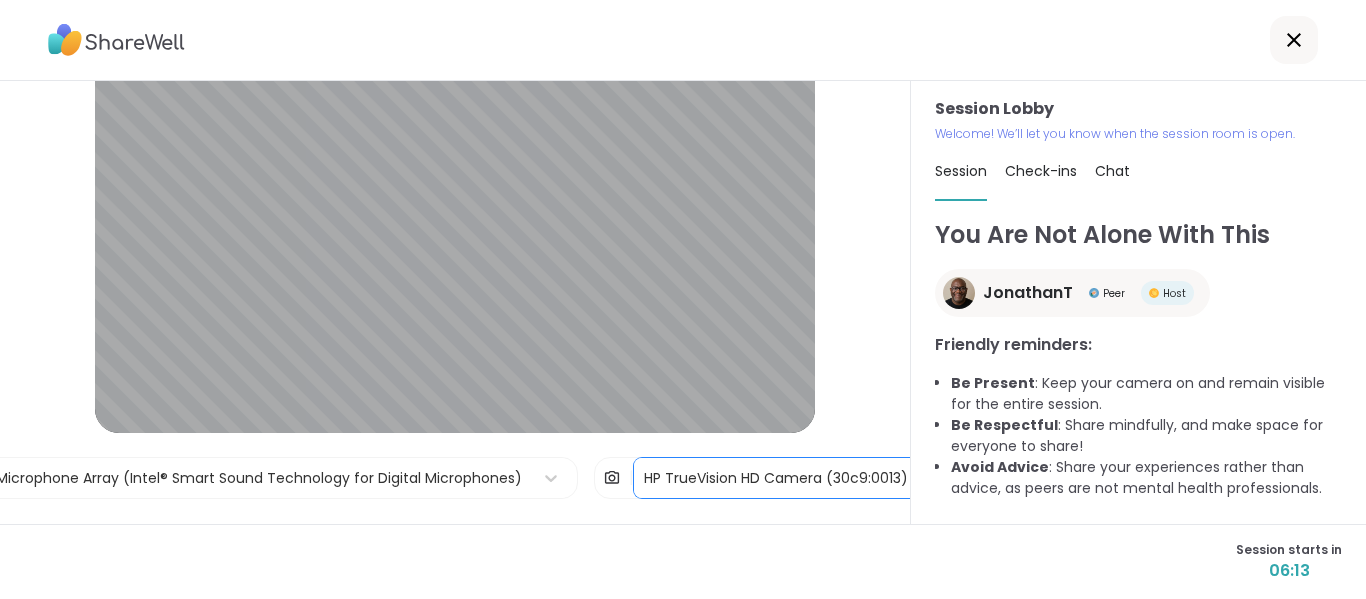 scroll, scrollTop: 70, scrollLeft: 0, axis: vertical 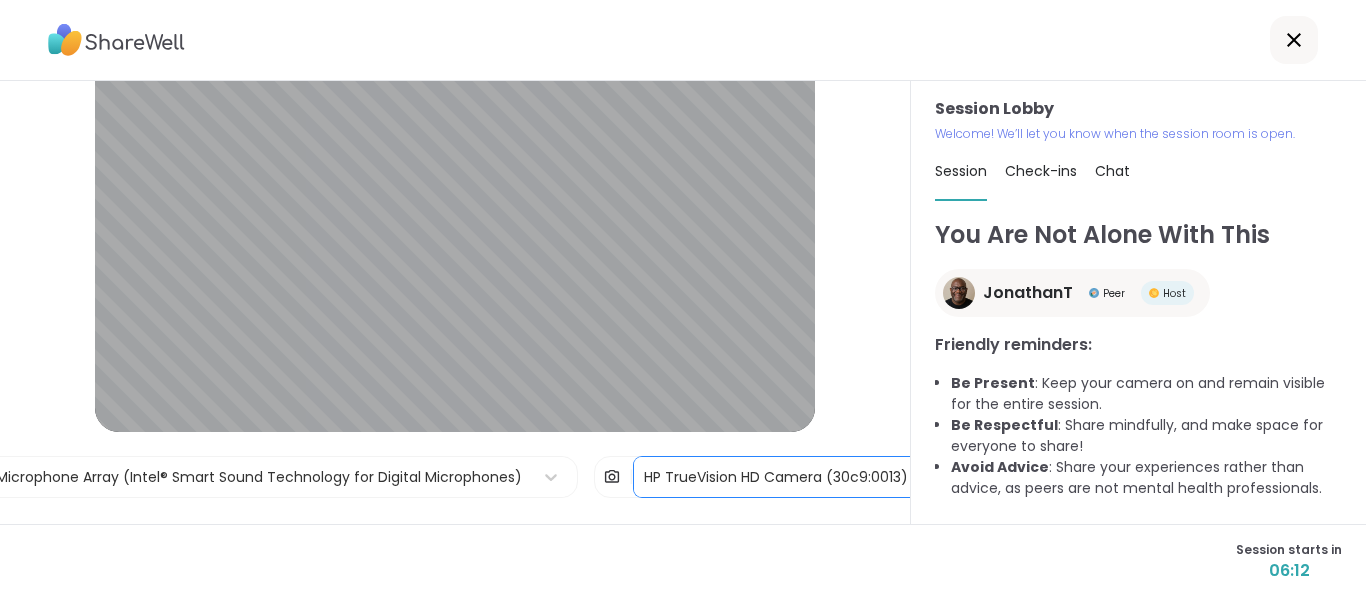 click on "HP TrueVision HD Camera (30c9:0013)" at bounding box center (776, 477) 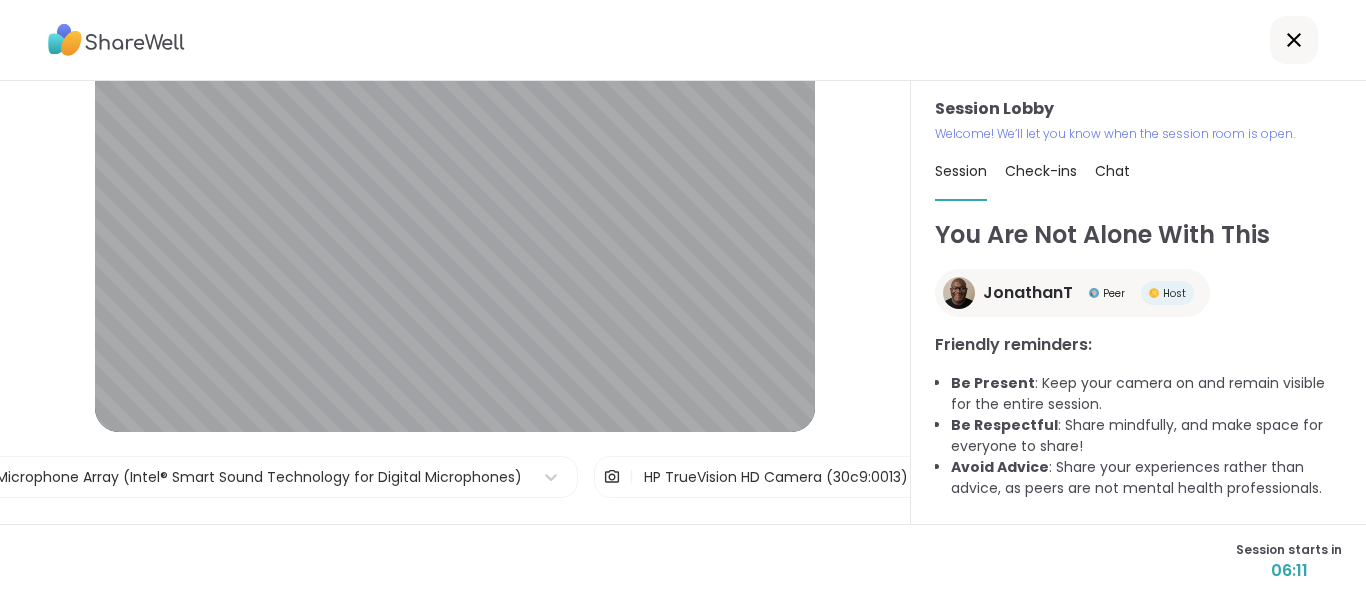 click on "Session Lobby | Microphone Array (Intel® Smart Sound Technology for Digital Microphones) | HP TrueVision HD Camera (30c9:0013) Test speaker and microphone" at bounding box center [455, 291] 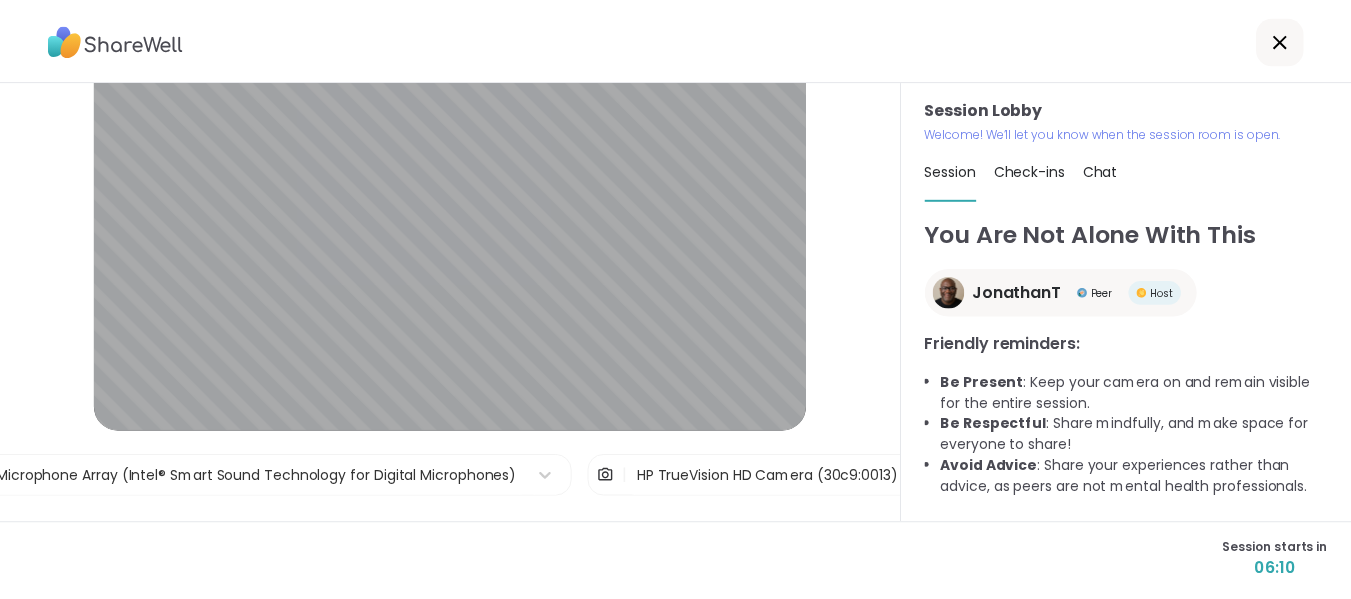 scroll, scrollTop: 118, scrollLeft: 0, axis: vertical 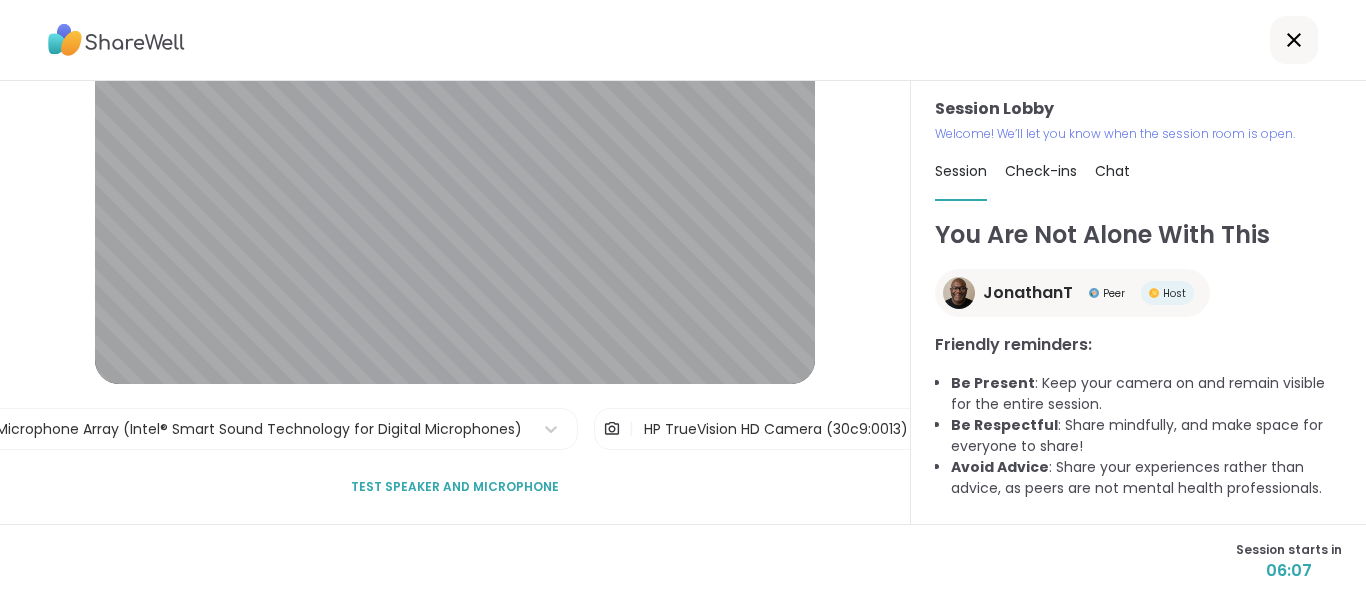 click on "Check-ins" at bounding box center (1041, 171) 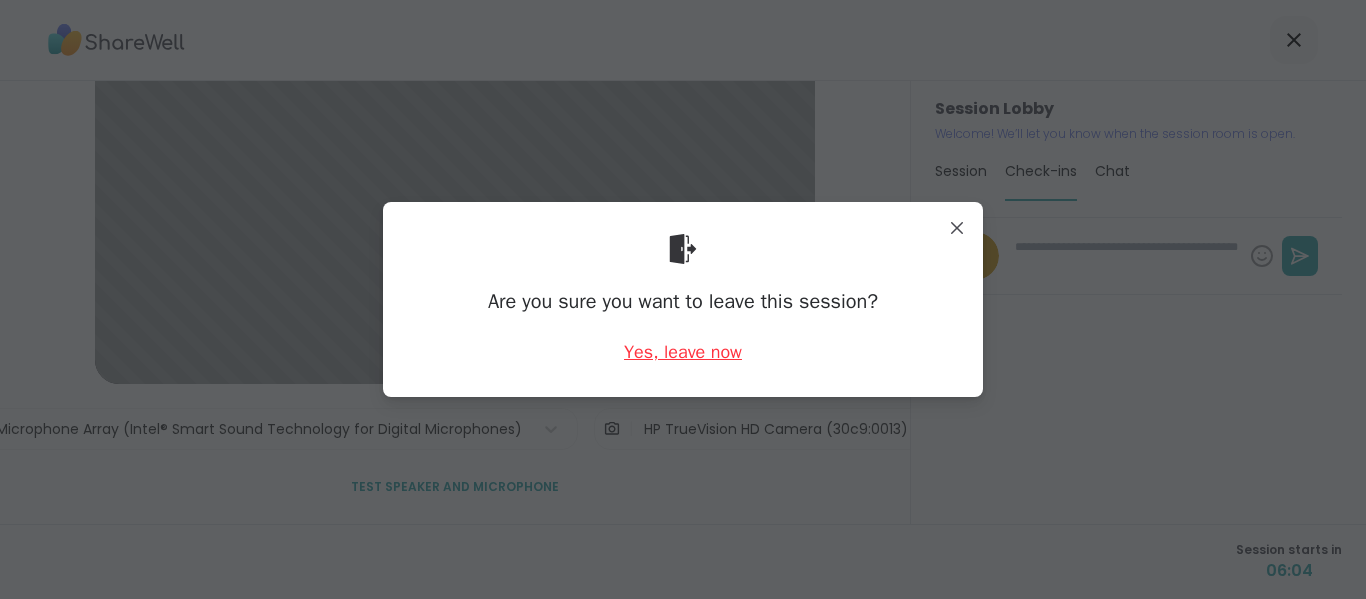 click on "Yes, leave now" at bounding box center [683, 352] 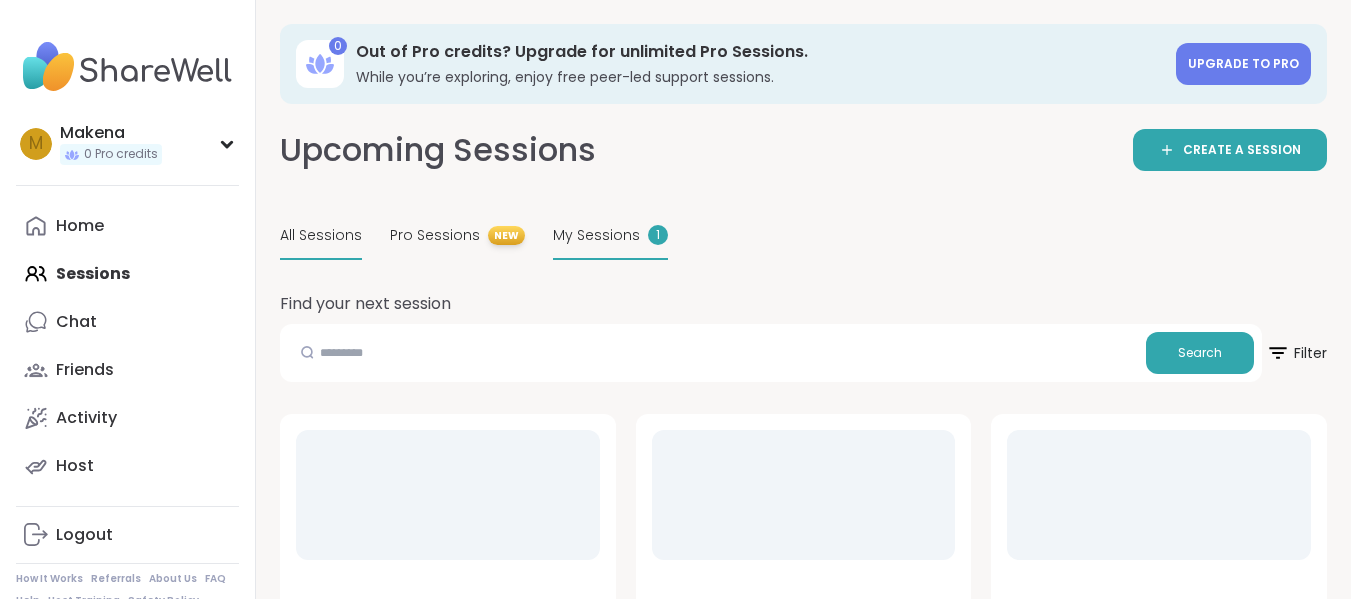 click on "My Sessions 1" at bounding box center [610, 236] 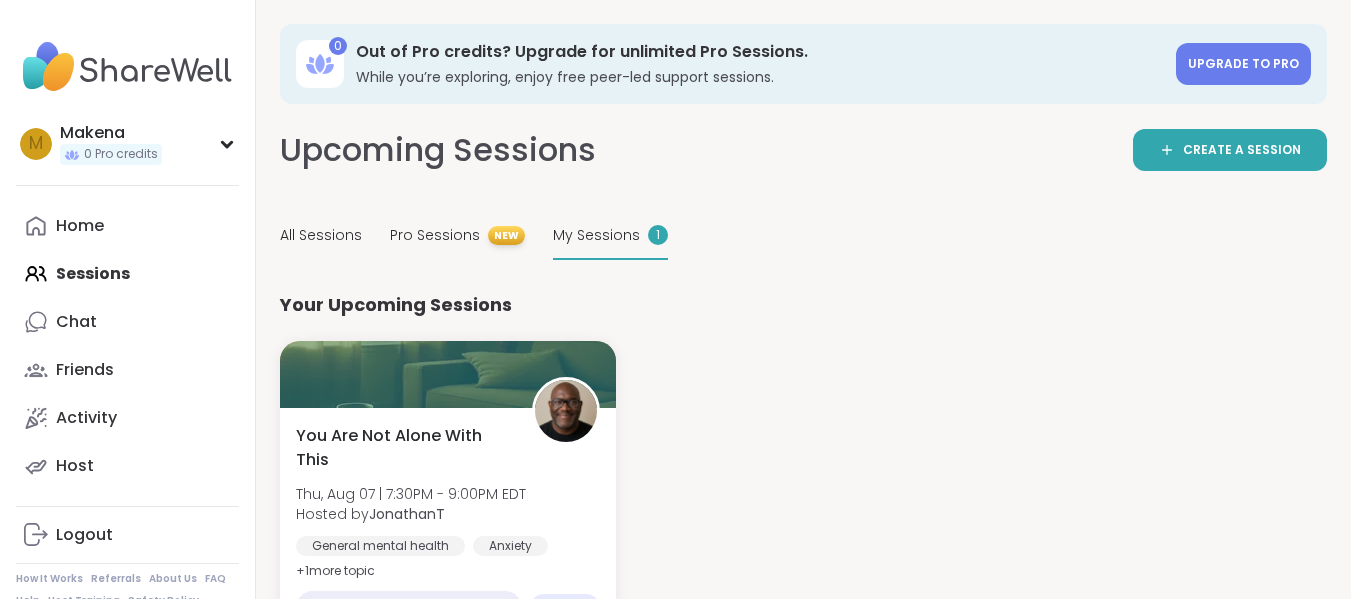 scroll, scrollTop: 62, scrollLeft: 0, axis: vertical 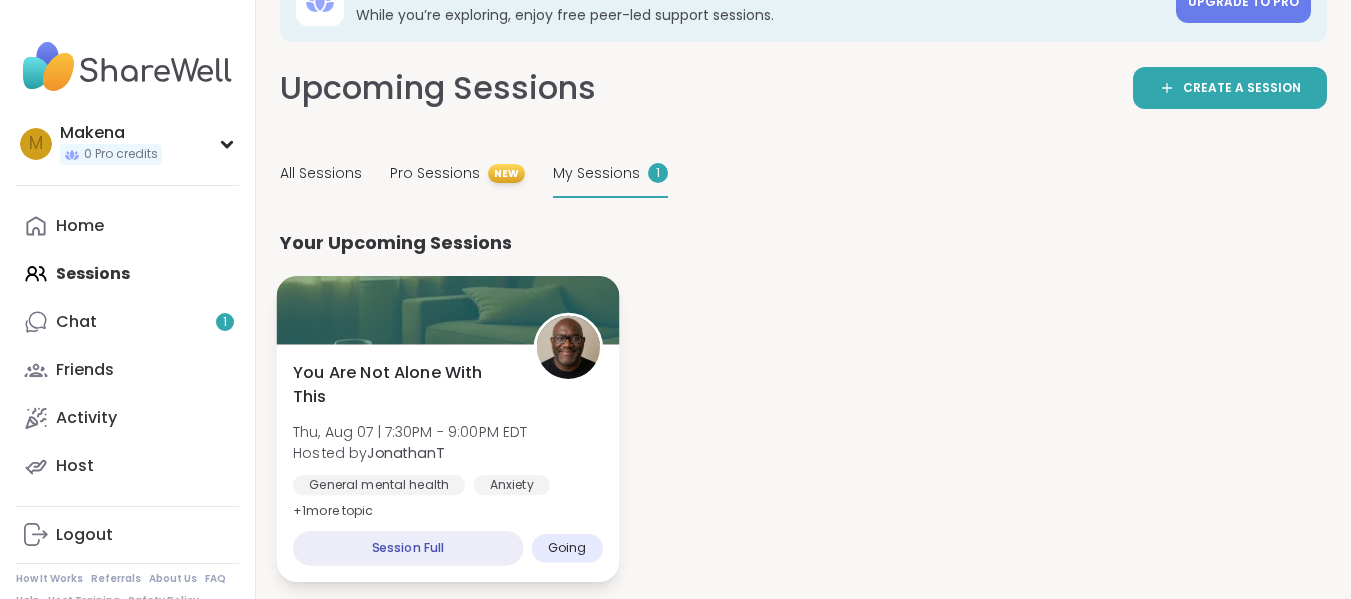 click on "You Are Not Alone With This Thu, Aug 07 | 7:30PM - 9:00PM EDT Hosted by  JonathanT General mental health Anxiety Depression + 1  more topic" at bounding box center (448, 442) 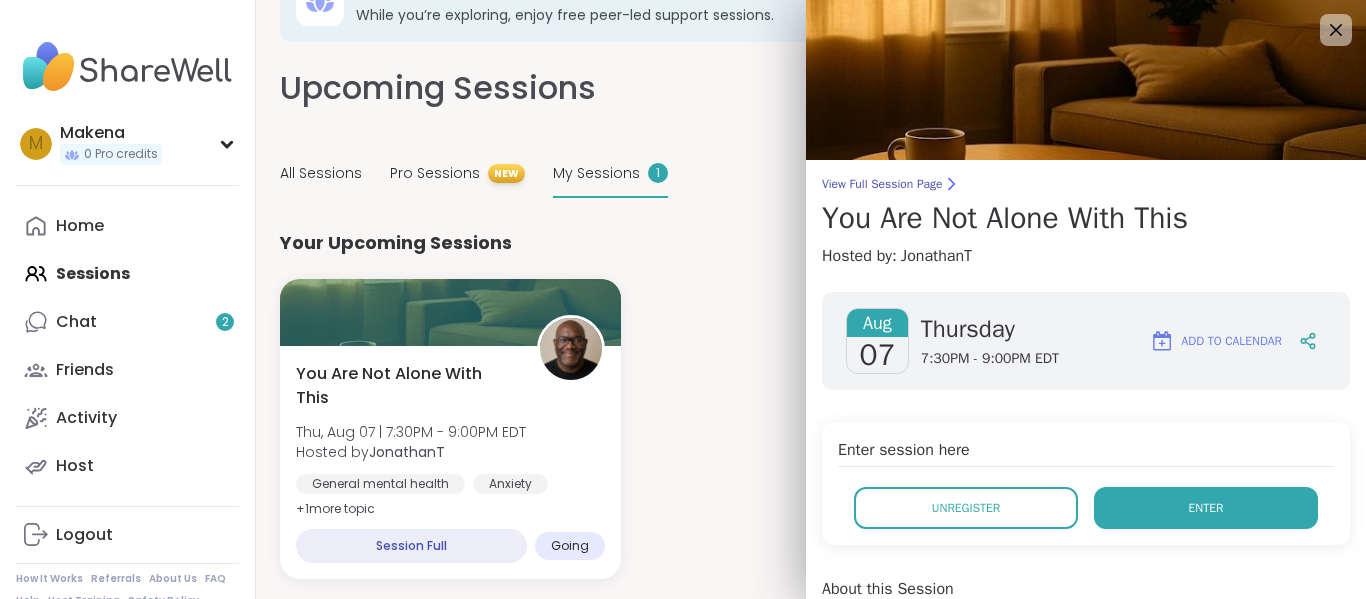 click on "Enter" at bounding box center [1206, 508] 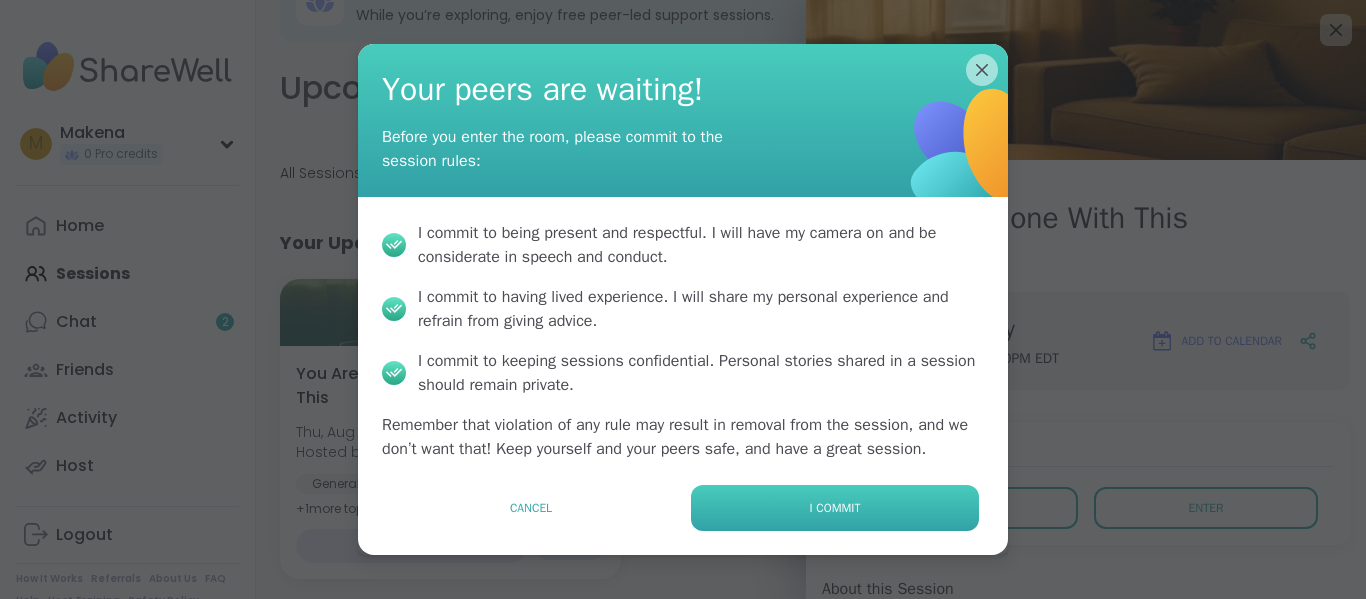 click on "I commit" at bounding box center (835, 508) 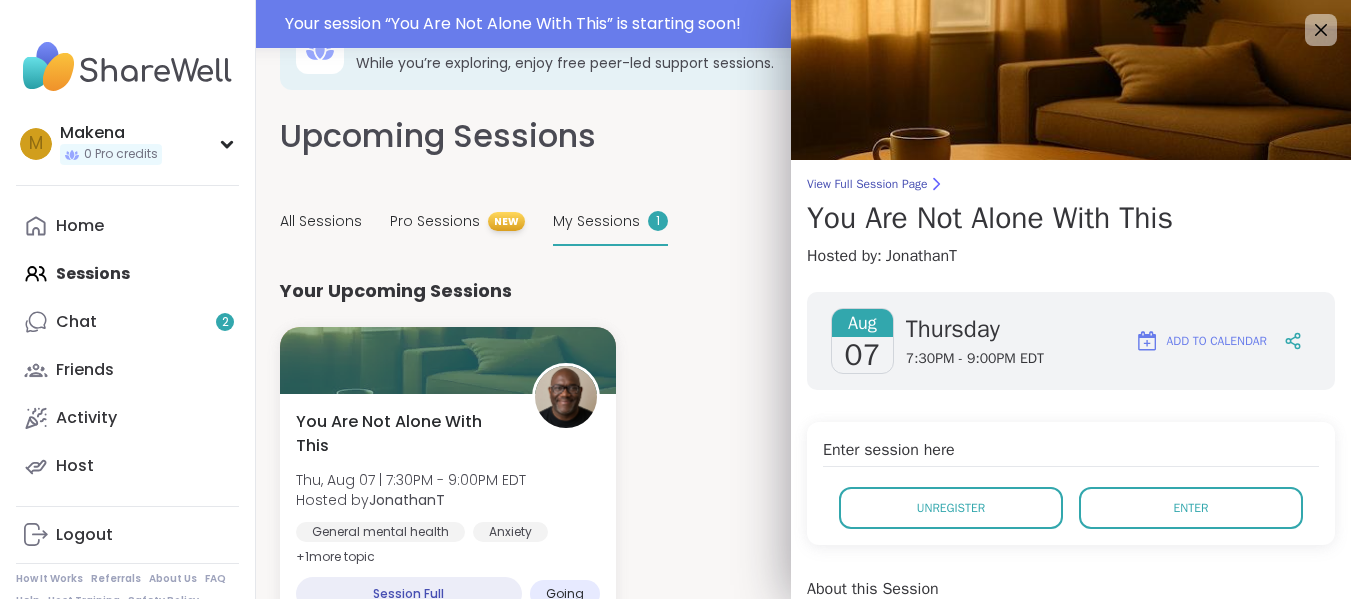 scroll, scrollTop: 110, scrollLeft: 0, axis: vertical 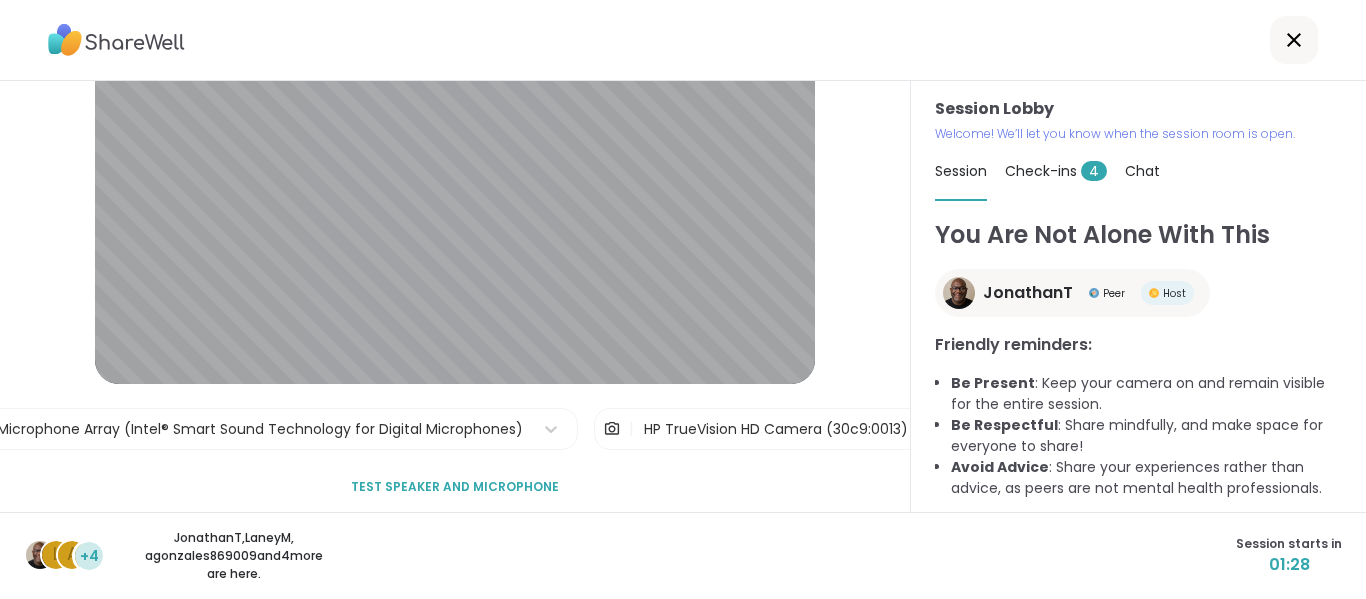 click on "HP TrueVision HD Camera (30c9:0013)" at bounding box center [776, 429] 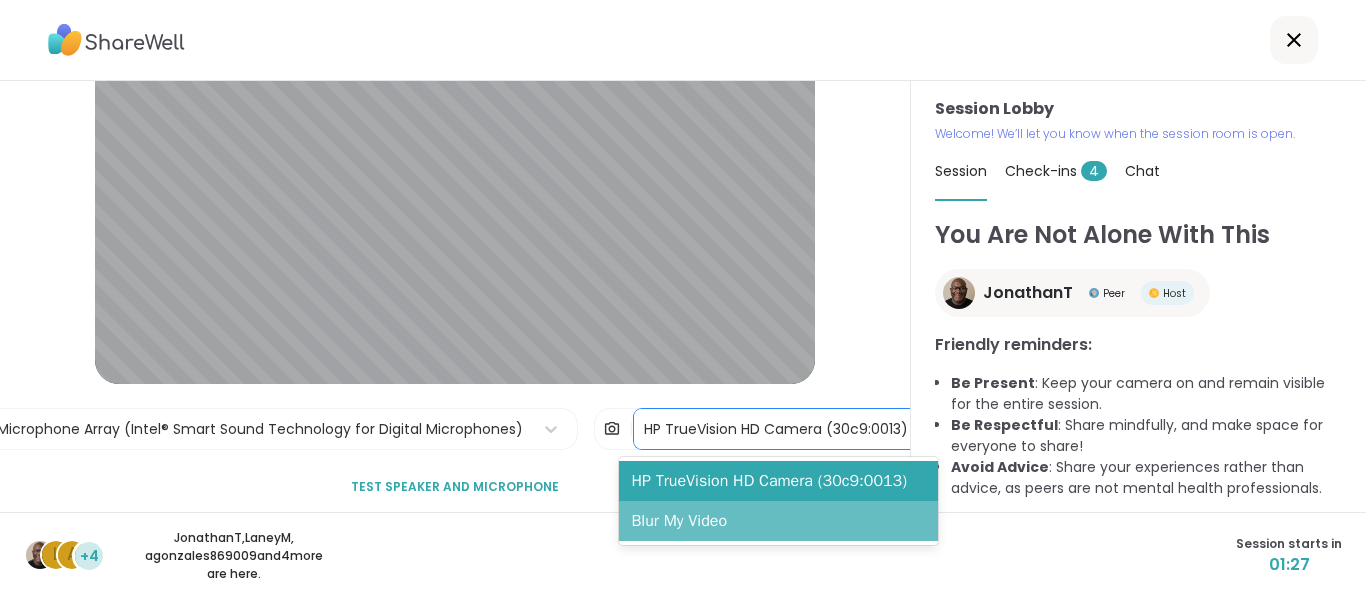 click on "Blur My Video" at bounding box center [778, 521] 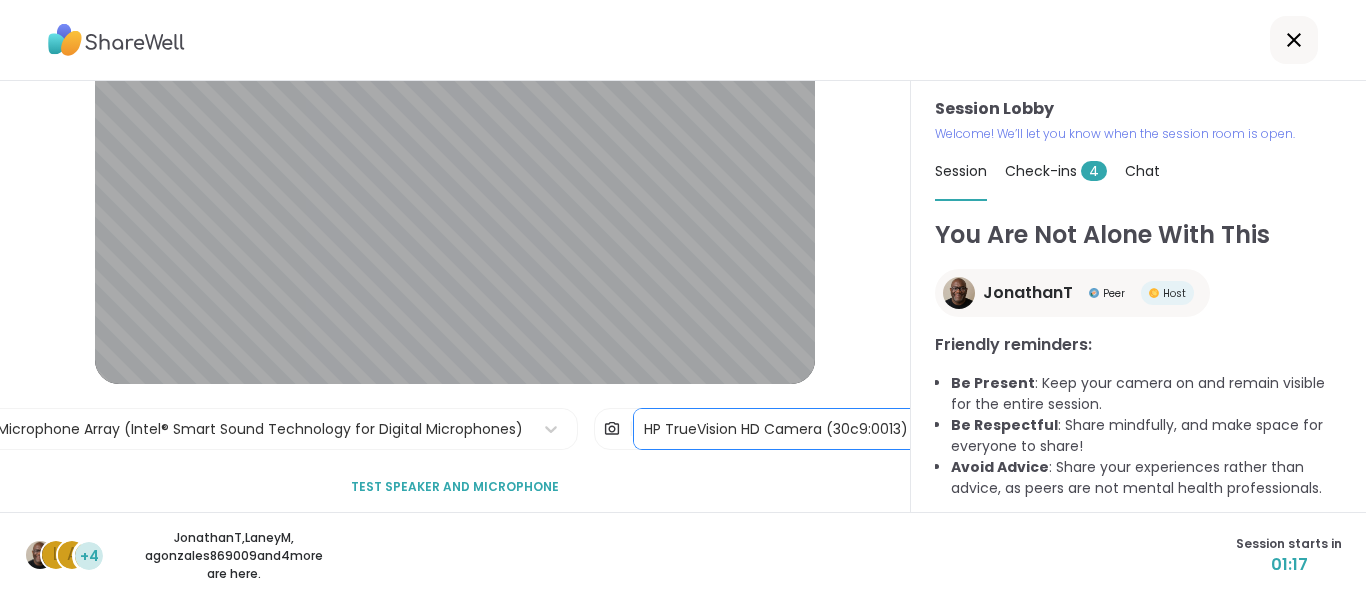 click on "Check-ins 4" at bounding box center (1056, 171) 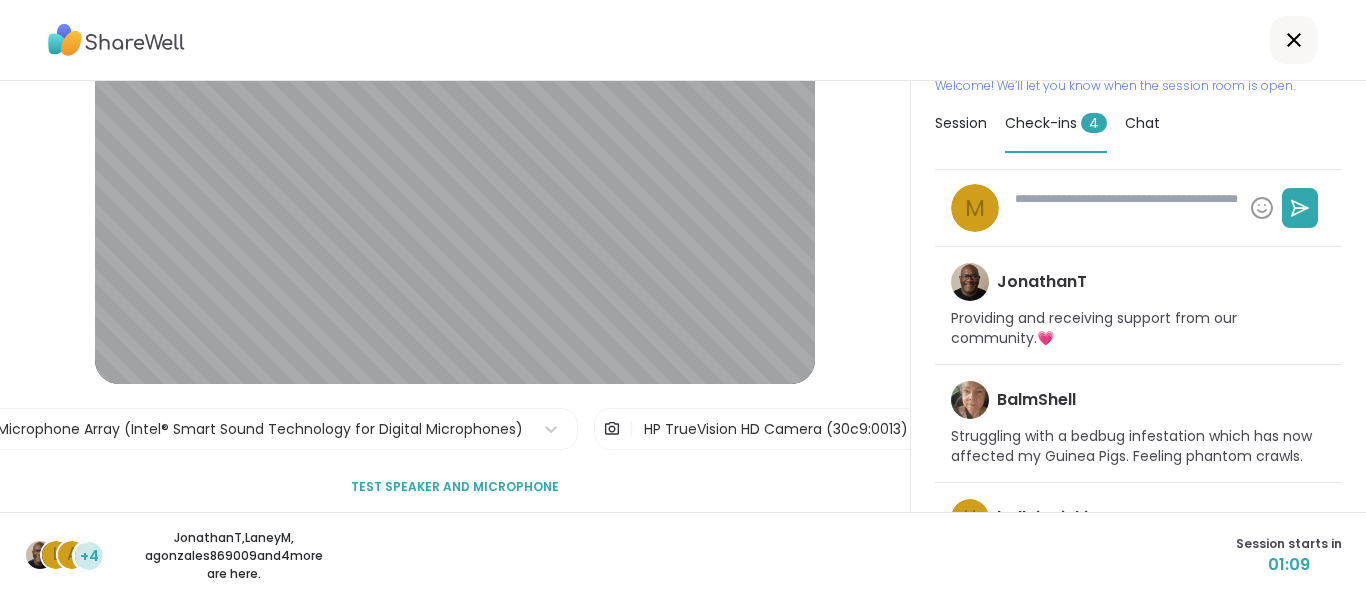 scroll, scrollTop: 0, scrollLeft: 0, axis: both 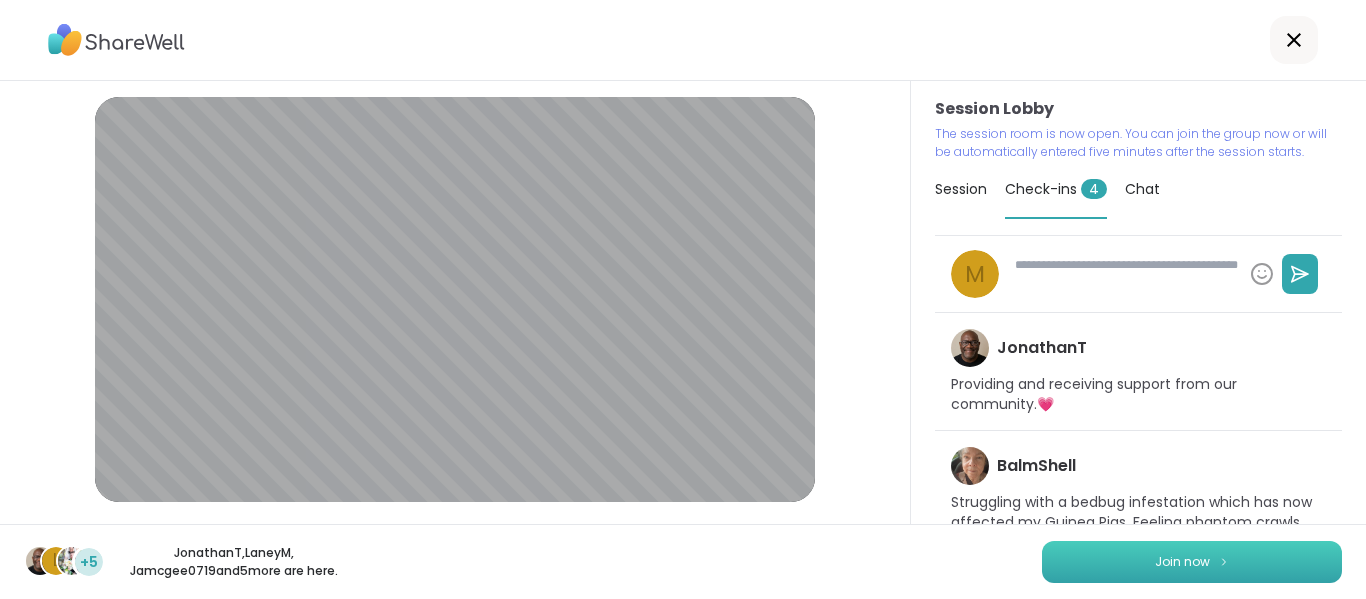 click on "Join now" at bounding box center (1192, 562) 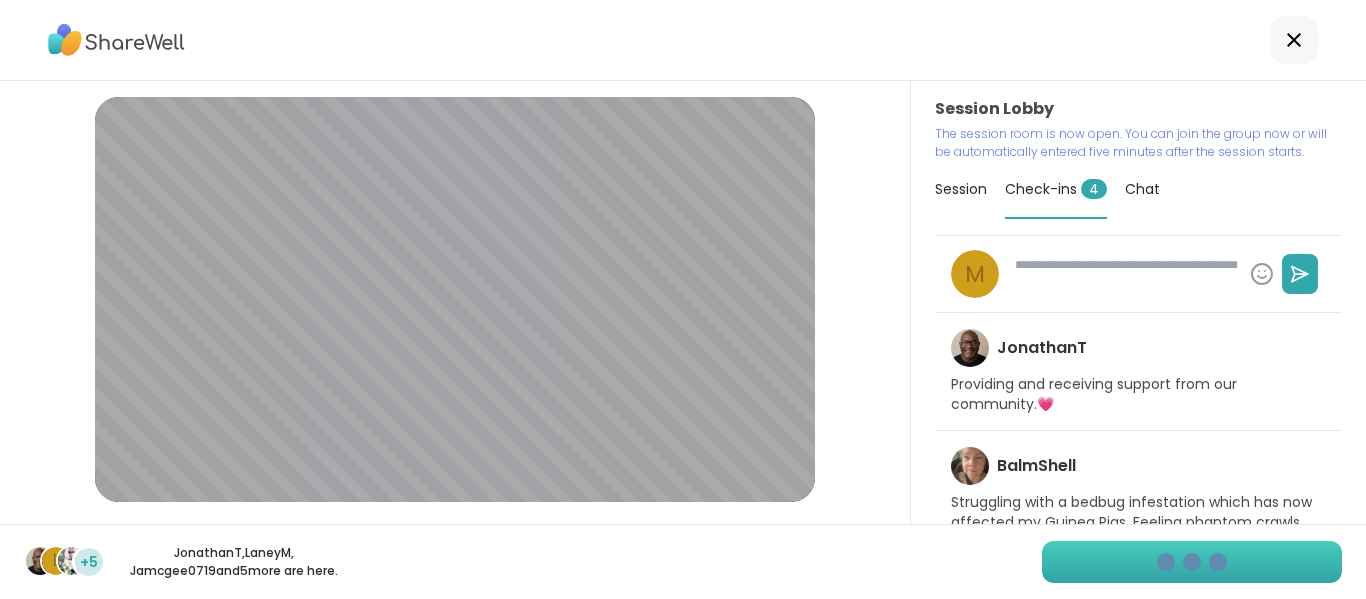 type on "*" 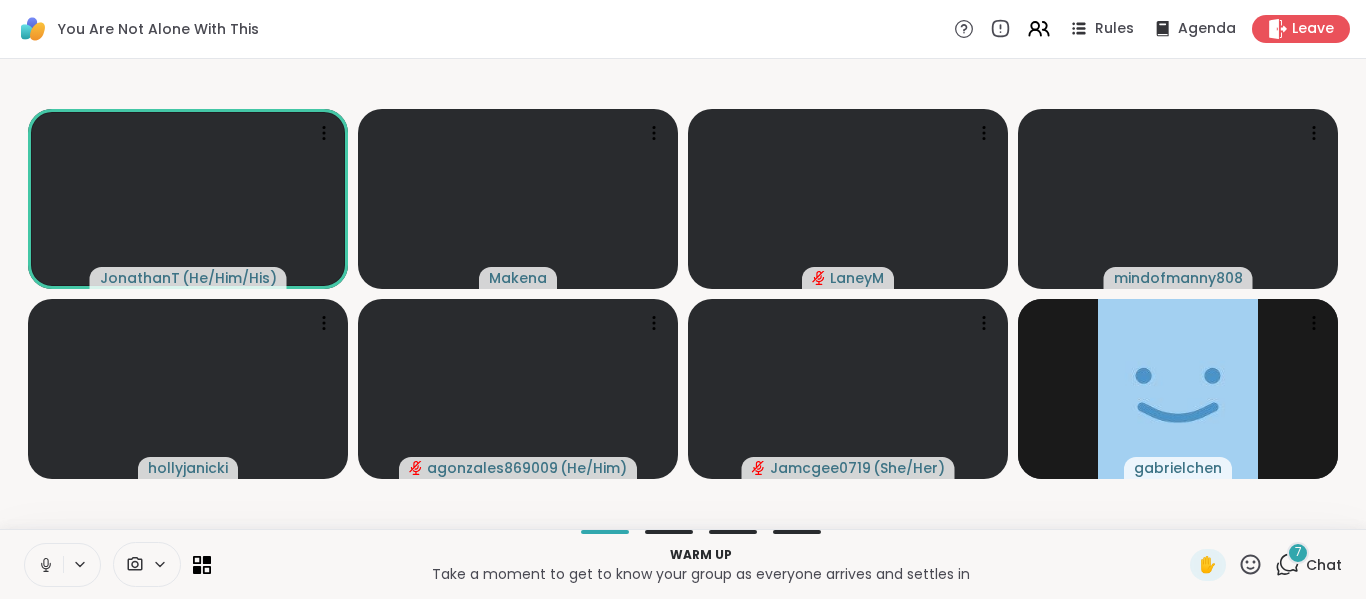 click at bounding box center (44, 565) 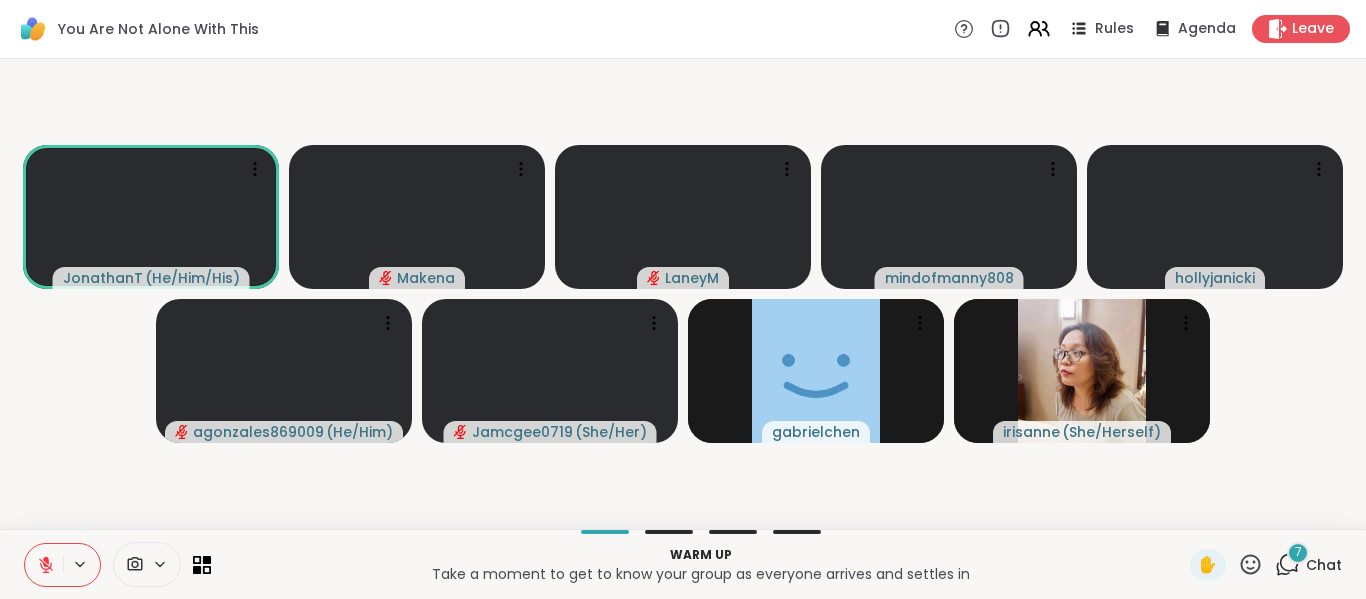 click on "Chat" at bounding box center [1324, 565] 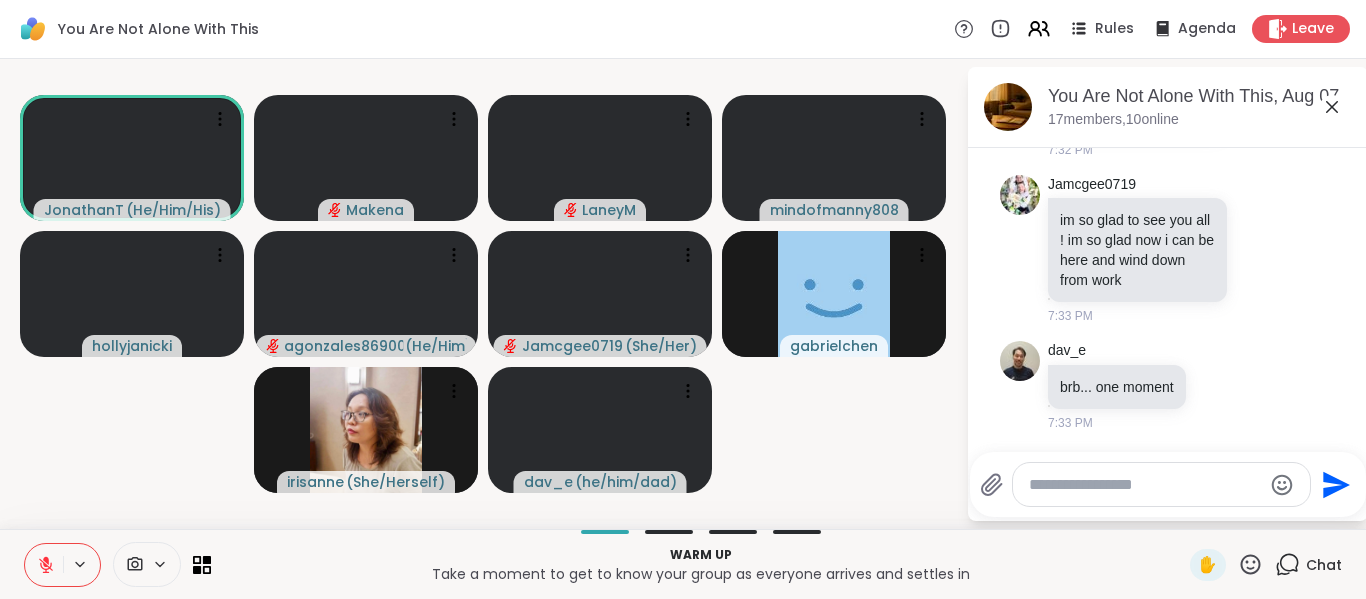 scroll, scrollTop: 1947, scrollLeft: 0, axis: vertical 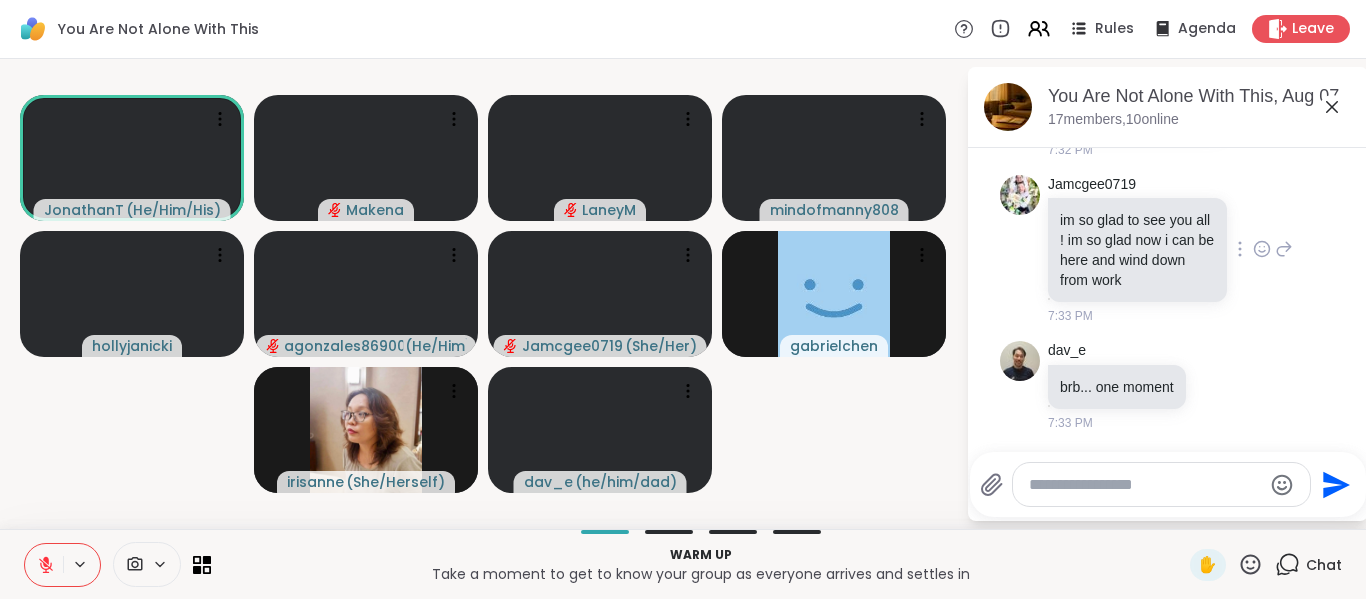 click 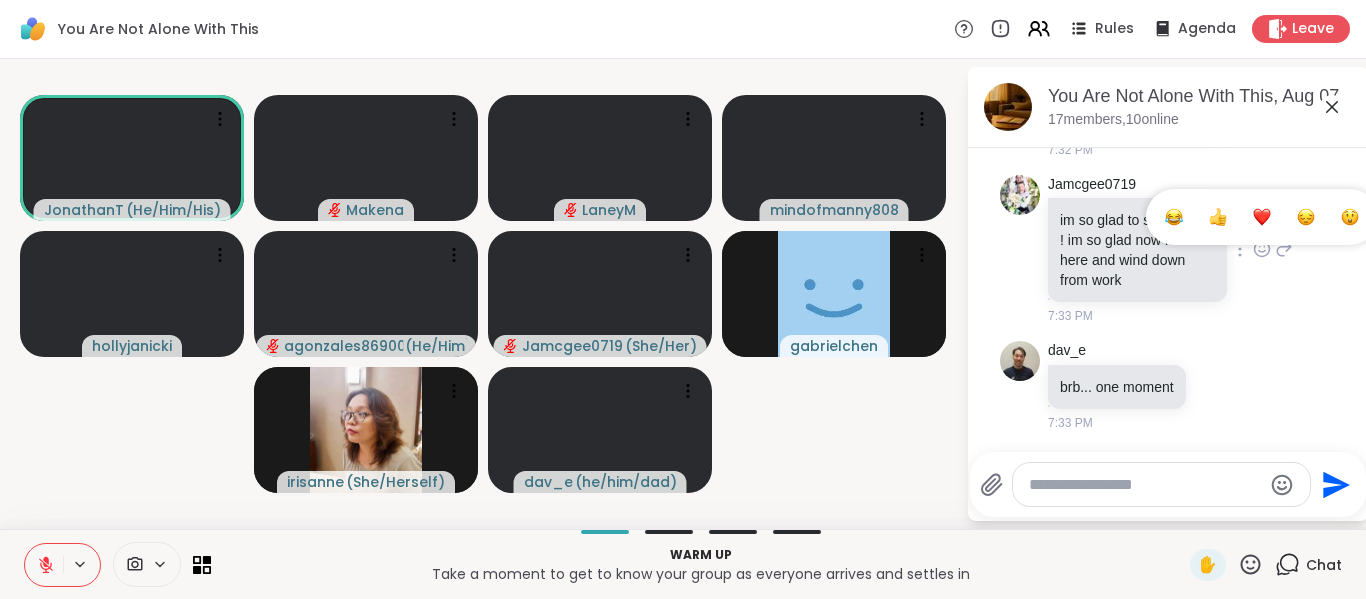 click at bounding box center (1262, 217) 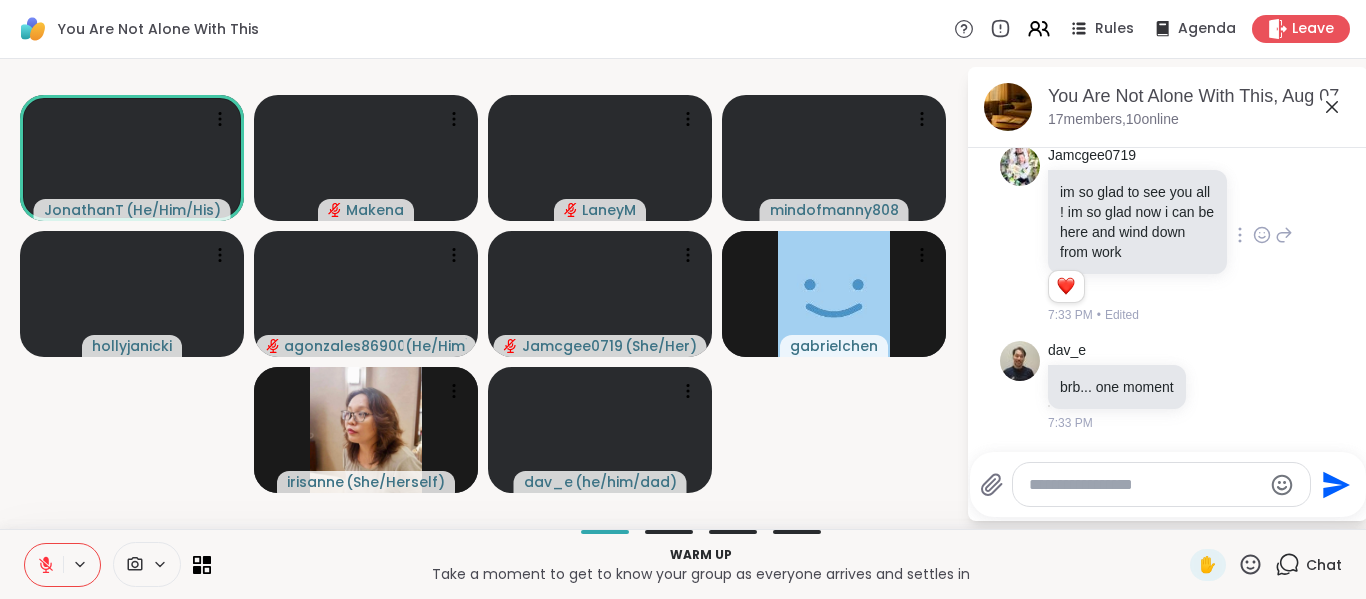 scroll, scrollTop: 2062, scrollLeft: 0, axis: vertical 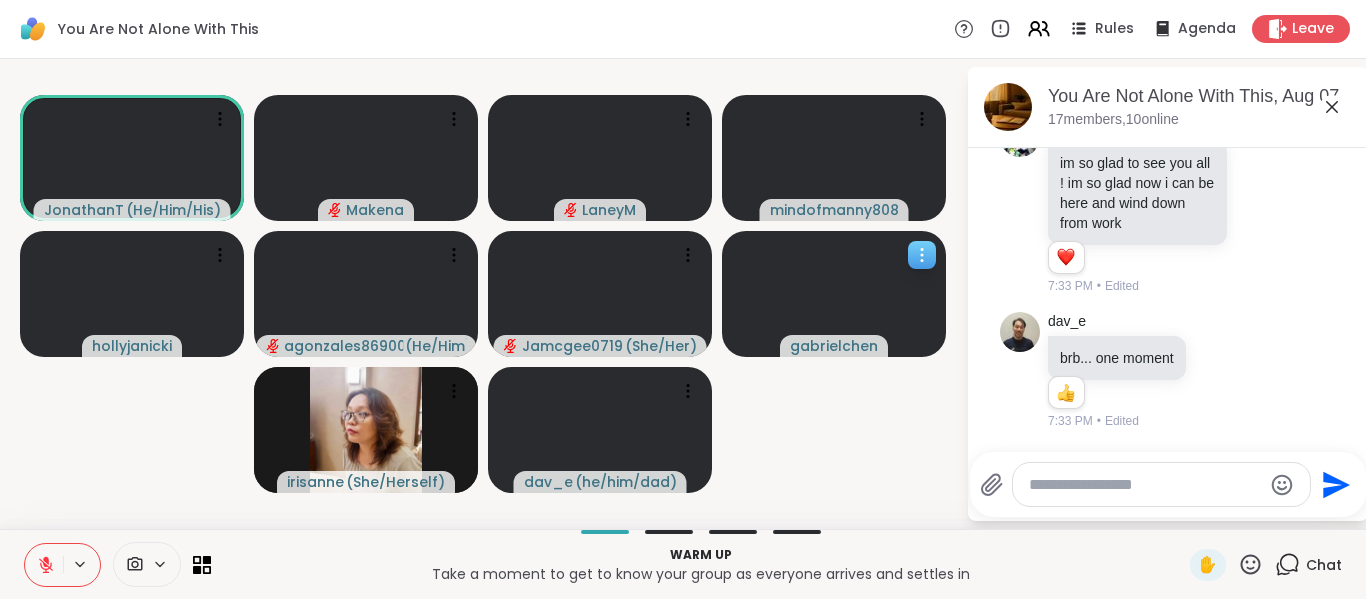 click 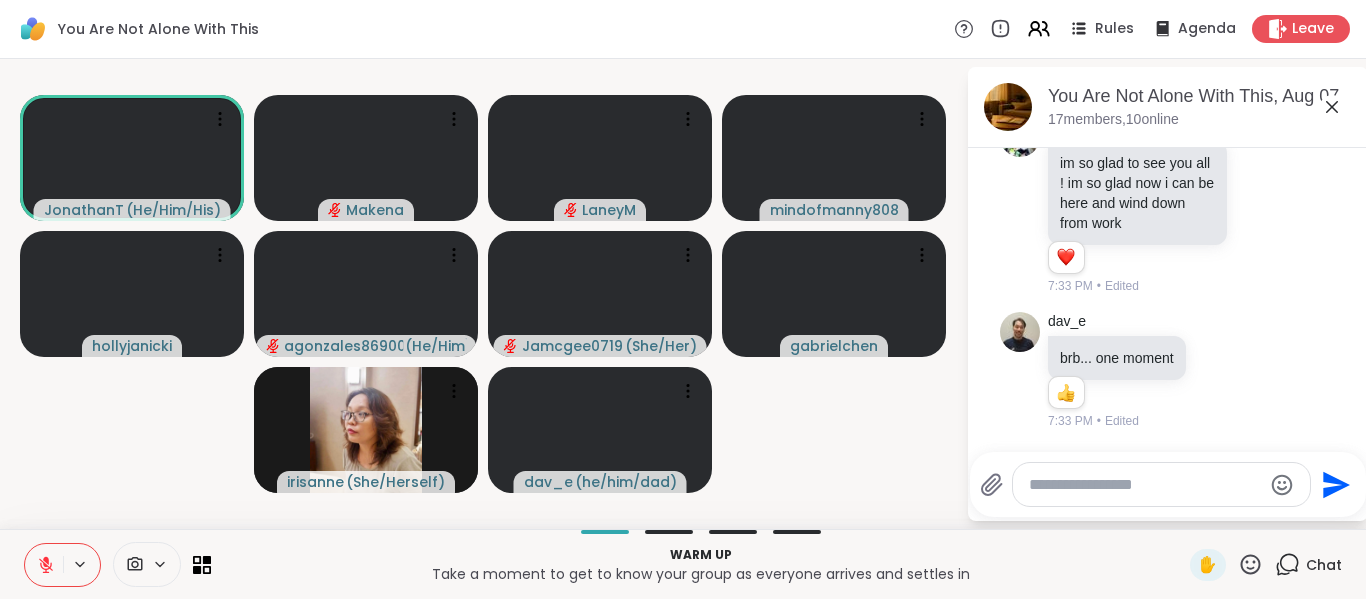 click on "JonathanT ( He/Him/His ) Makena LaneyM mindofmanny808 hollyjanicki agonzales869009 ( He/Him ) Jamcgee0719 ( She/Her ) gabrielchen irisanne ( She/Herself ) dav_e ( he/him/dad )" at bounding box center [483, 294] 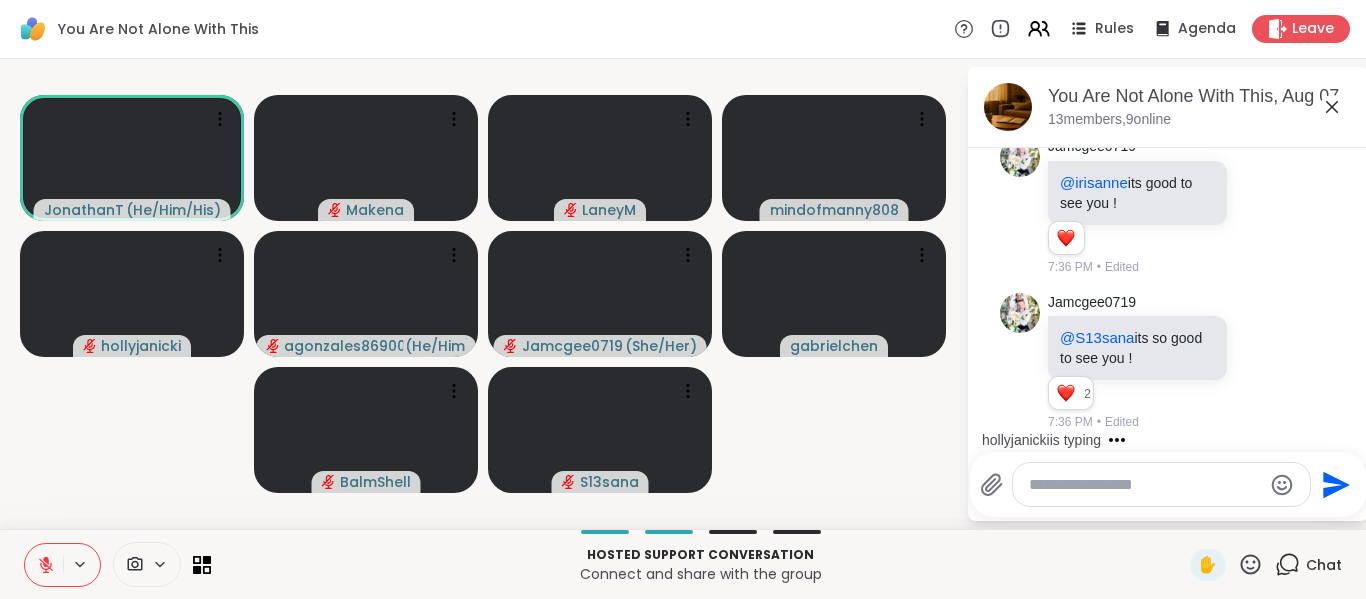 scroll, scrollTop: 2498, scrollLeft: 0, axis: vertical 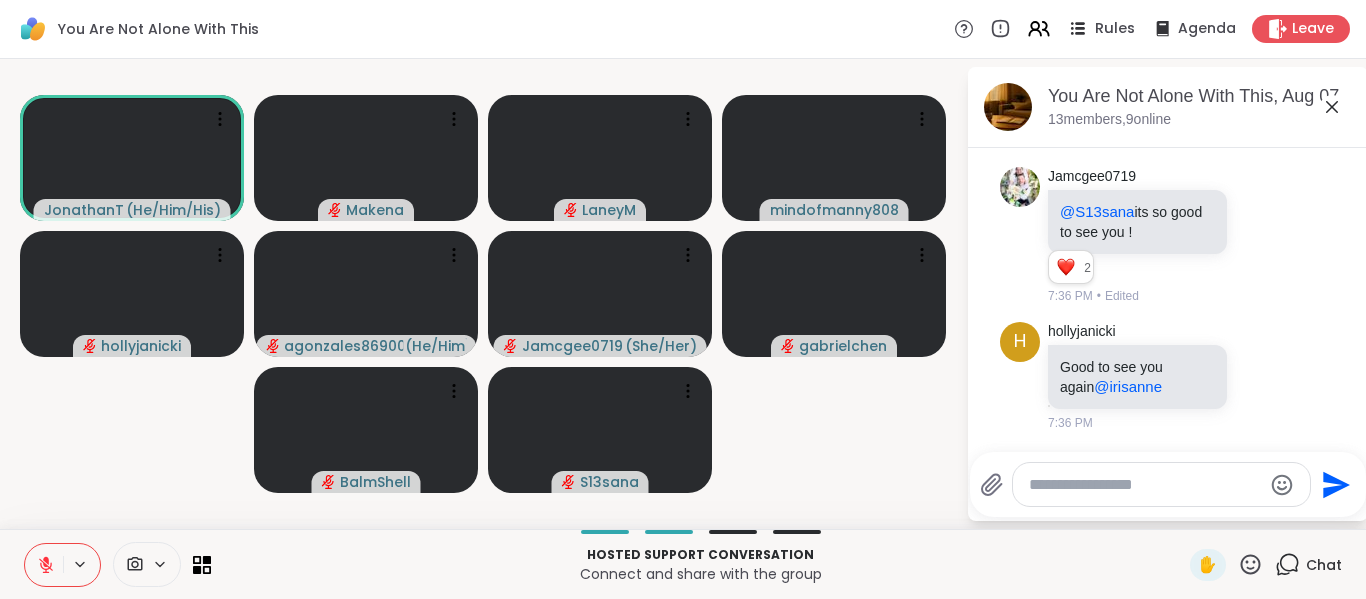 click on "Rules" at bounding box center [1115, 29] 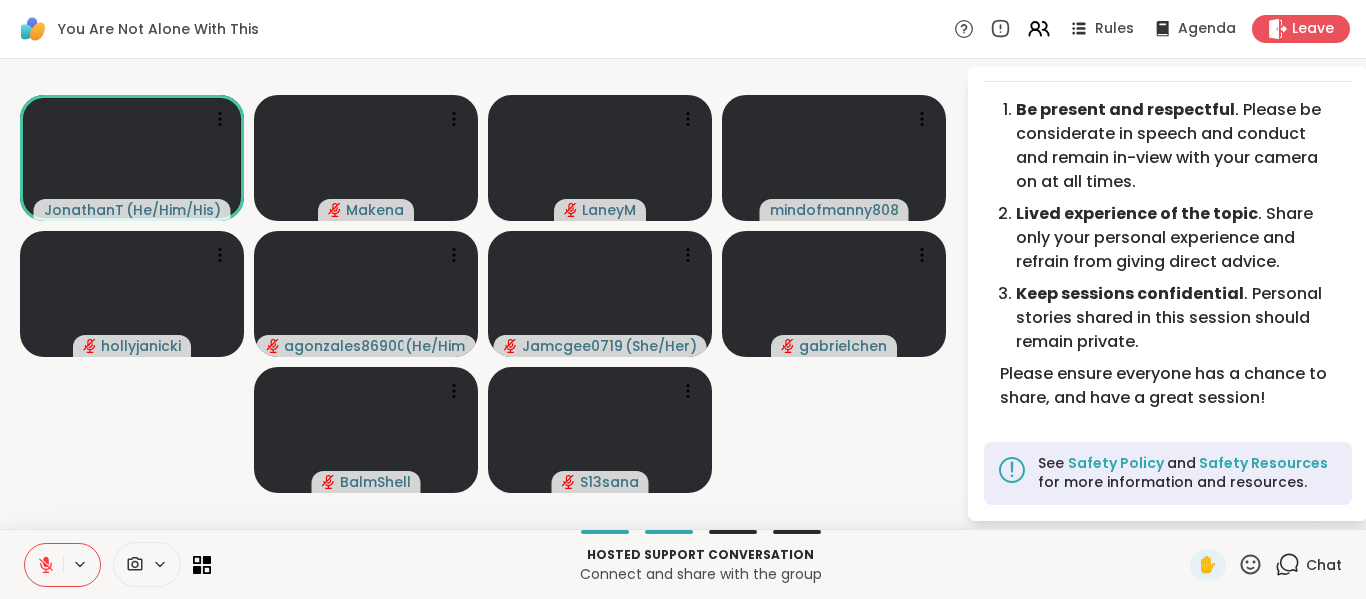 scroll, scrollTop: 0, scrollLeft: 0, axis: both 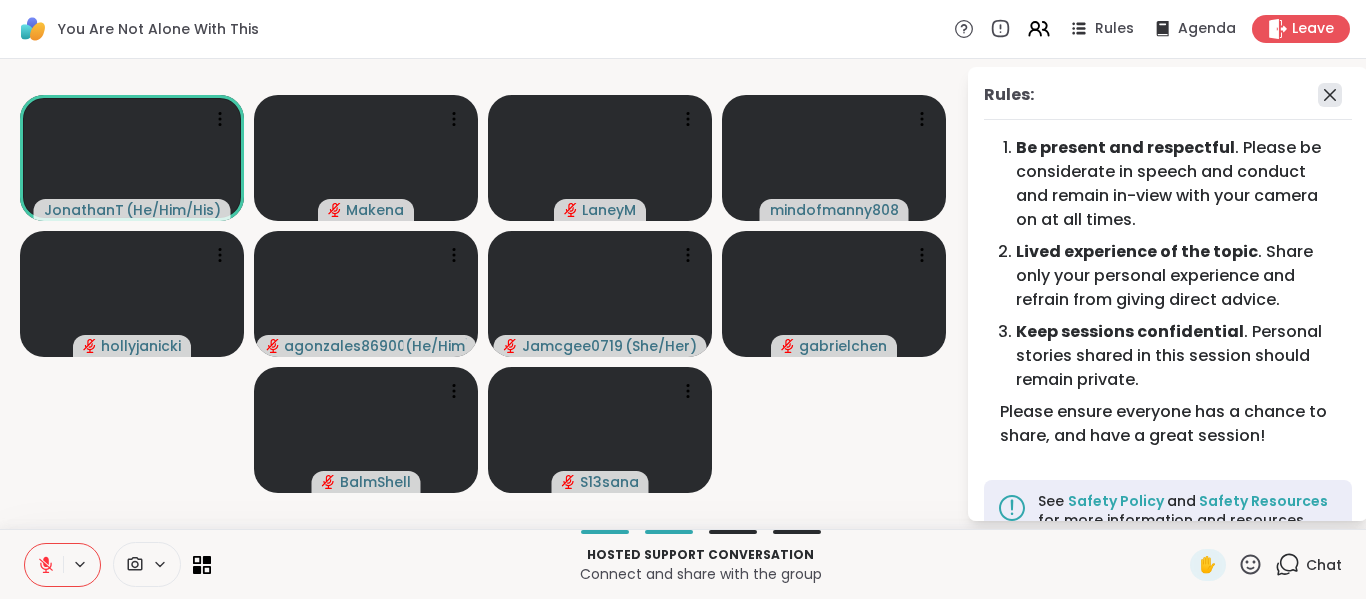 click 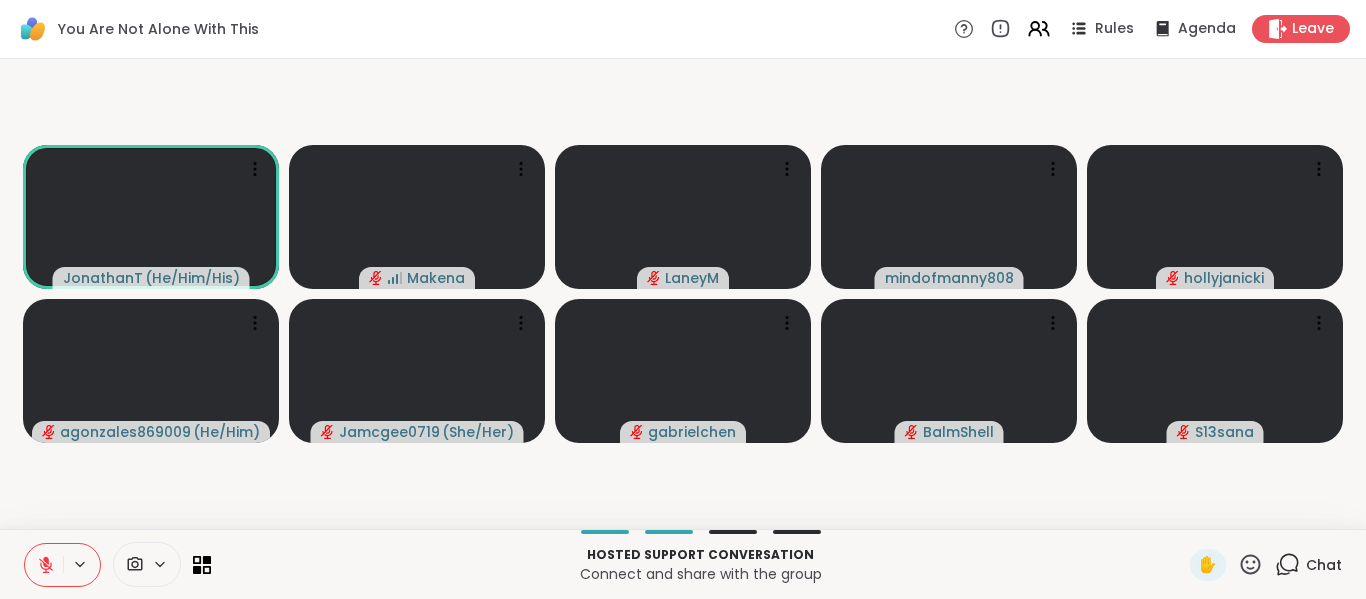 click on "JonathanT ( He/Him/His ) Makena LaneyM mindofmanny808 hollyjanicki agonzales869009 ( He/Him ) Jamcgee0719 ( She/Her ) gabrielchen BalmShell S13sana" at bounding box center [683, 294] 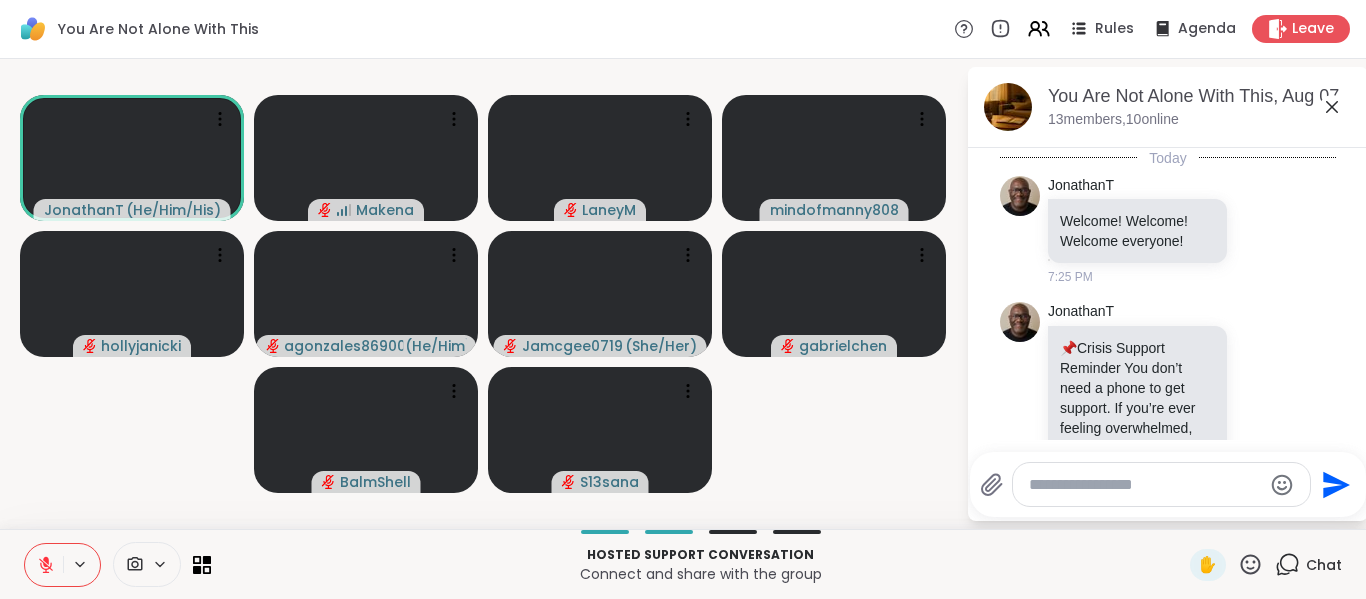 scroll, scrollTop: 2498, scrollLeft: 0, axis: vertical 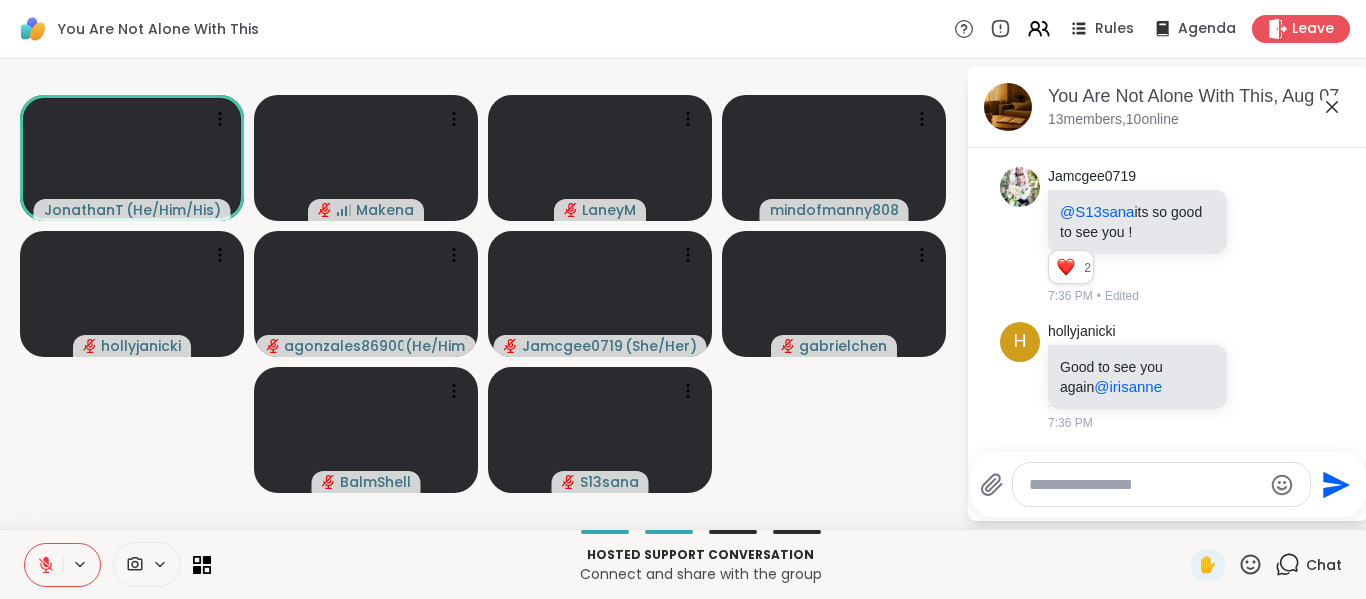 click 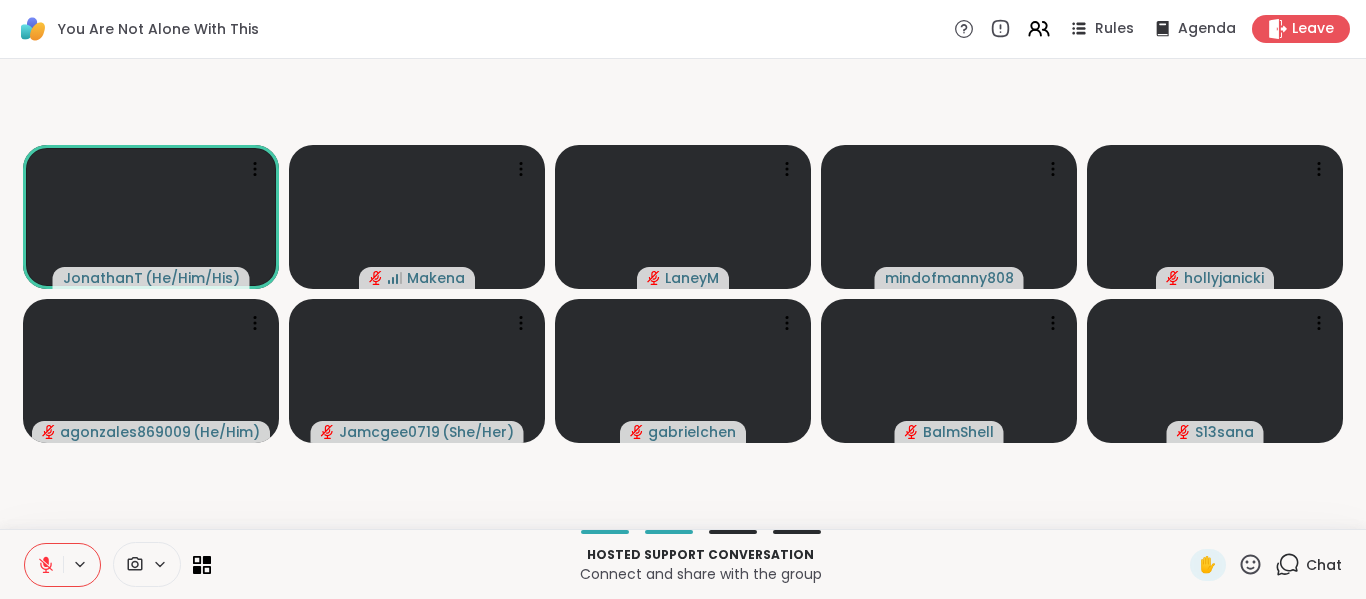 click on "Chat" at bounding box center (1324, 565) 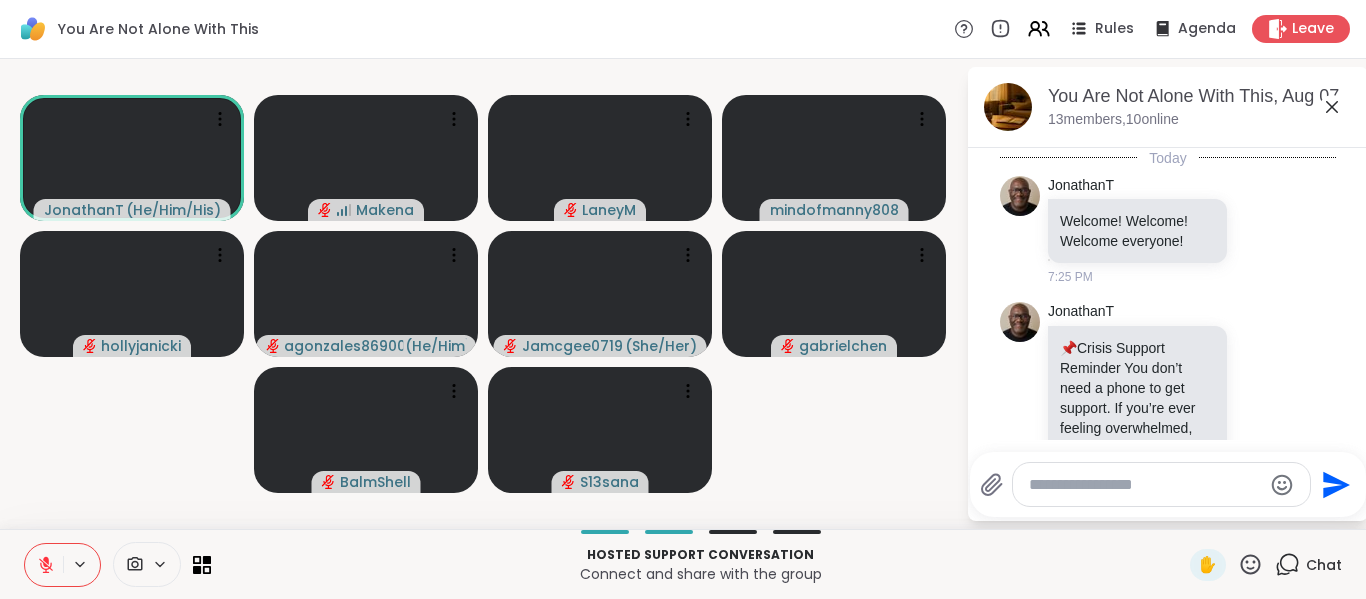 scroll, scrollTop: 2498, scrollLeft: 0, axis: vertical 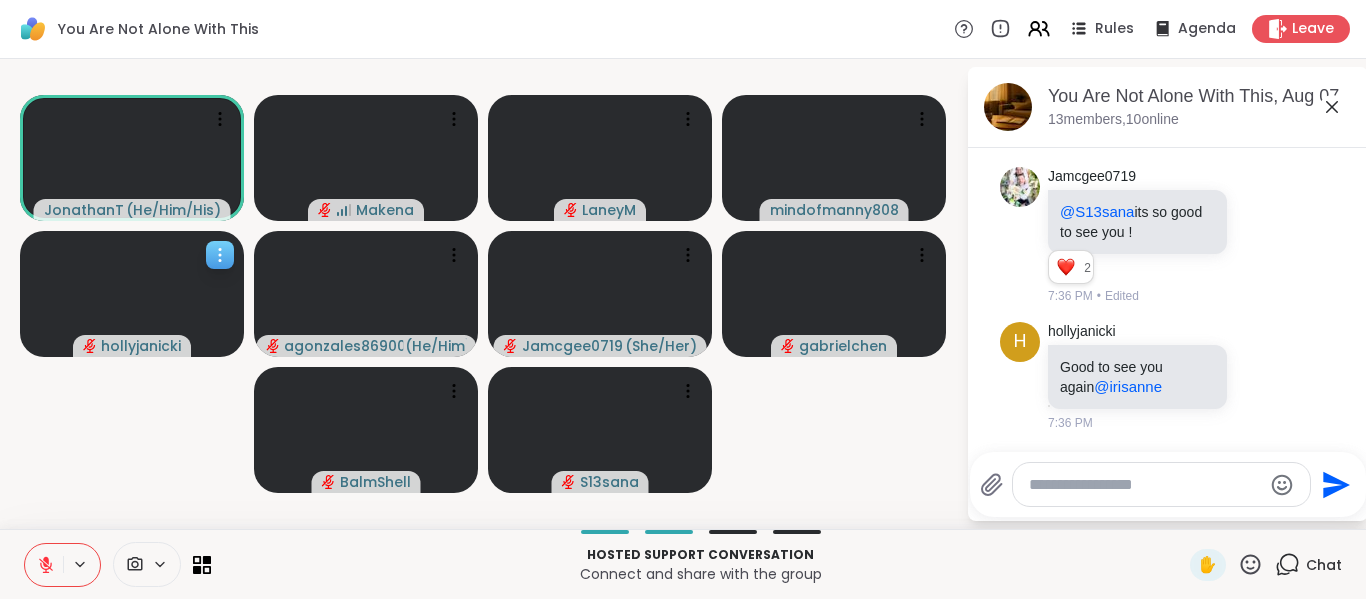 click 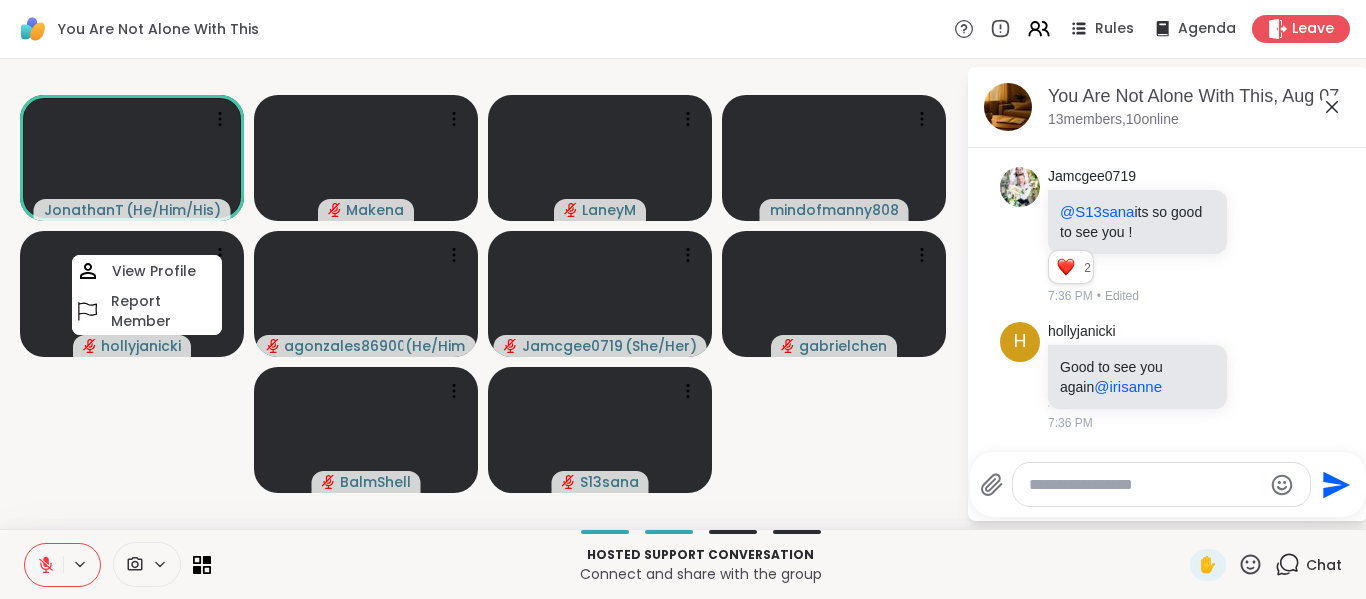 click on "JonathanT ( He/Him/His ) Makena LaneyM mindofmanny808 hollyjanicki View Profile Report Member agonzales869009 ( He/Him ) Jamcgee0719 ( She/Her ) gabrielchen BalmShell S13sana" at bounding box center (483, 294) 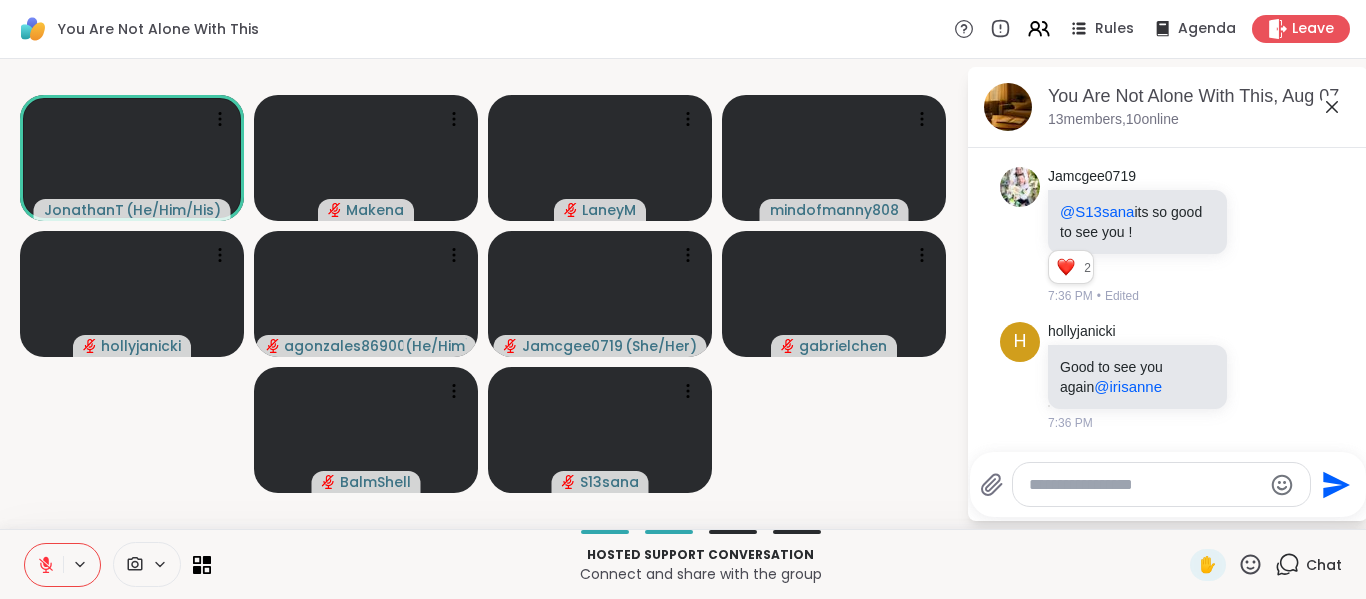 click on "Rules Agenda Leave" at bounding box center (1152, 29) 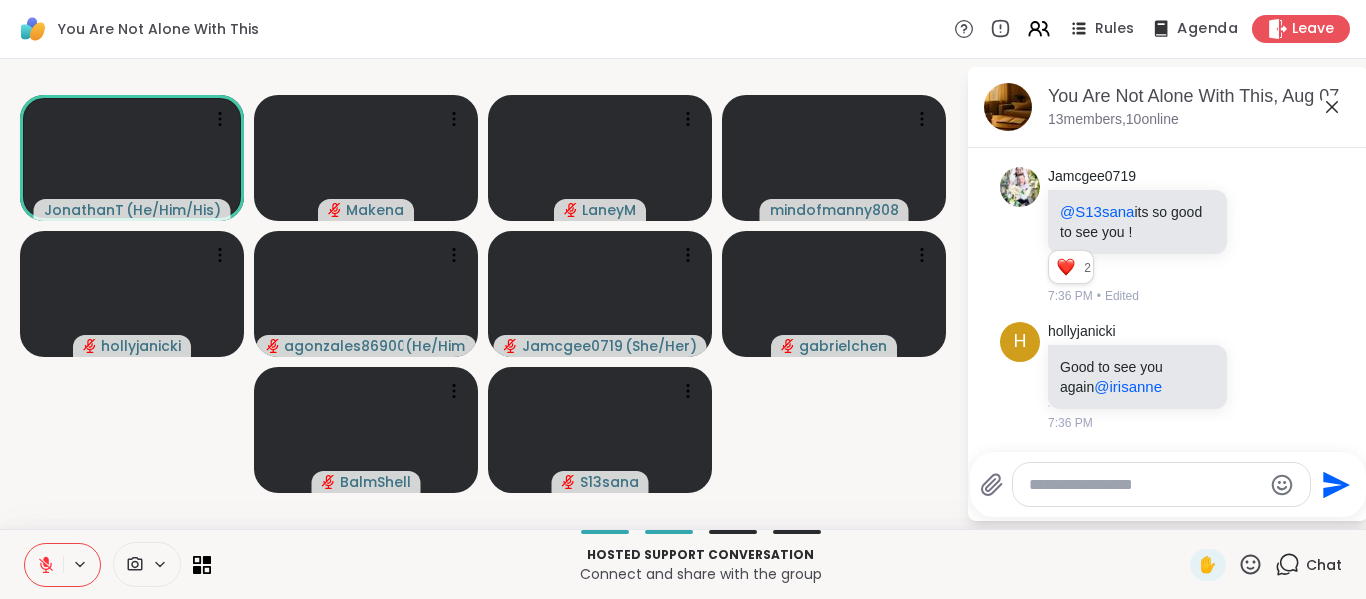 click 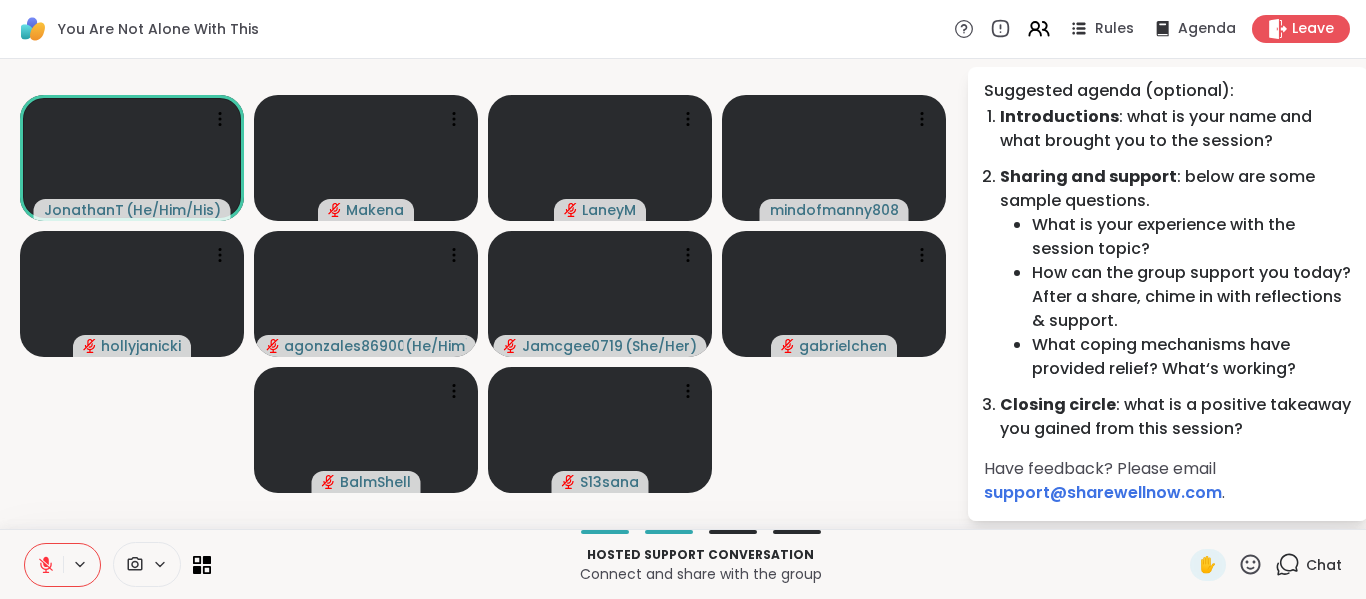 scroll, scrollTop: 0, scrollLeft: 0, axis: both 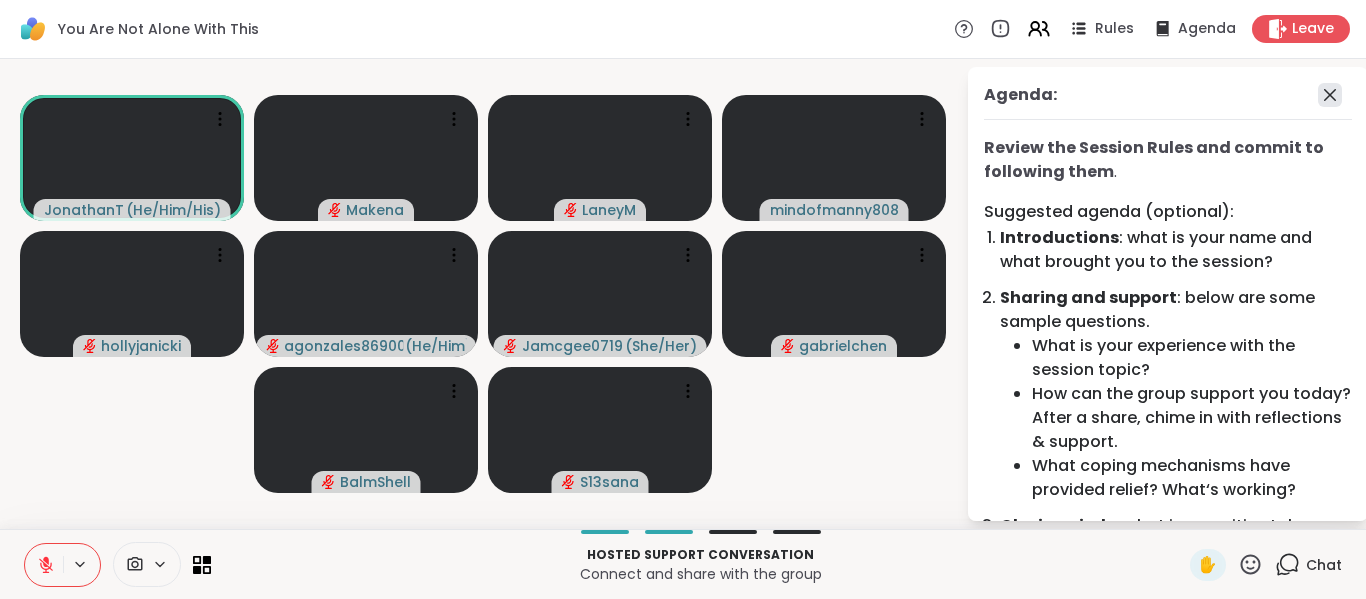 click 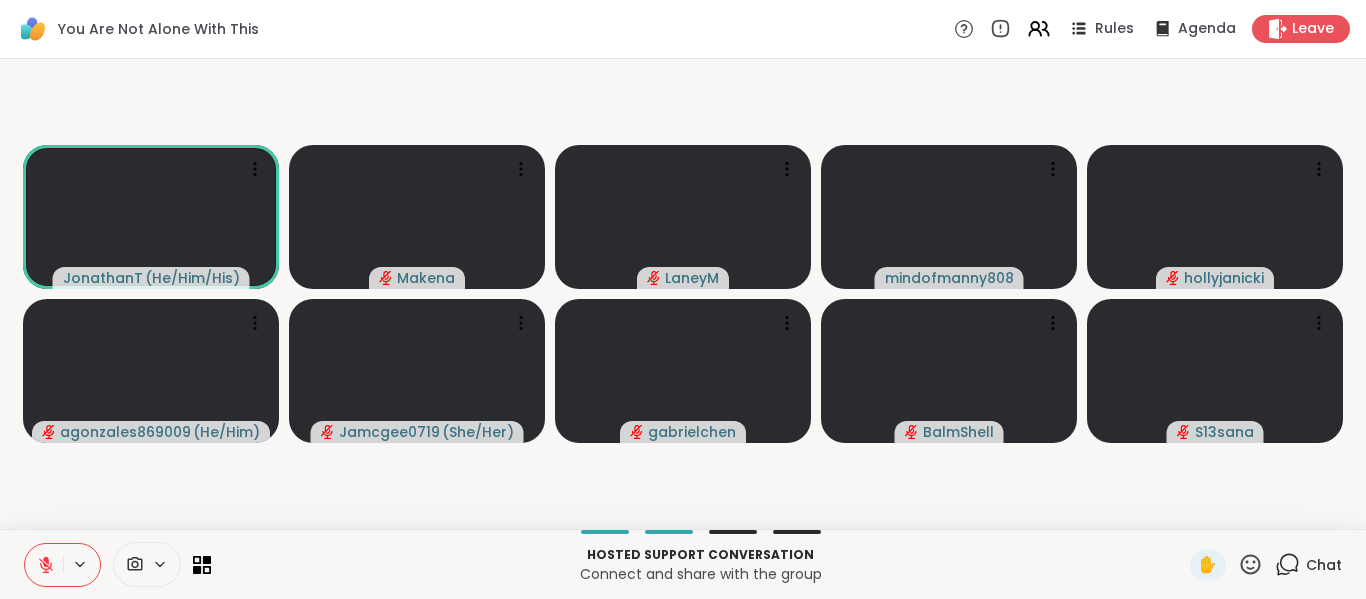 click 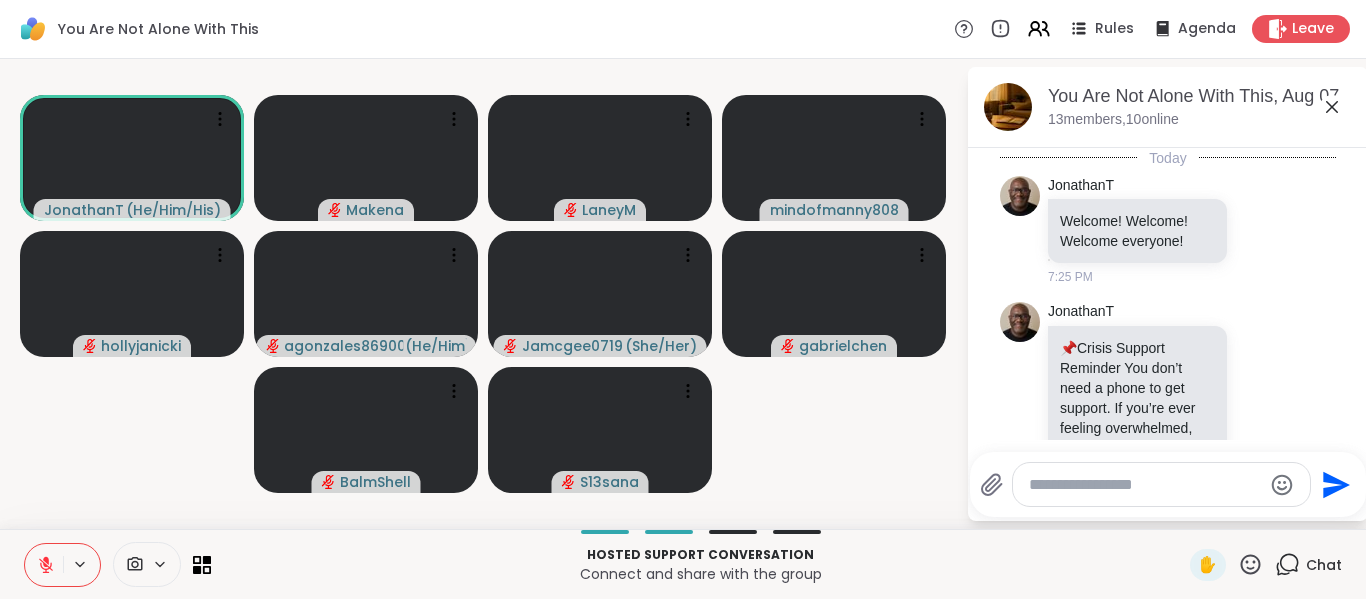 scroll, scrollTop: 2498, scrollLeft: 0, axis: vertical 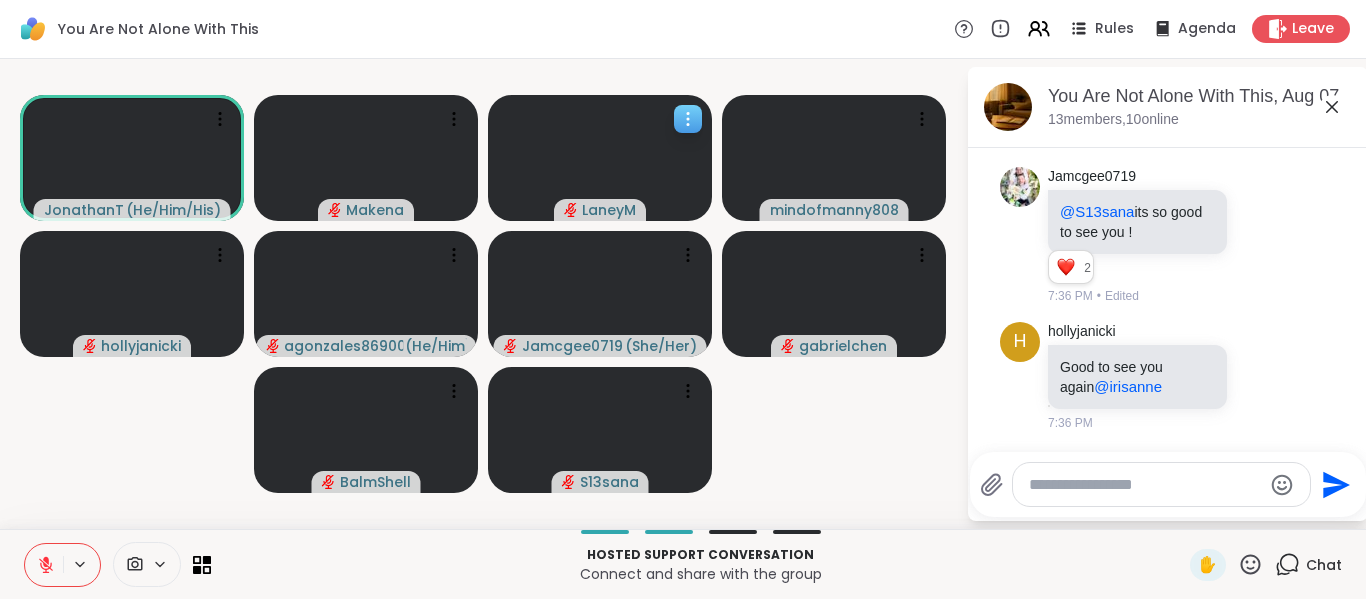 click at bounding box center (688, 119) 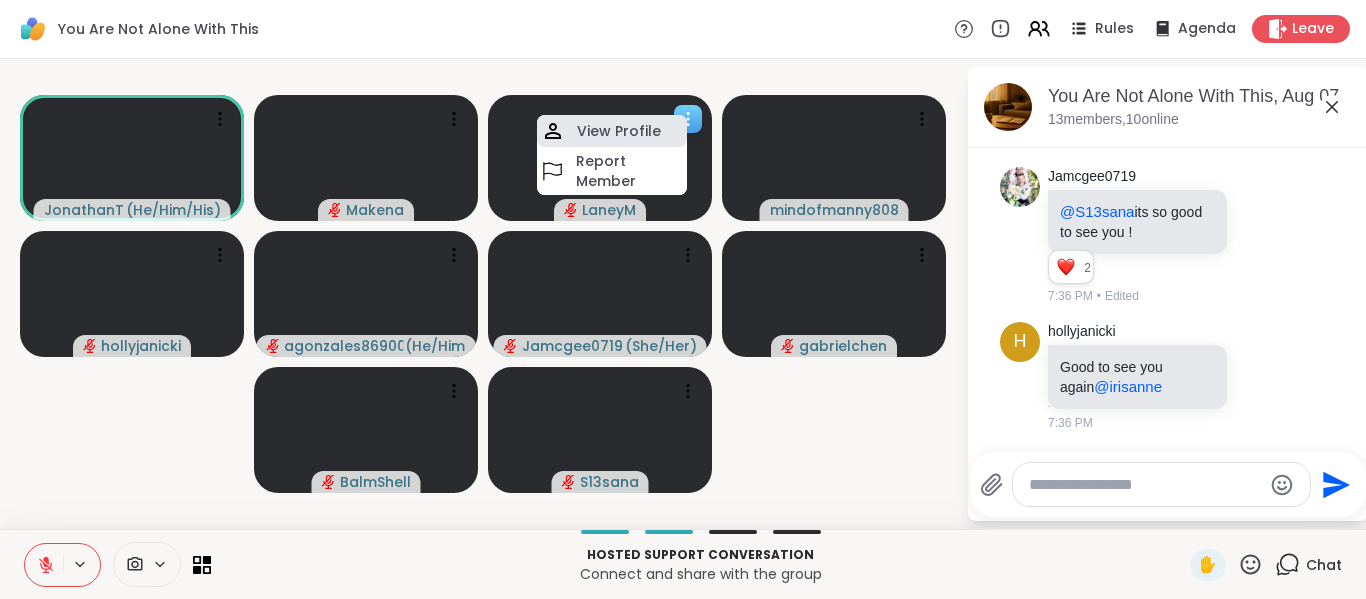 click on "View Profile" at bounding box center [619, 131] 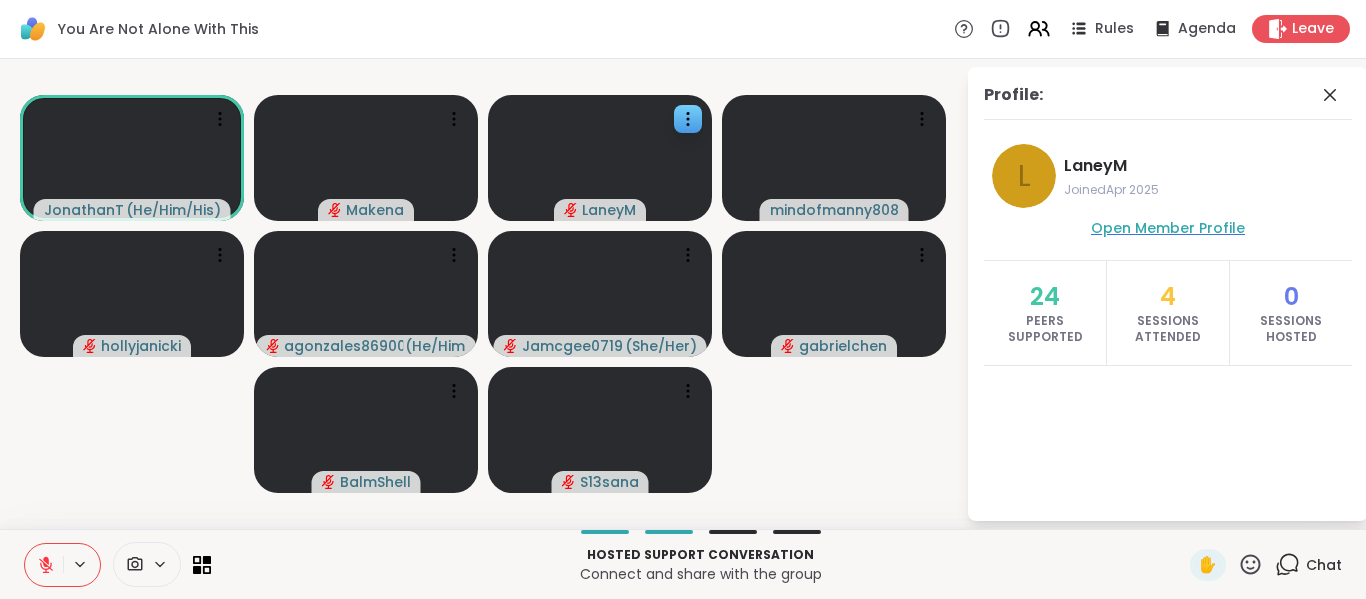 click on "Open Member Profile" at bounding box center (1168, 228) 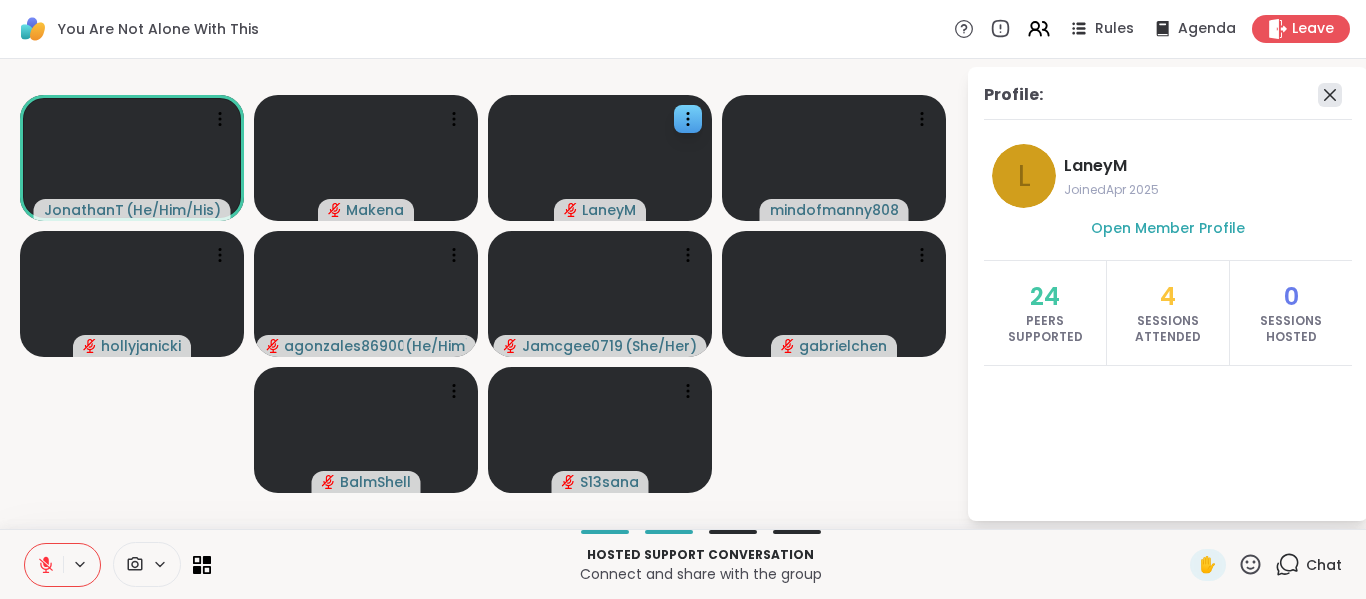 click 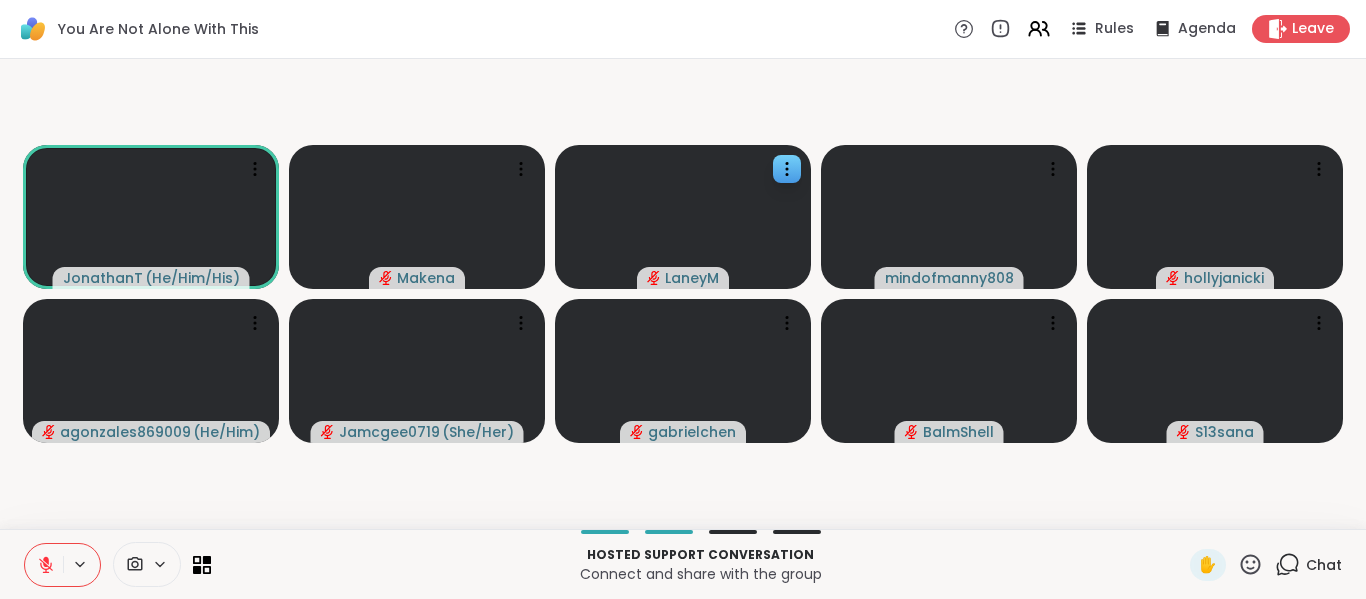 click on "Chat" at bounding box center (1324, 565) 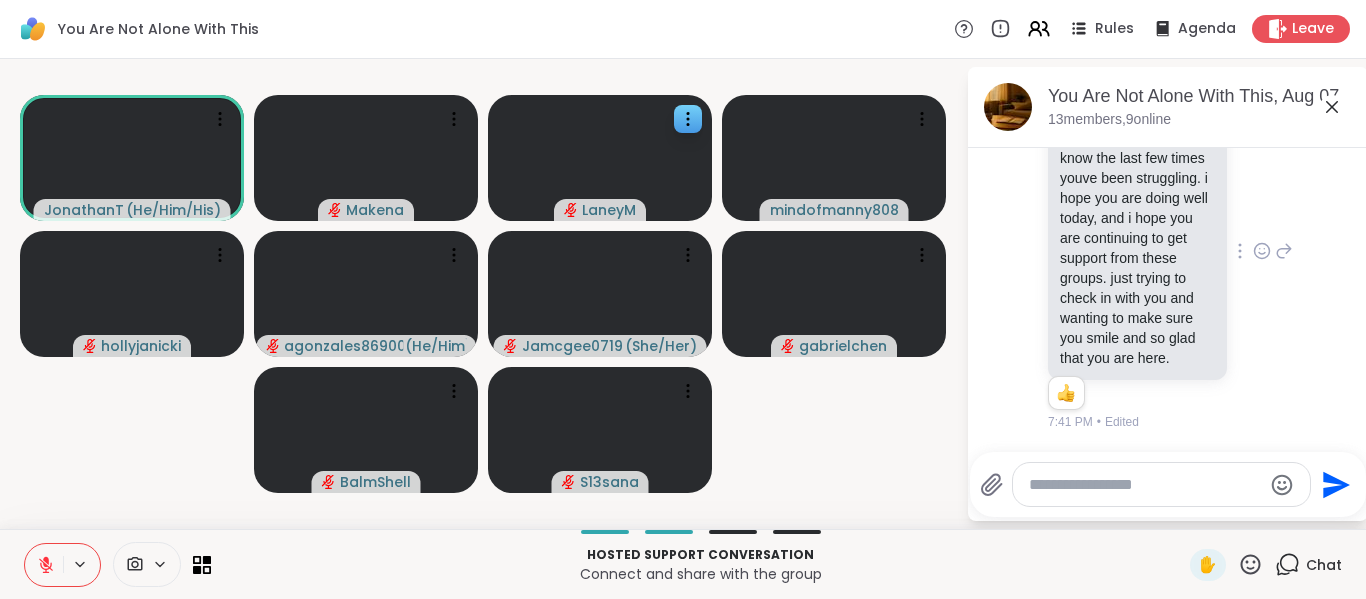 scroll, scrollTop: 2914, scrollLeft: 0, axis: vertical 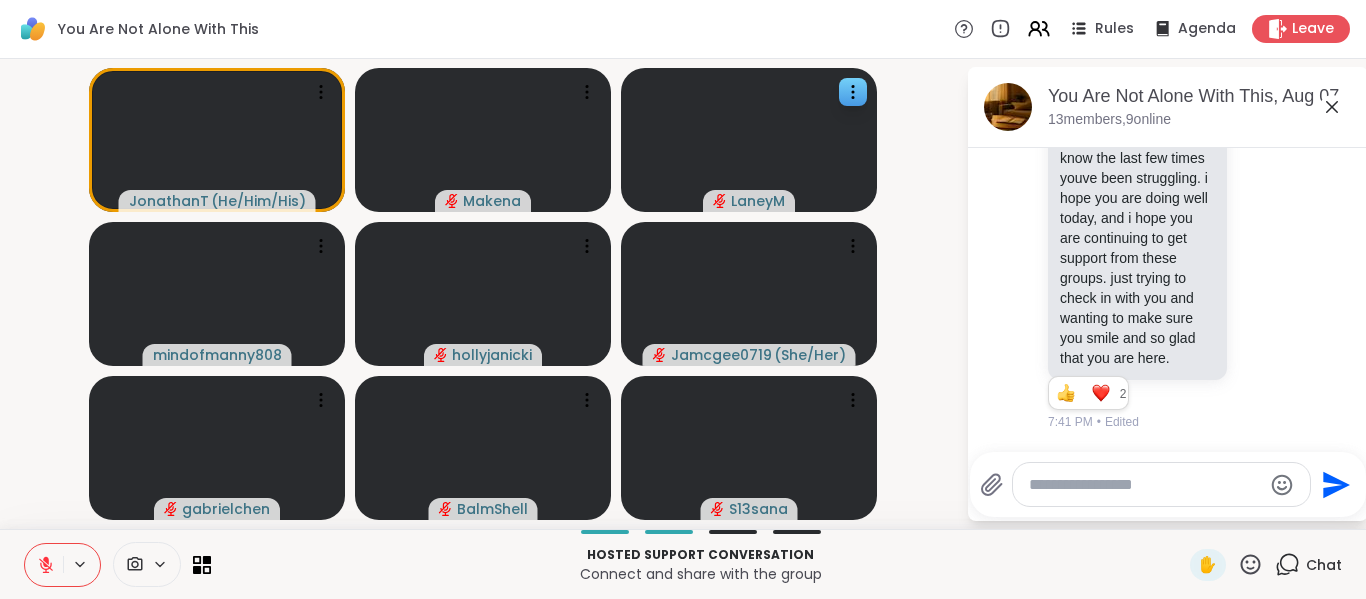 click at bounding box center [1161, 484] 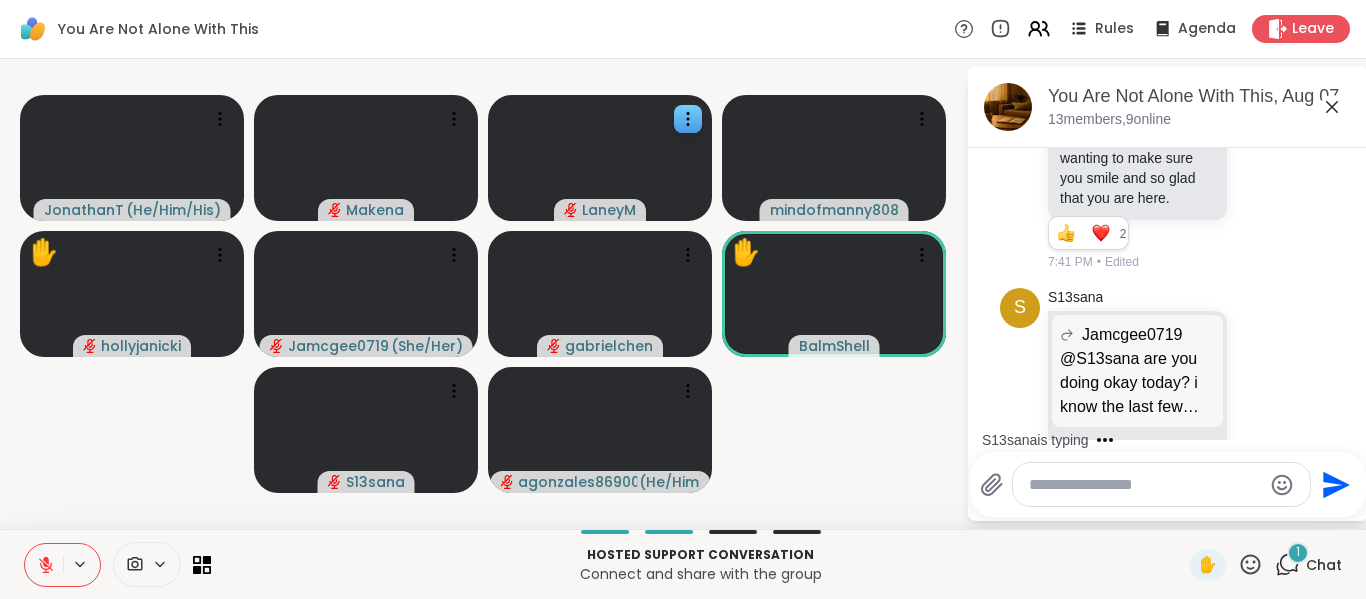 scroll, scrollTop: 3216, scrollLeft: 0, axis: vertical 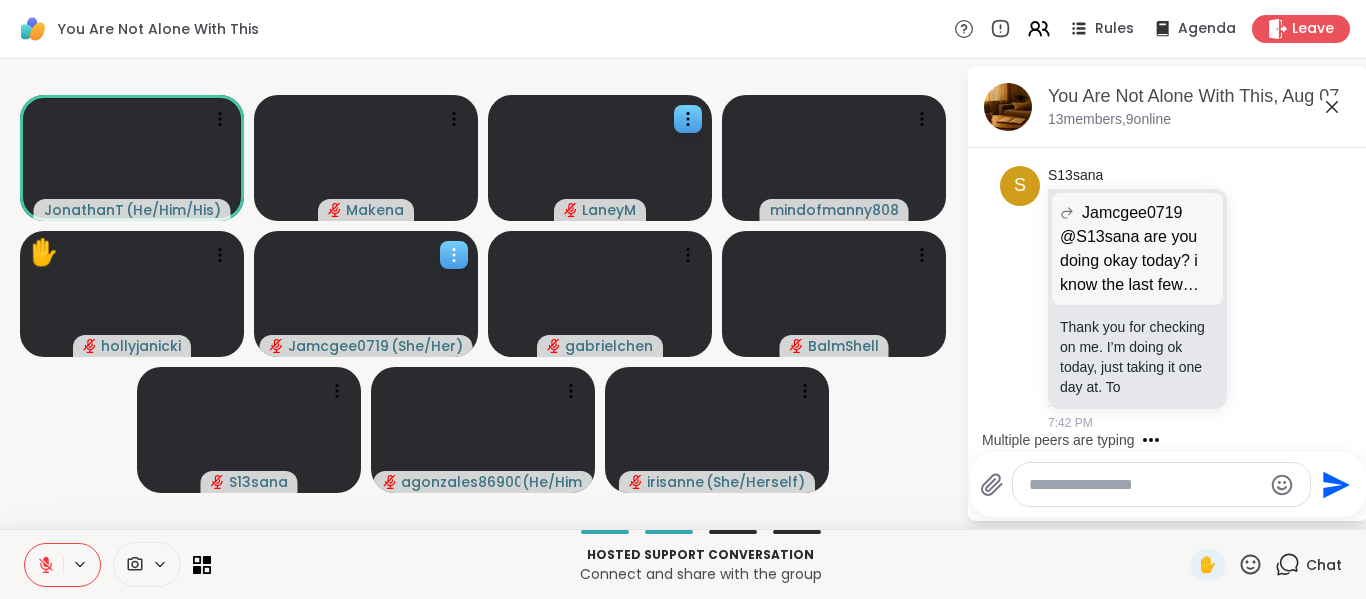 click 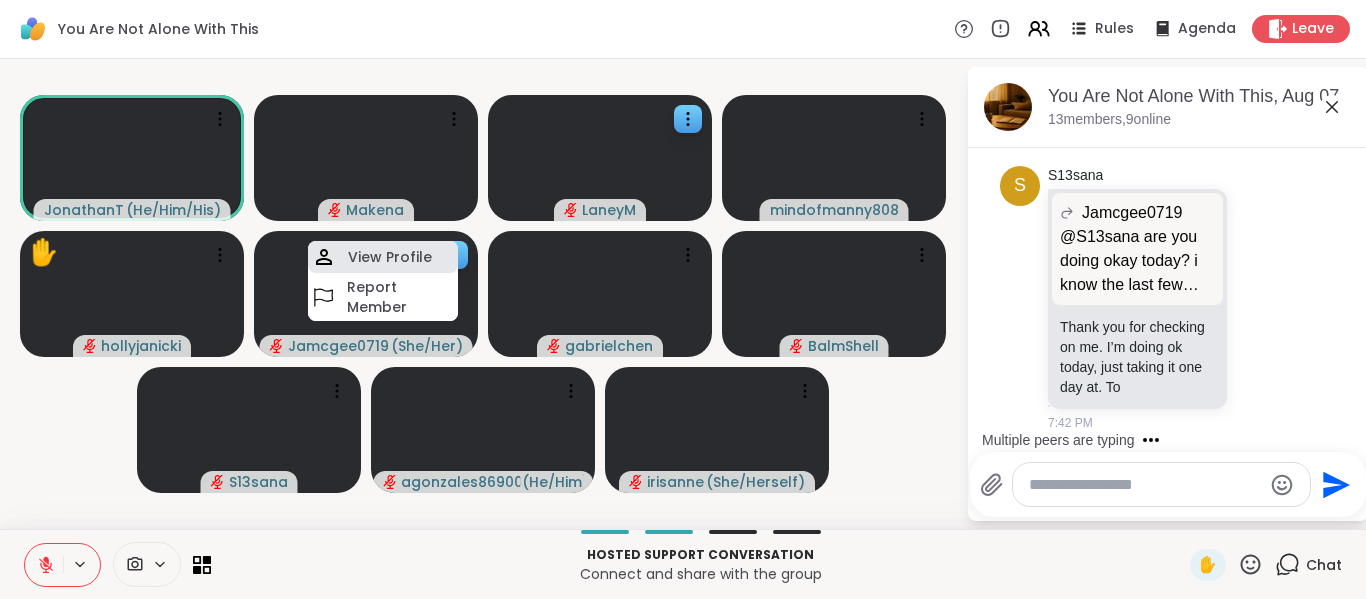click on "View Profile" at bounding box center [390, 257] 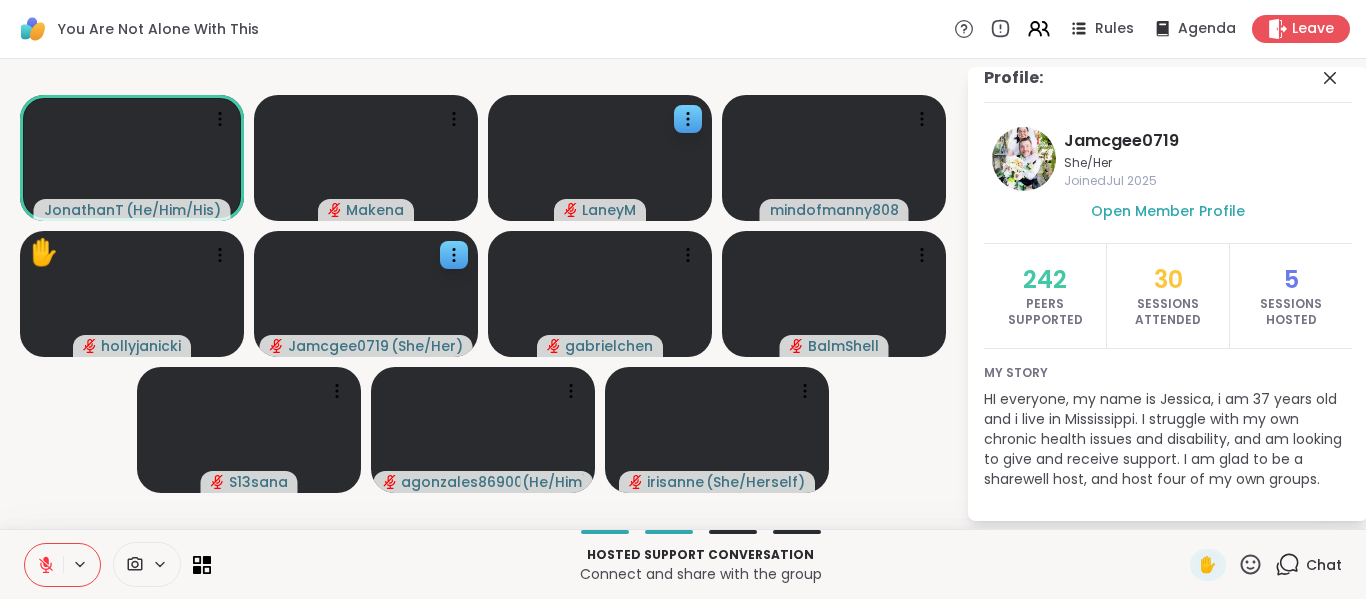 scroll, scrollTop: 0, scrollLeft: 0, axis: both 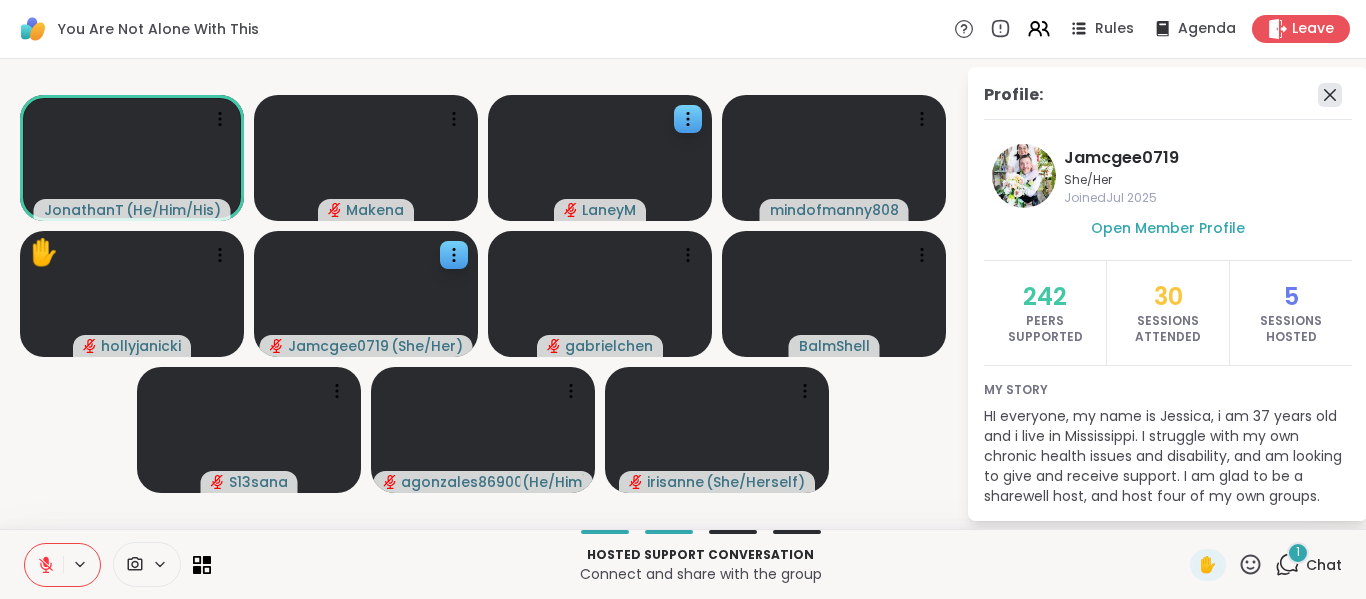 click 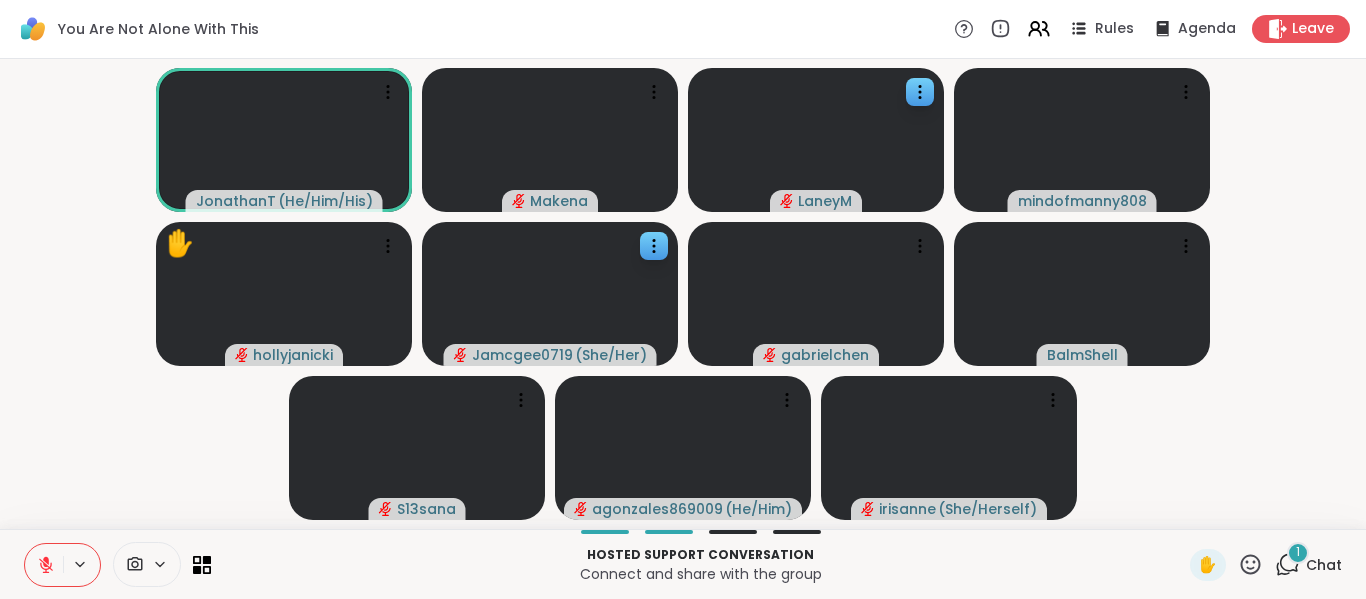 click on "1" at bounding box center [1298, 552] 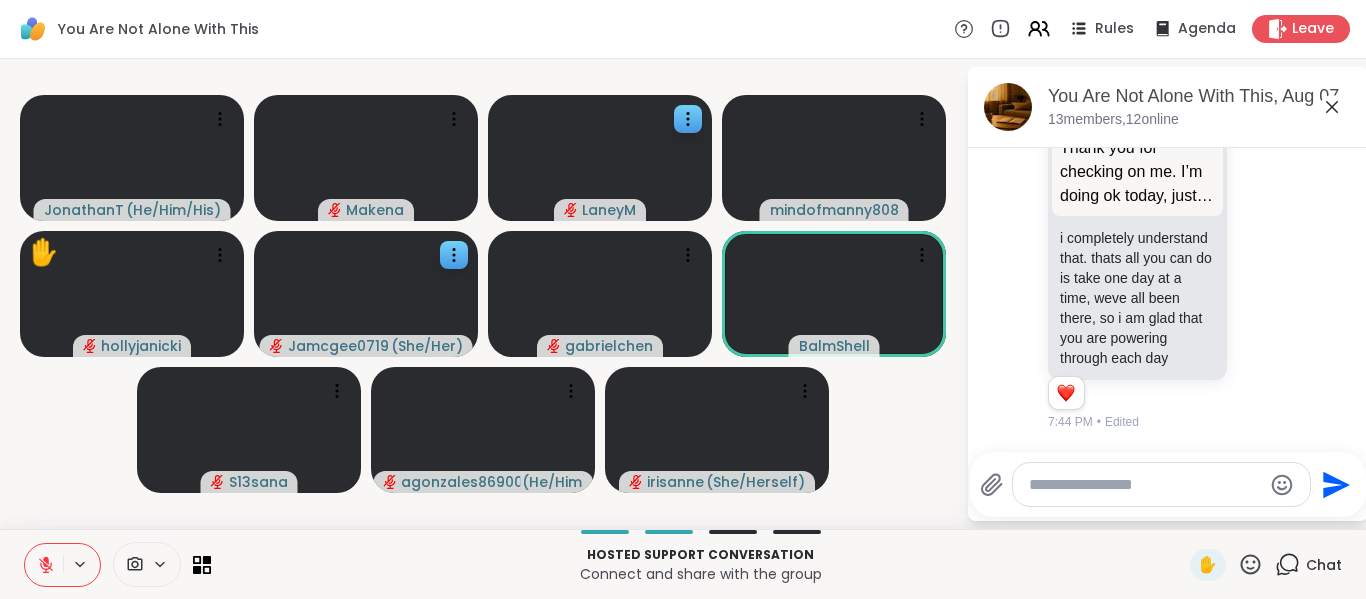 scroll, scrollTop: 3754, scrollLeft: 0, axis: vertical 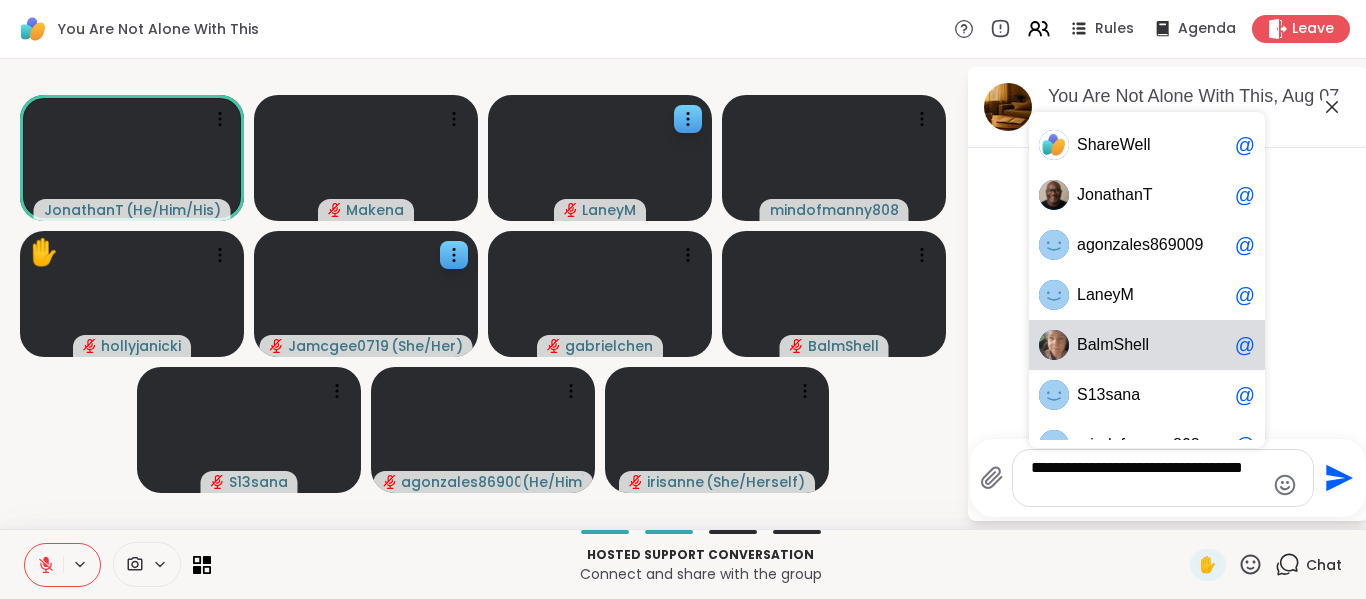 click on "almShell" at bounding box center [1118, 345] 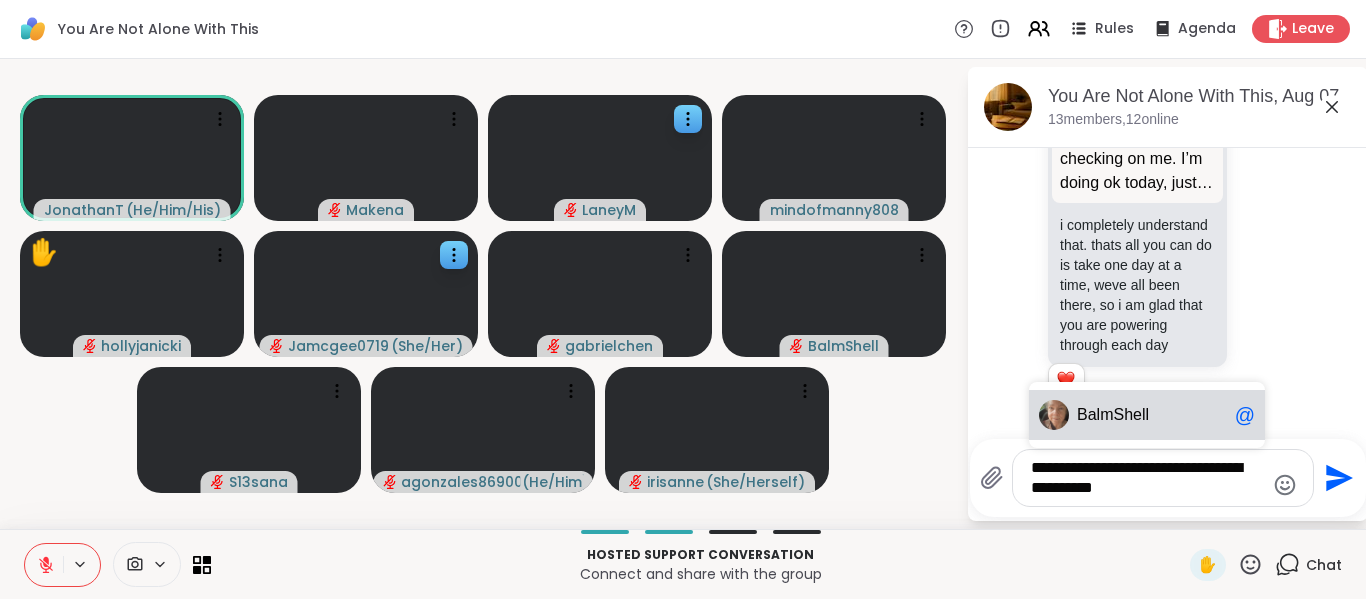 click on "BalmShell" at bounding box center (1152, 415) 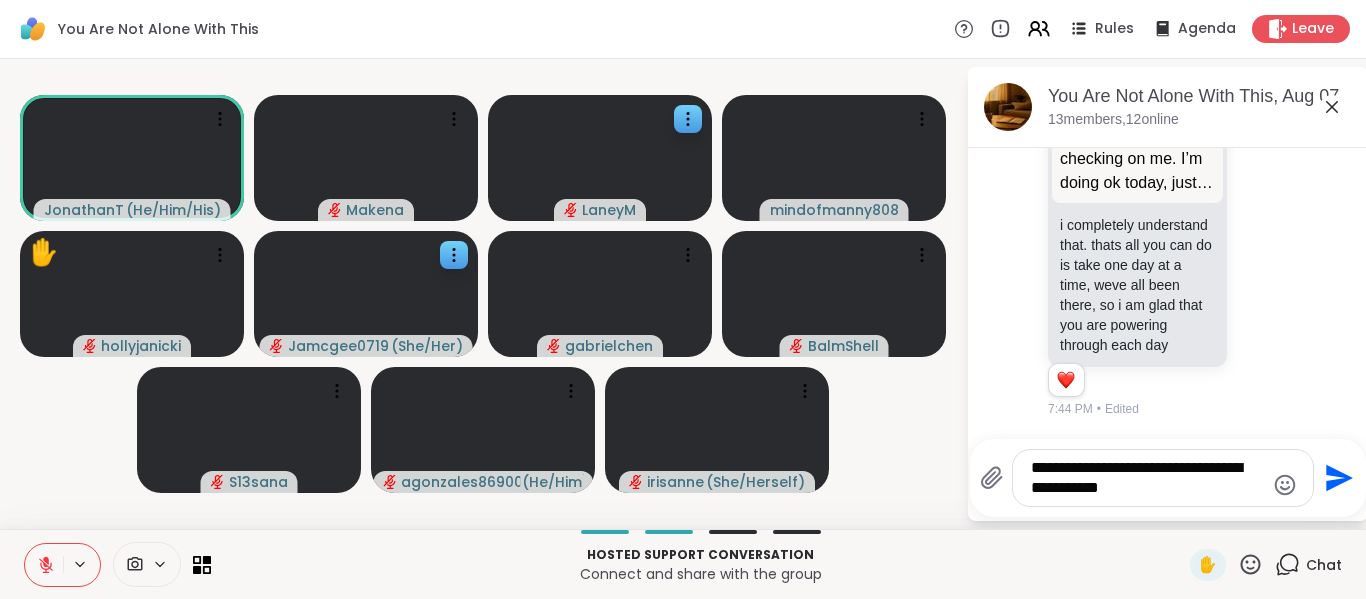 click on "**********" at bounding box center [1147, 478] 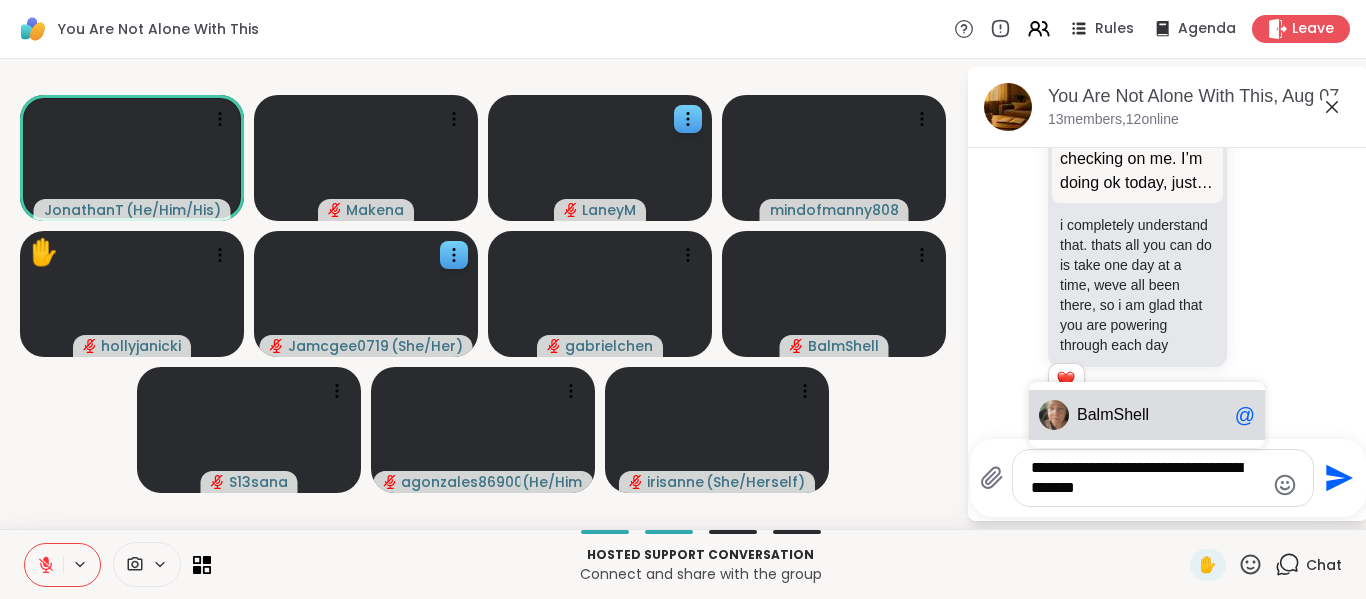click on "BalmShel l" at bounding box center (1152, 415) 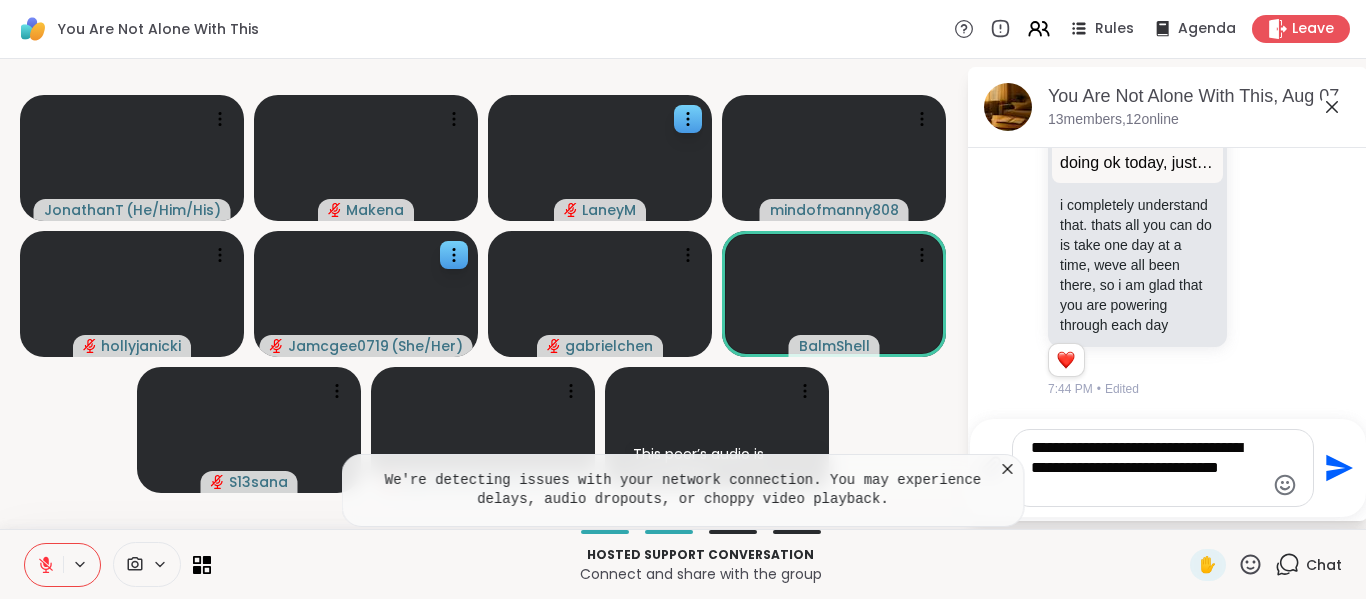 type on "**********" 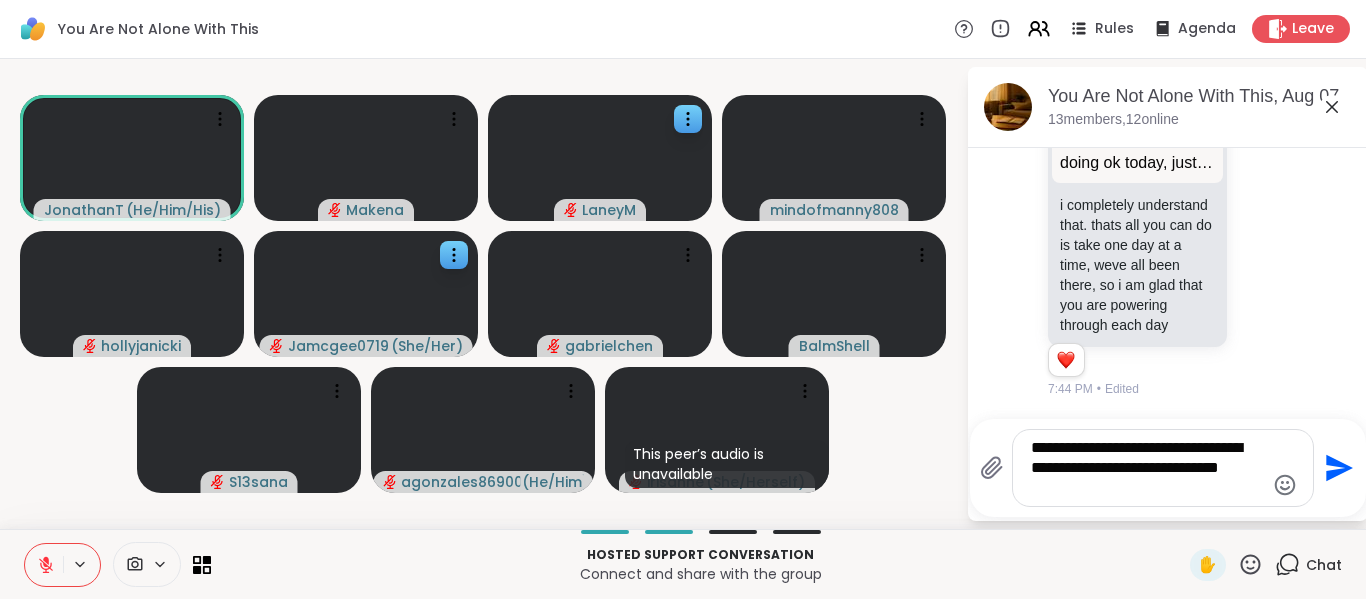 click on "JonathanT ( He/Him/His ) Makena LaneyM mindofmanny808 hollyjanicki Jamcgee0719 ( She/Her ) gabrielchen BalmShell S13sana agonzales869009 ( He/Him ) This peer’s audio is unavailable irisanne ( She/Herself )" at bounding box center [483, 294] 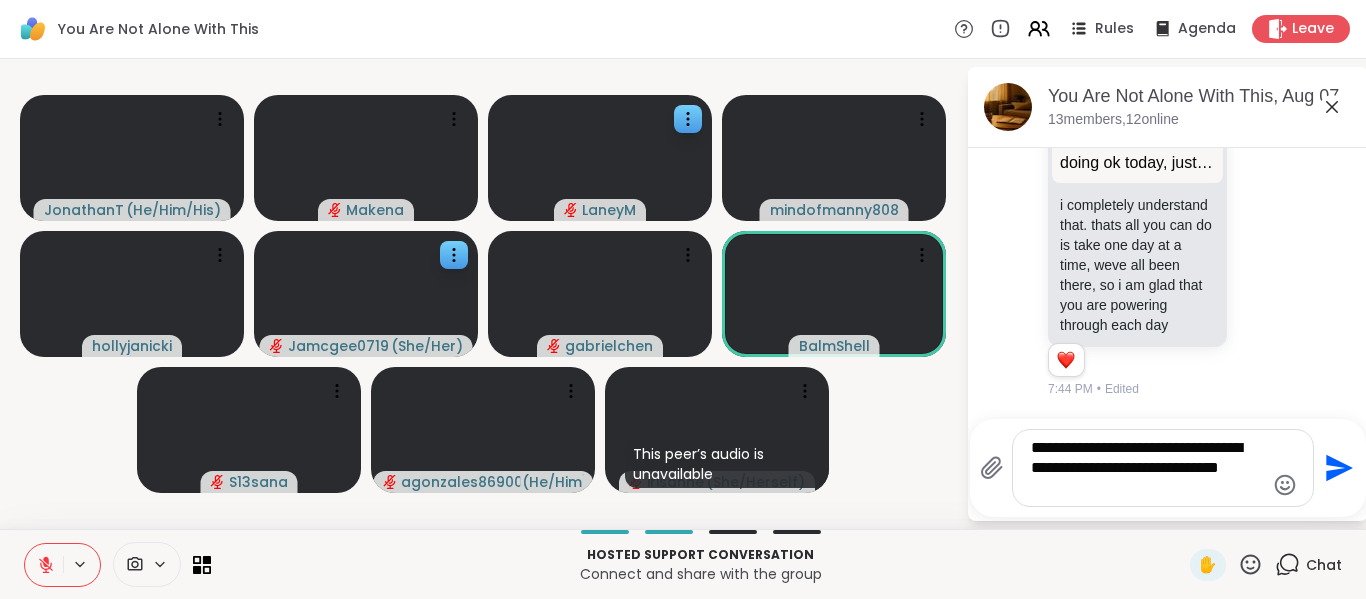 click on "Send" 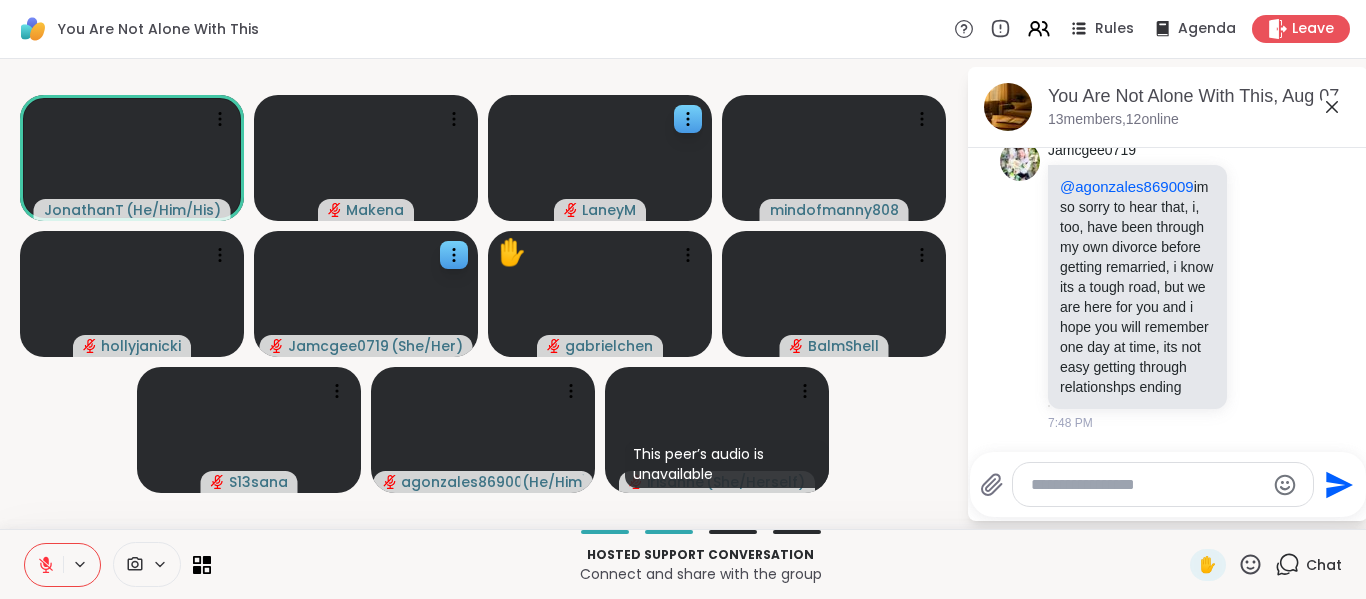 scroll, scrollTop: 3100, scrollLeft: 0, axis: vertical 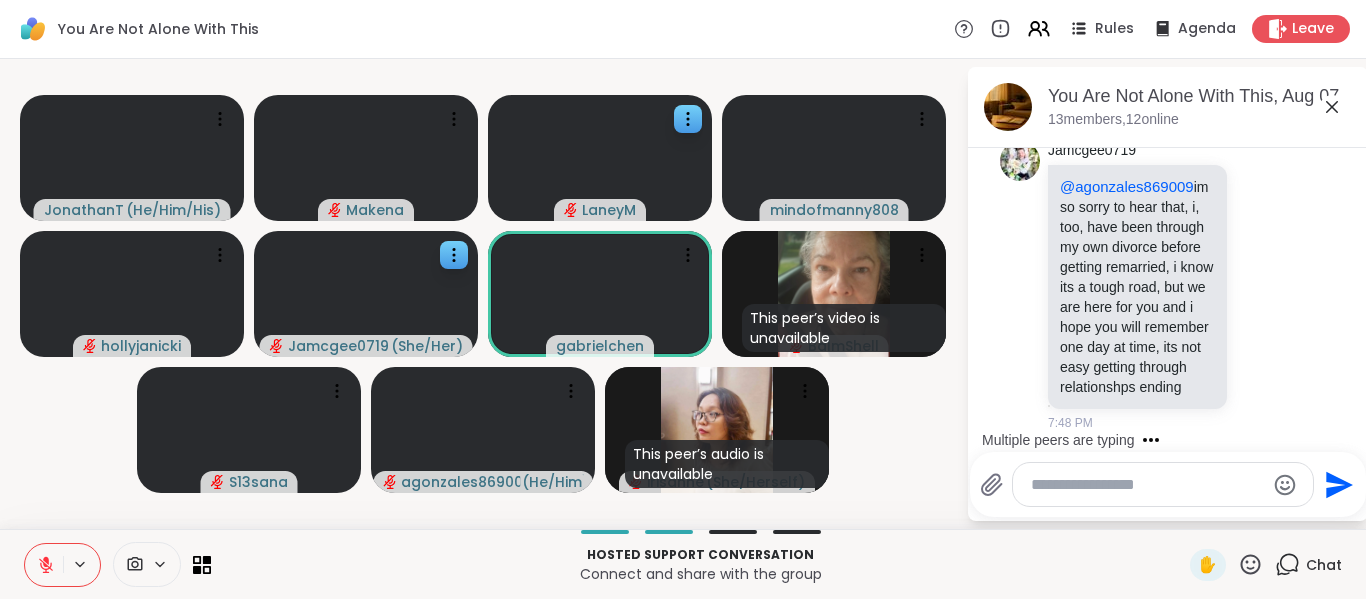 click 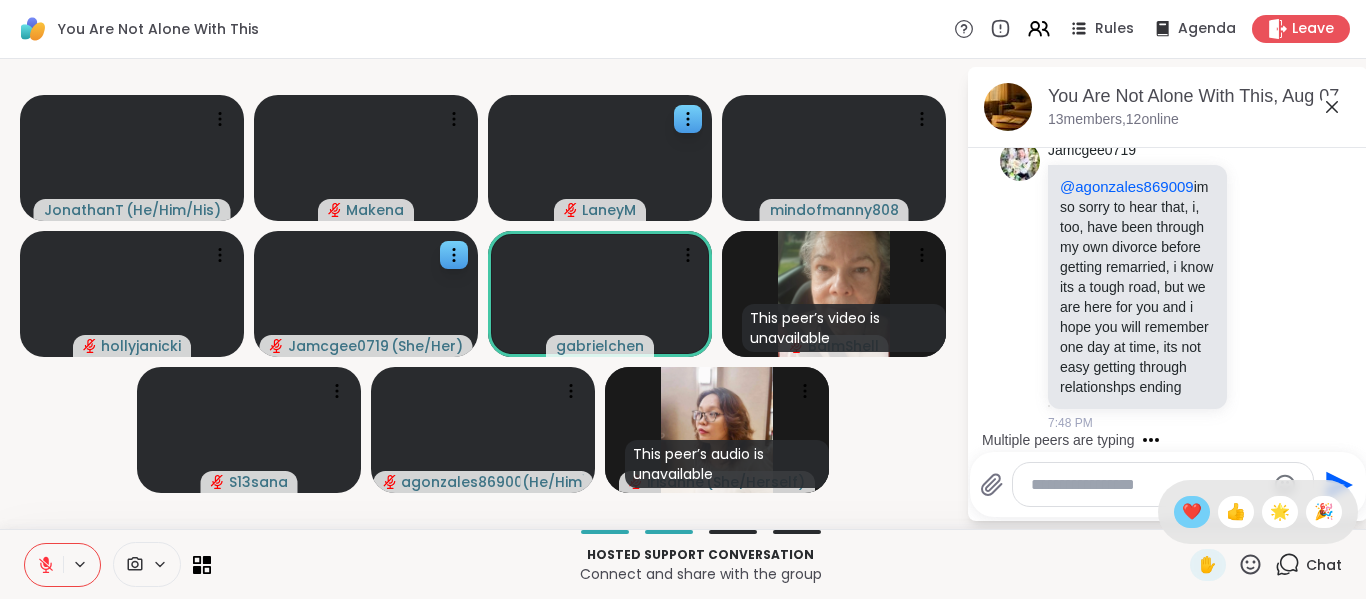 click on "❤️" at bounding box center (1192, 512) 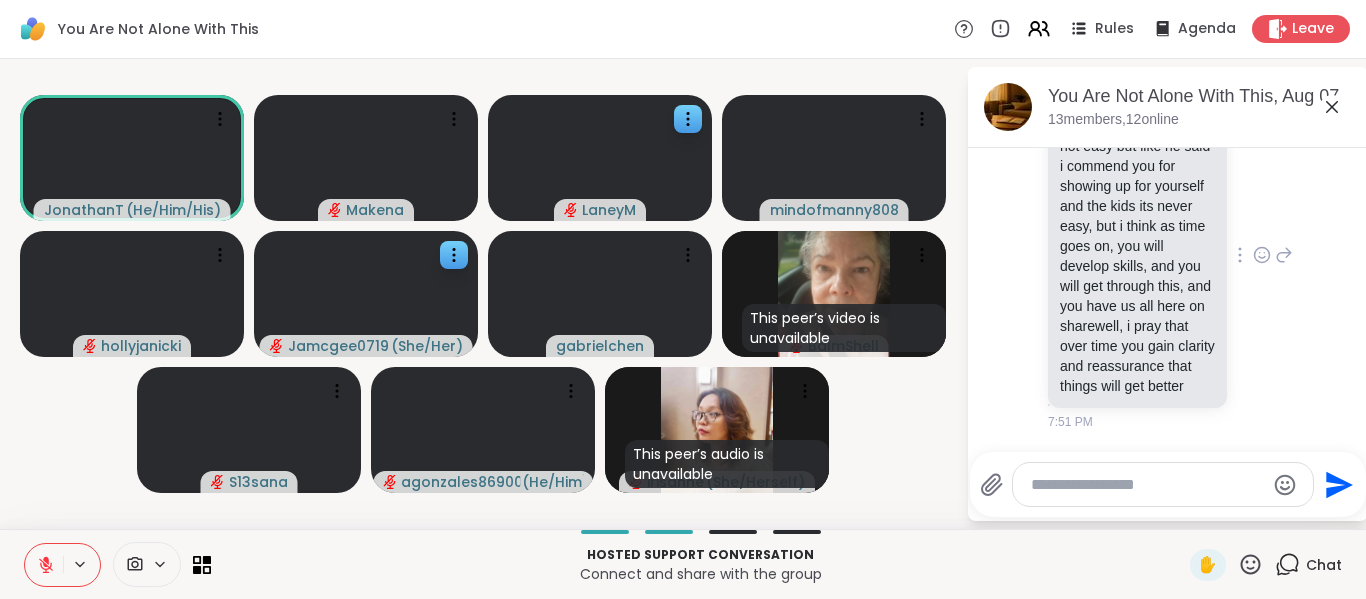 scroll, scrollTop: 5389, scrollLeft: 0, axis: vertical 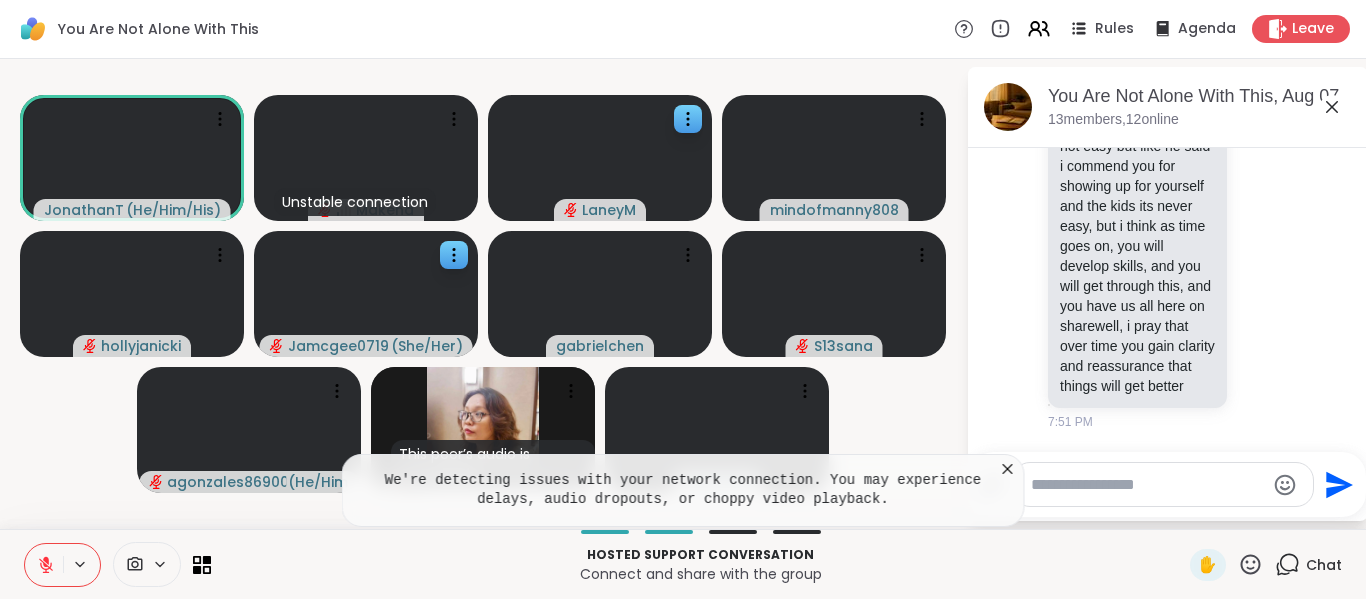 click 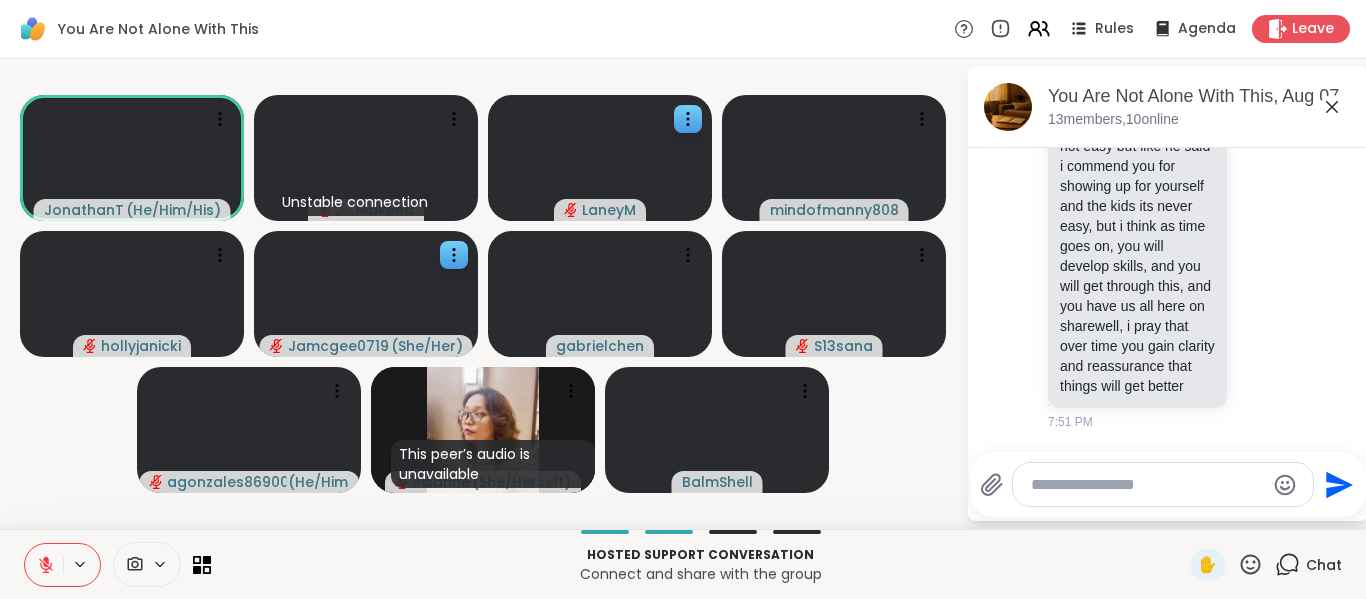 click on "JonathanT ( He/Him/His ) Unstable connection Makena LaneyM mindofmanny808 hollyjanicki Jamcgee0719 ( She/Her ) gabrielchen S13sana agonzales869009 ( He/Him ) This peer’s audio is unavailable irisanne ( She/Herself ) BalmShell" at bounding box center (483, 294) 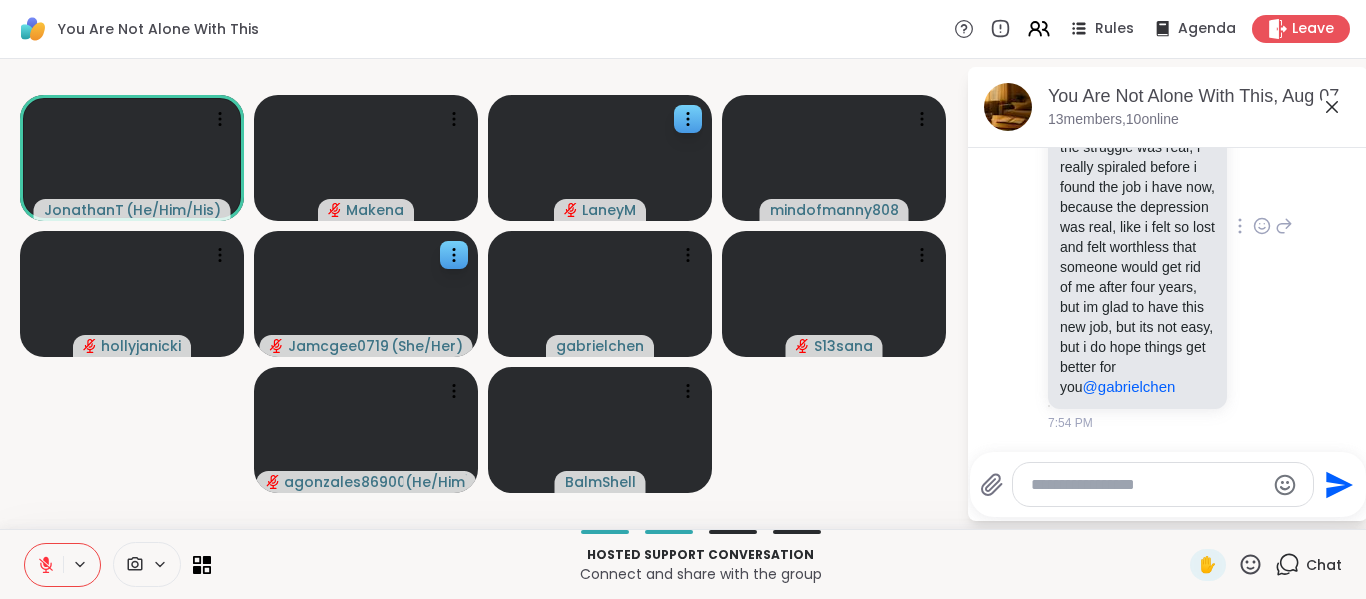 scroll, scrollTop: 6249, scrollLeft: 0, axis: vertical 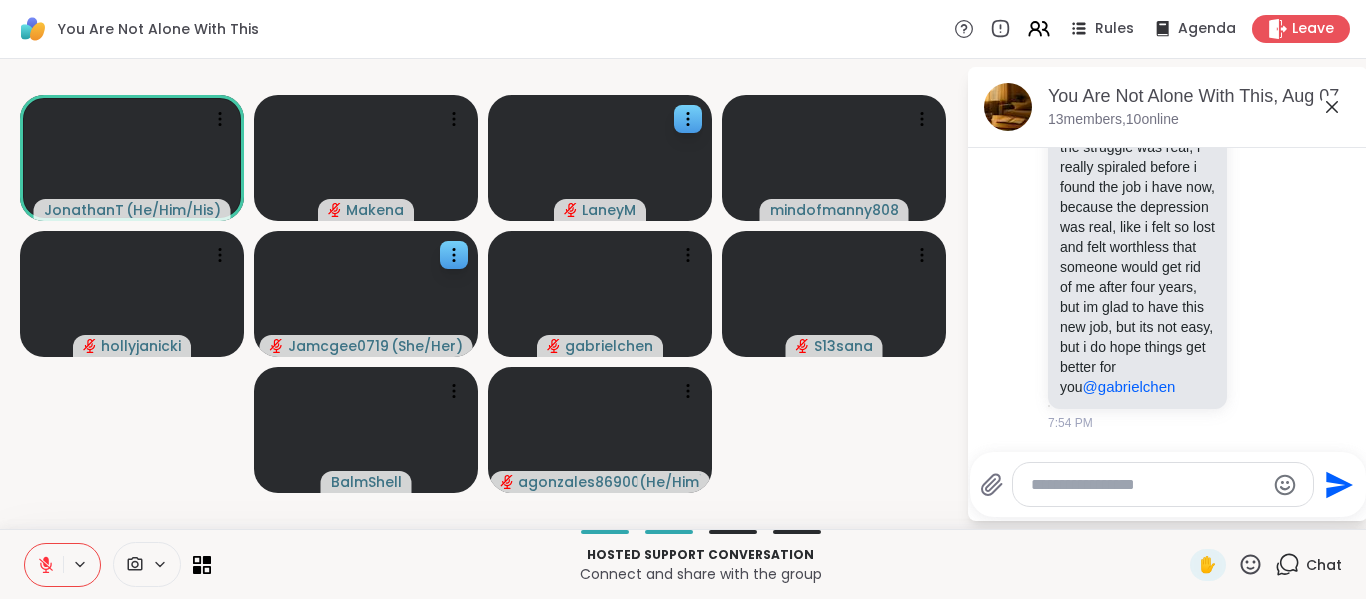 click at bounding box center [1147, 485] 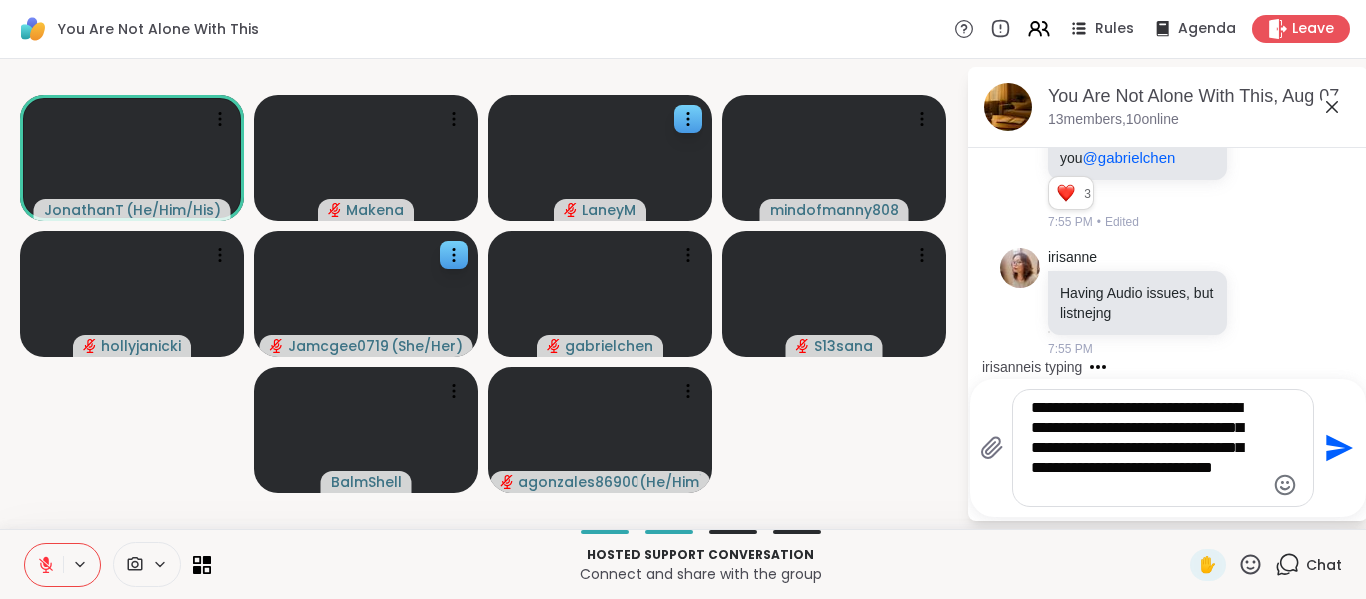 scroll, scrollTop: 6478, scrollLeft: 0, axis: vertical 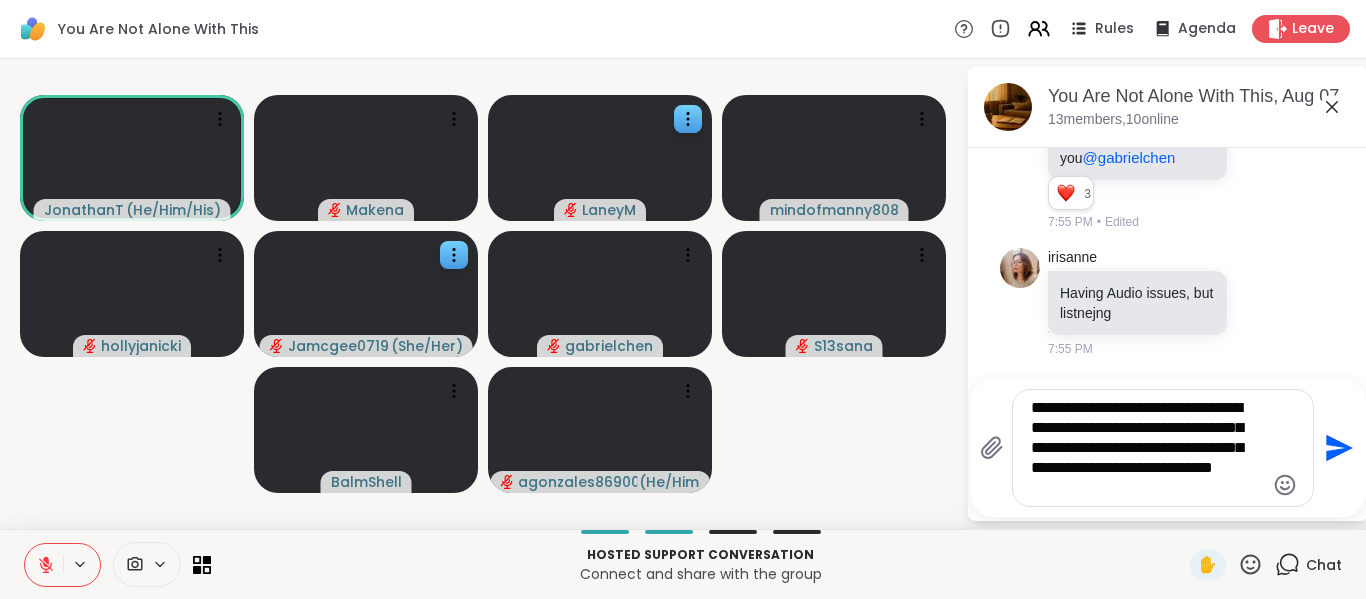 click on "**********" at bounding box center (1147, 448) 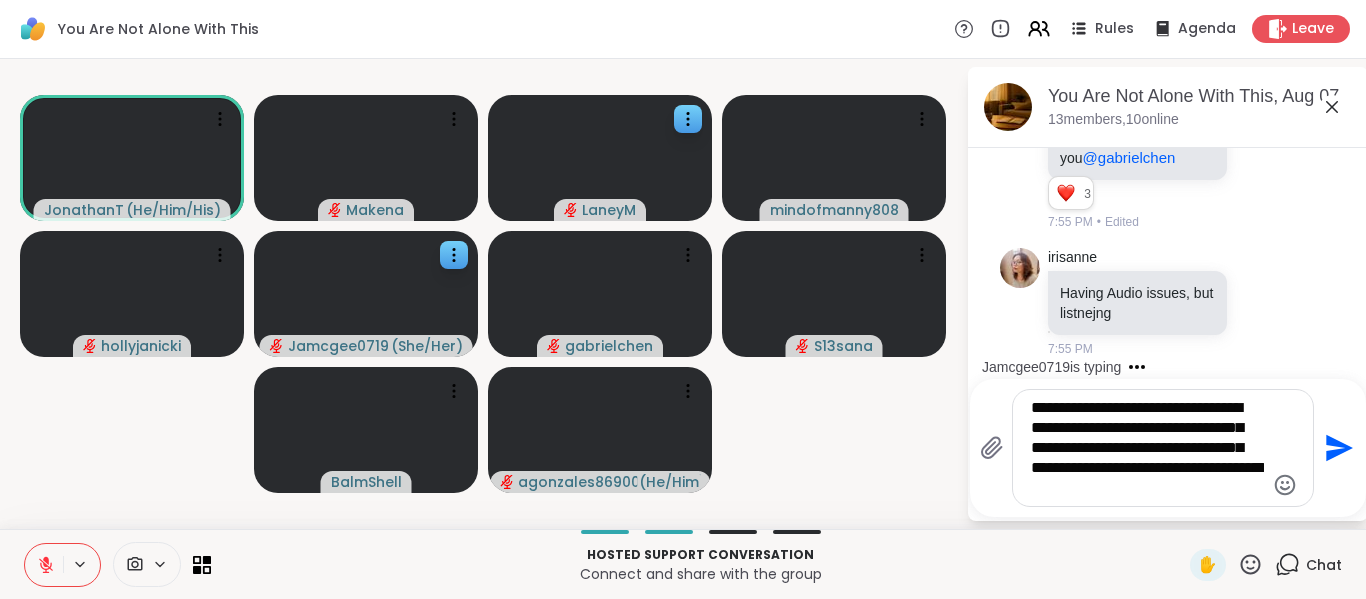 click on "**********" at bounding box center [1163, 448] 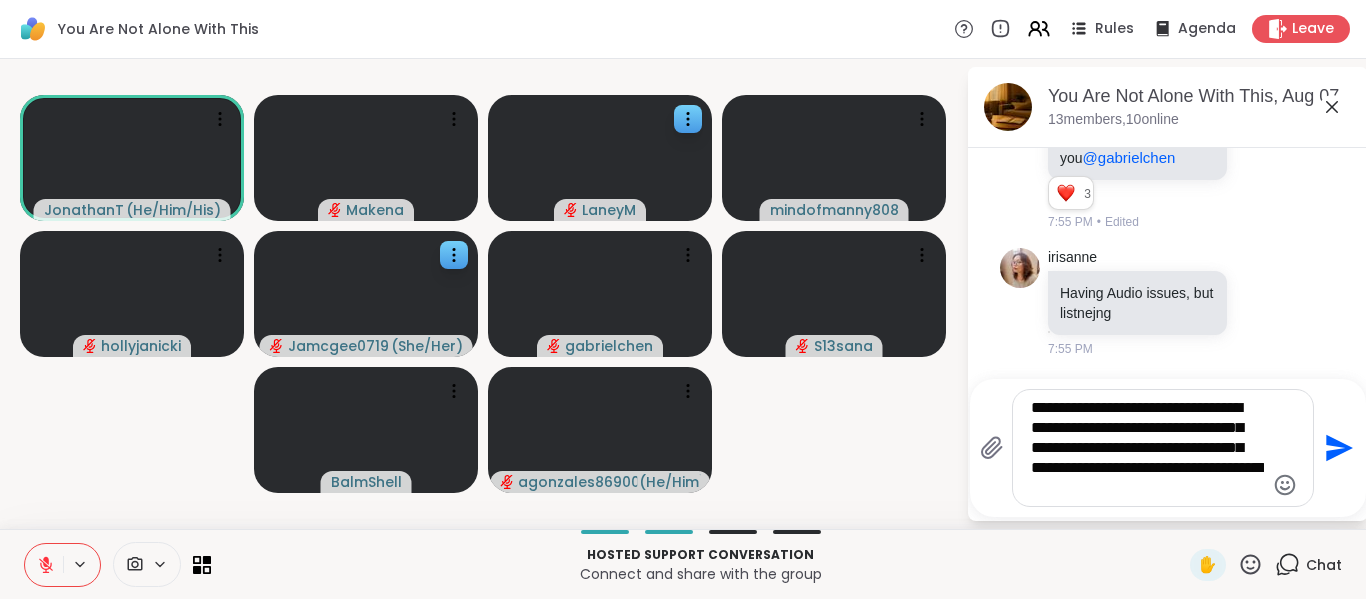 click on "**********" at bounding box center (1147, 448) 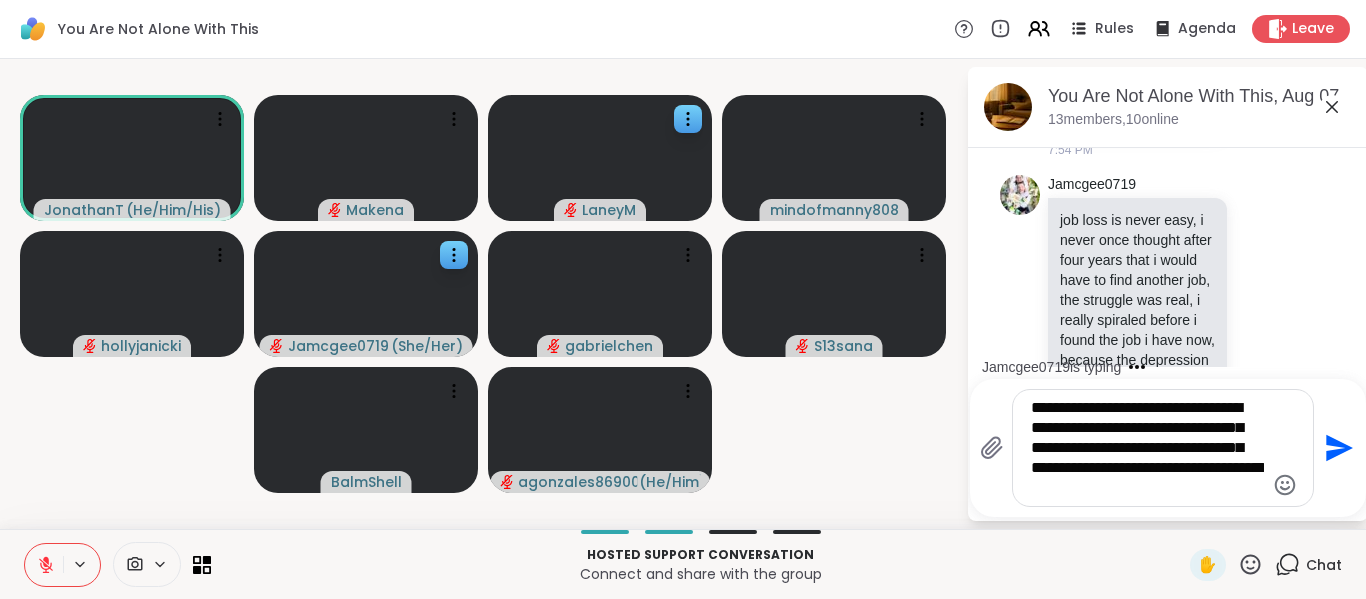 scroll, scrollTop: 6477, scrollLeft: 0, axis: vertical 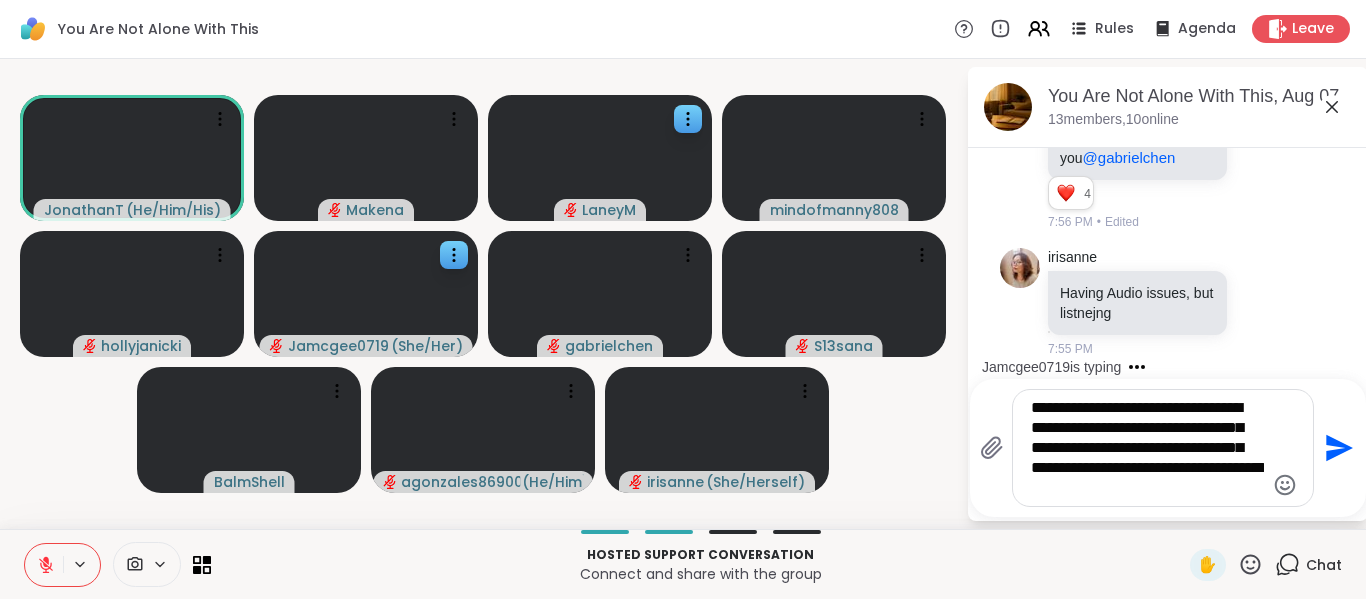drag, startPoint x: 1214, startPoint y: 472, endPoint x: 1226, endPoint y: 483, distance: 16.27882 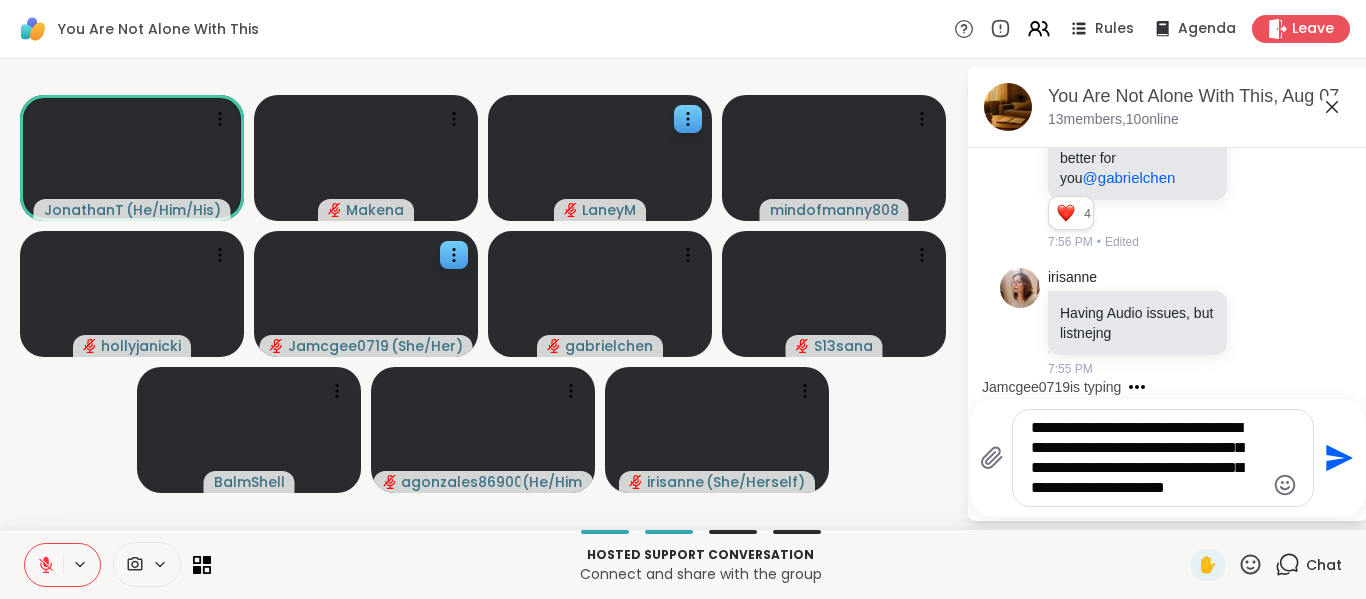 scroll, scrollTop: 6477, scrollLeft: 0, axis: vertical 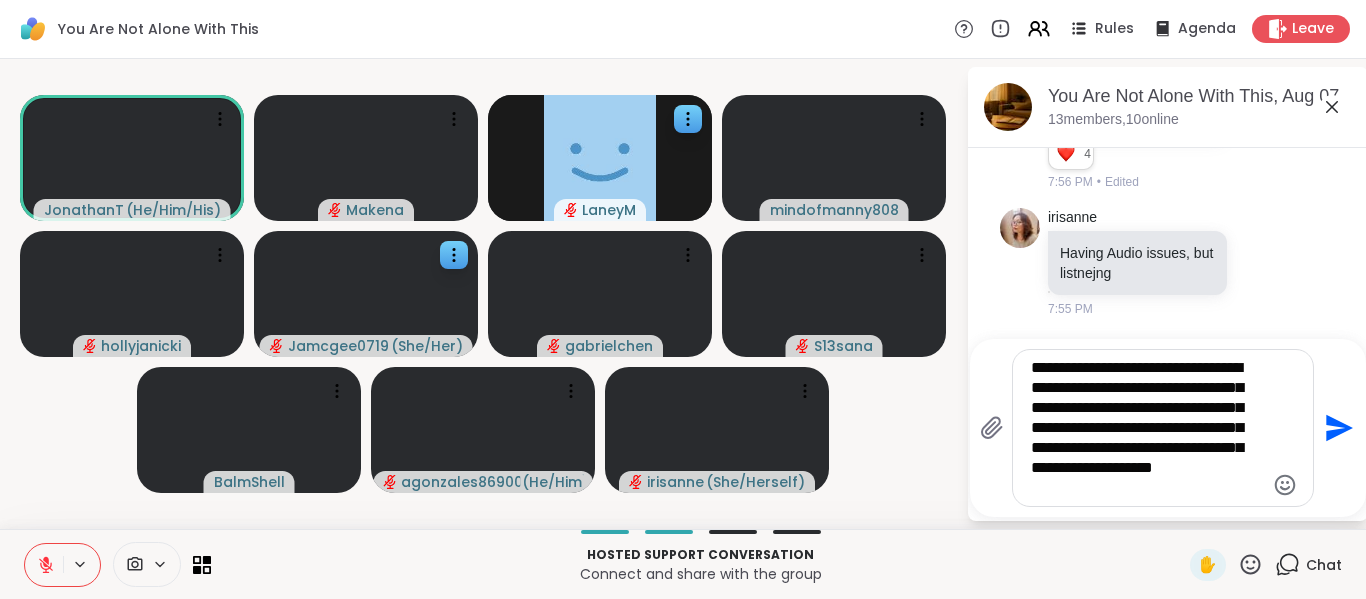 type on "**********" 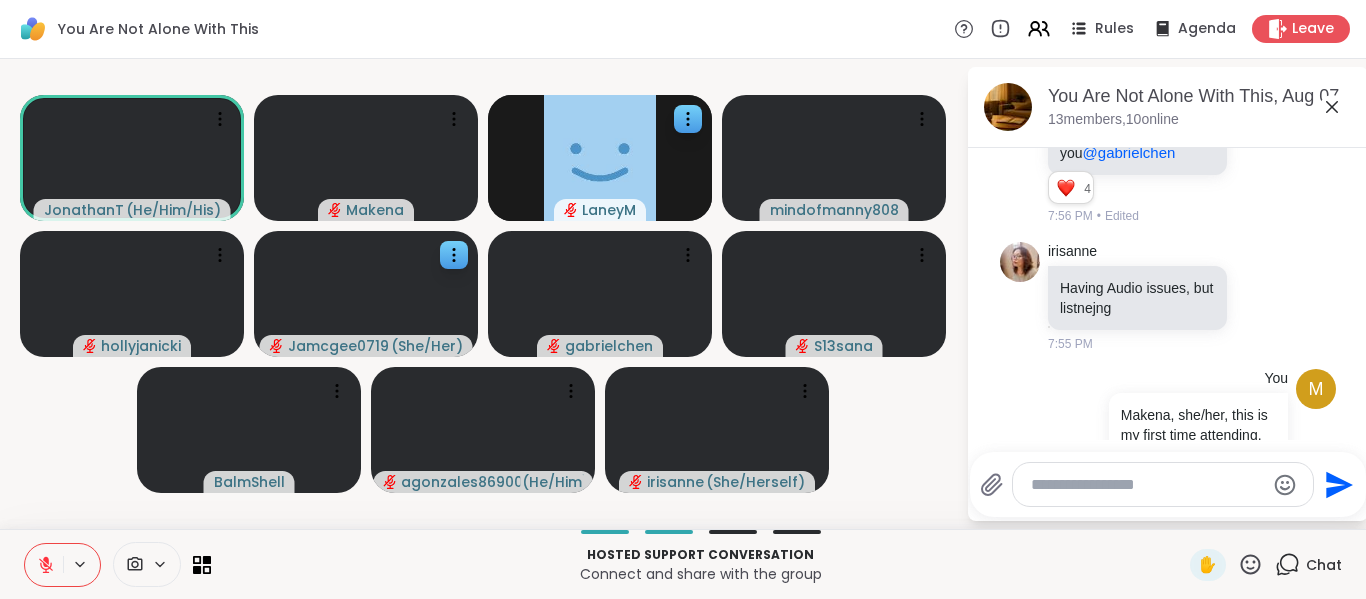 scroll, scrollTop: 6069, scrollLeft: 0, axis: vertical 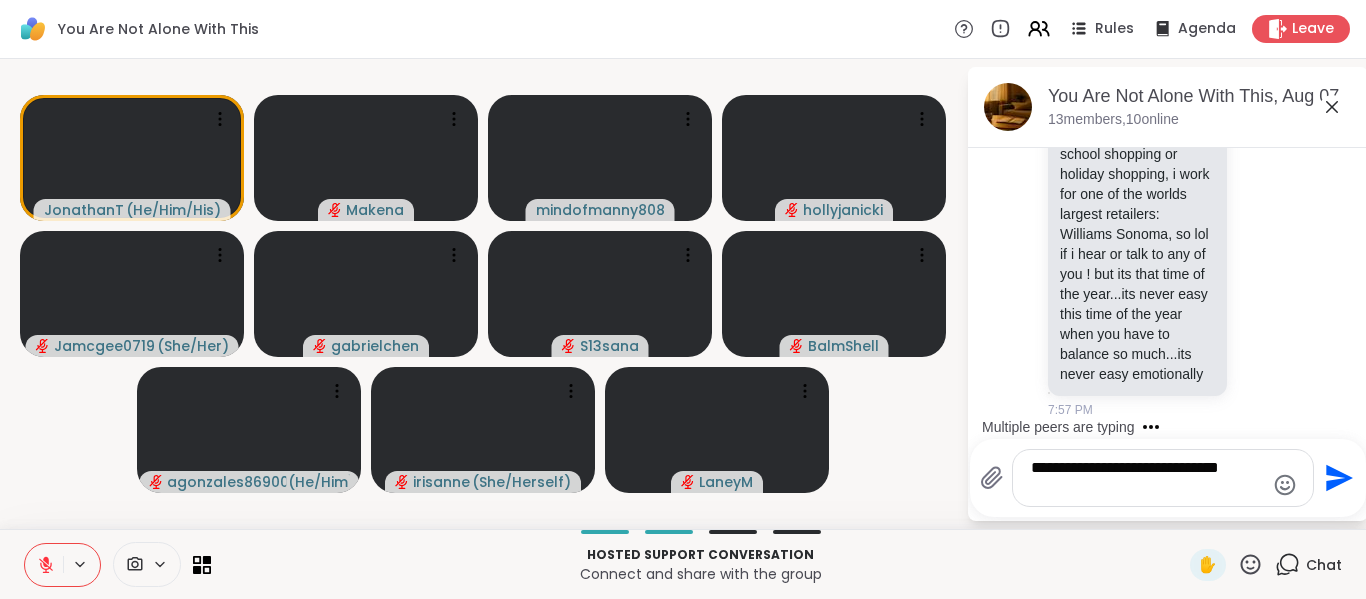 click 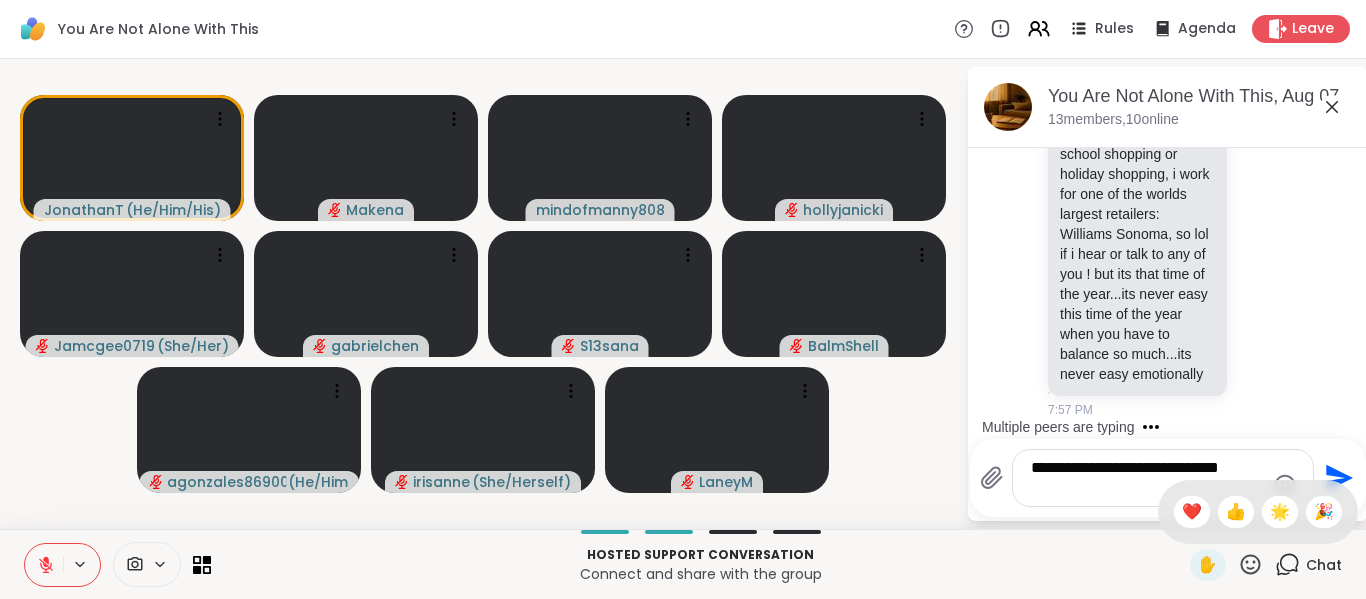 click 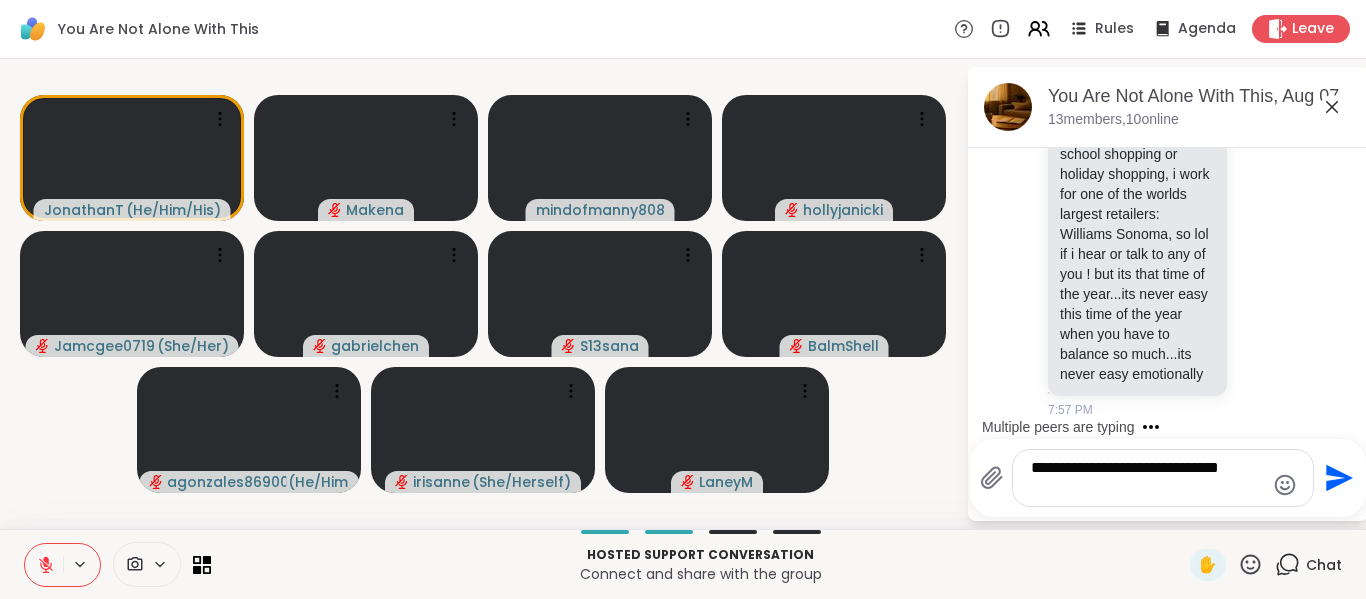 click 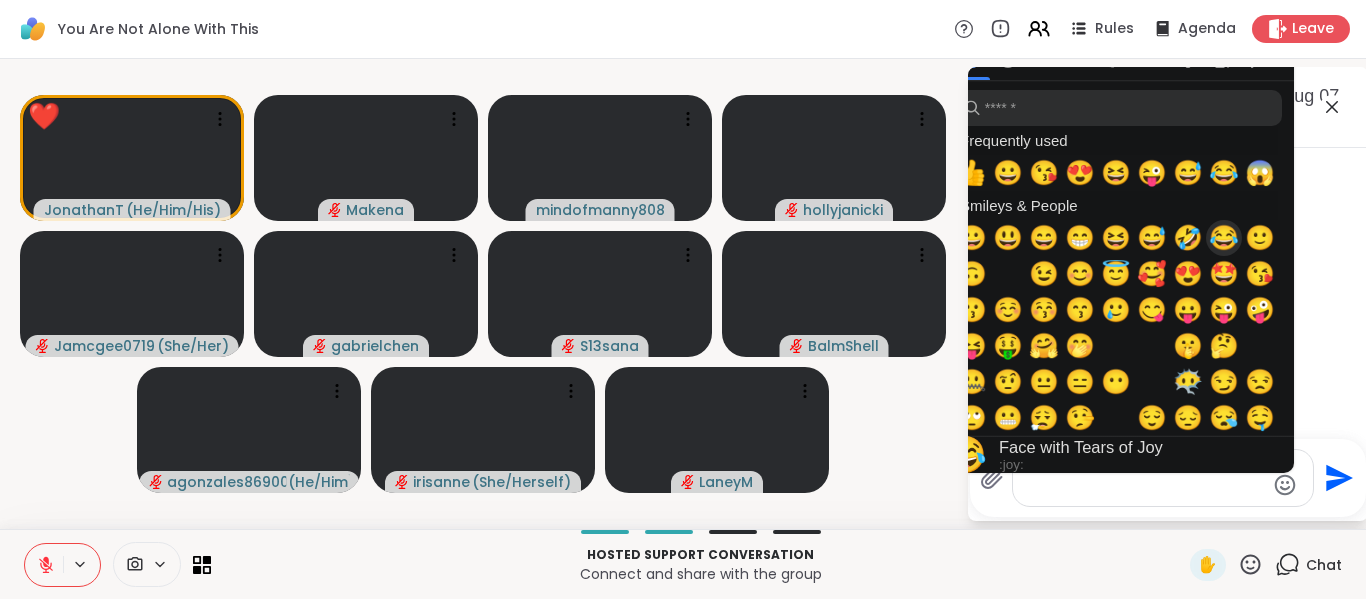 drag, startPoint x: 1223, startPoint y: 225, endPoint x: 1234, endPoint y: 242, distance: 20.248457 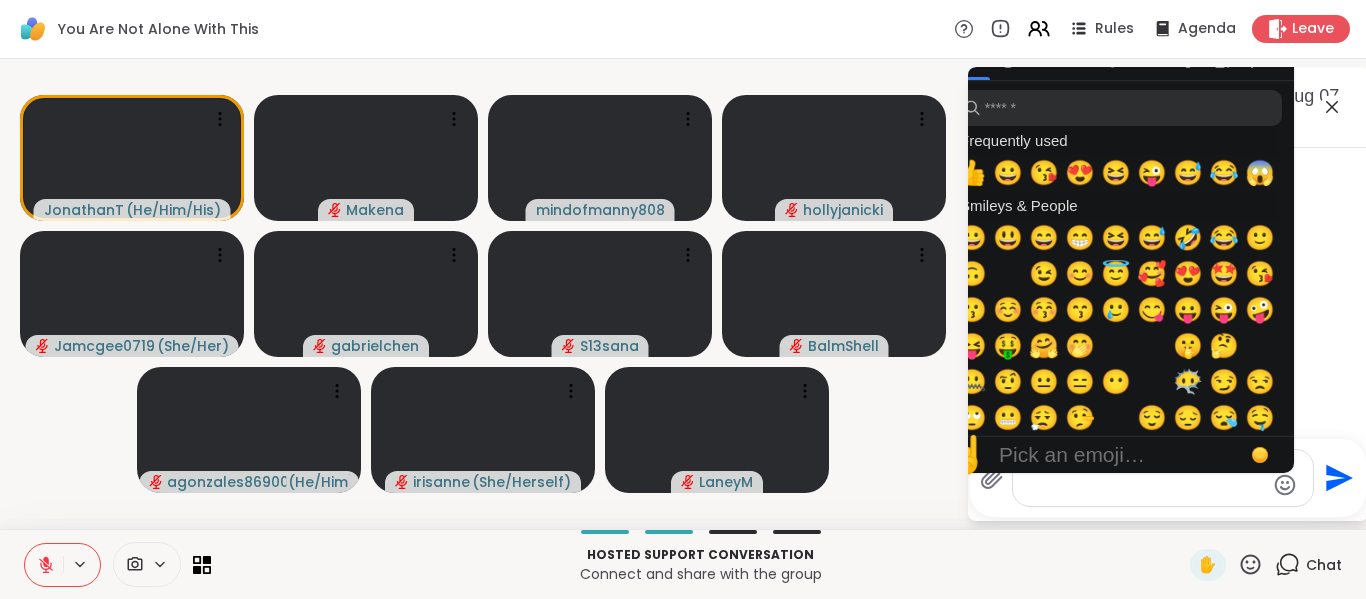 click on "**********" at bounding box center (1163, 478) 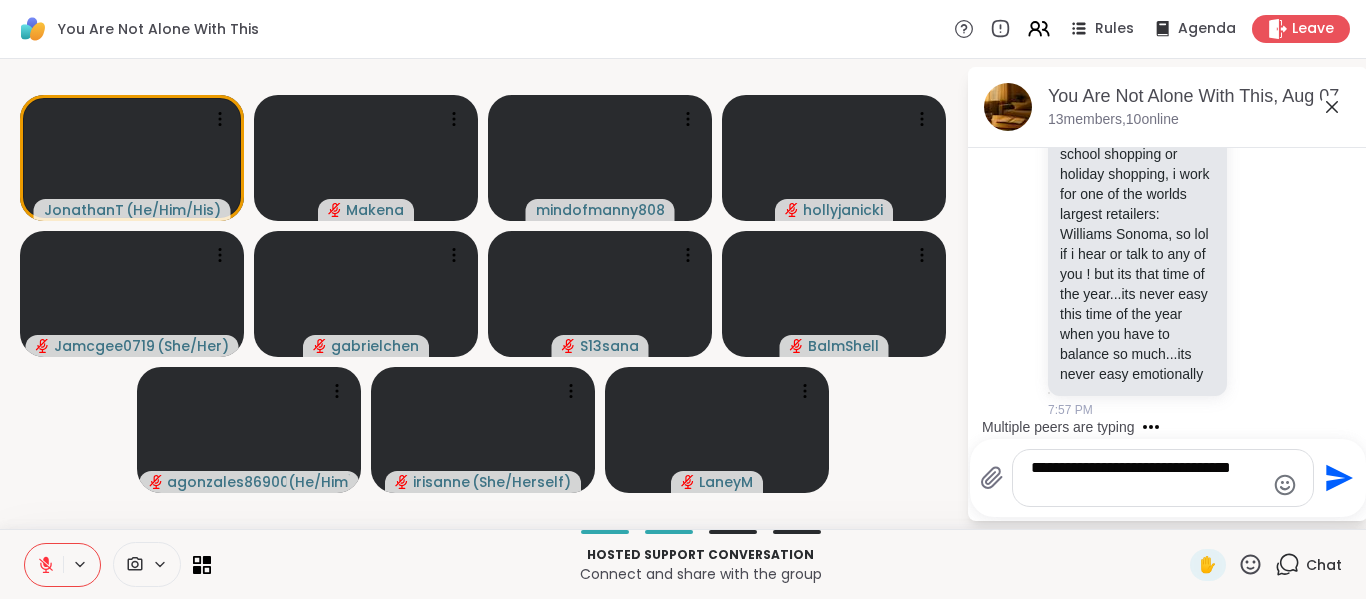 click 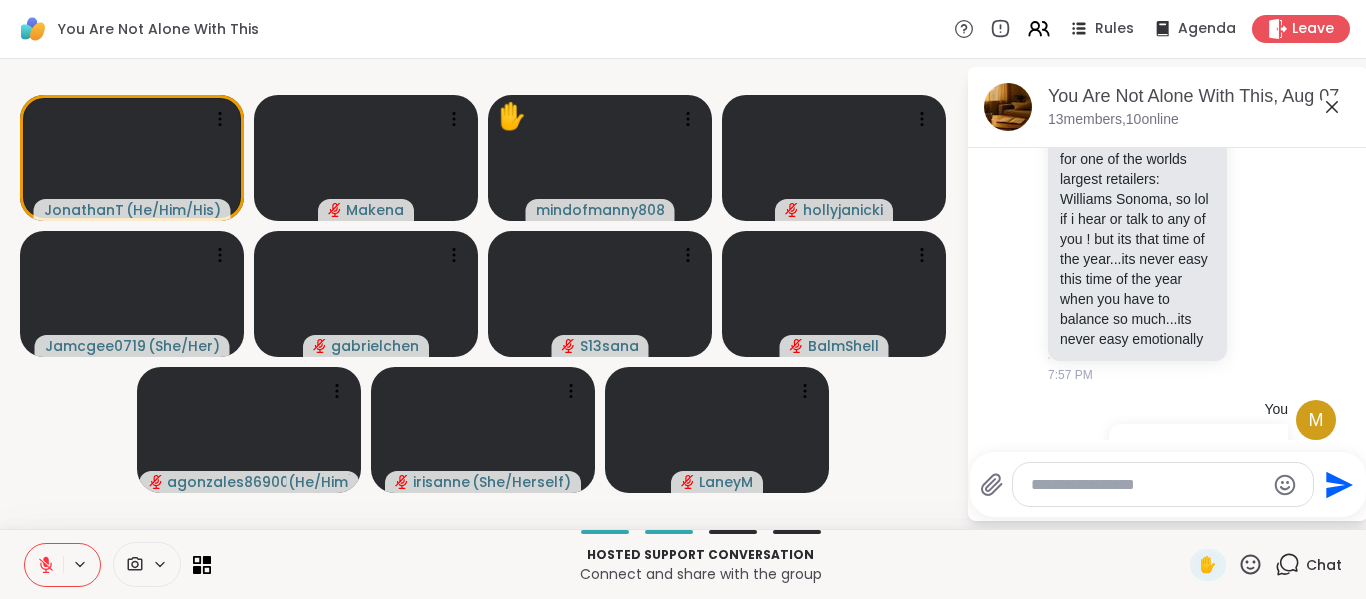 scroll, scrollTop: 6673, scrollLeft: 0, axis: vertical 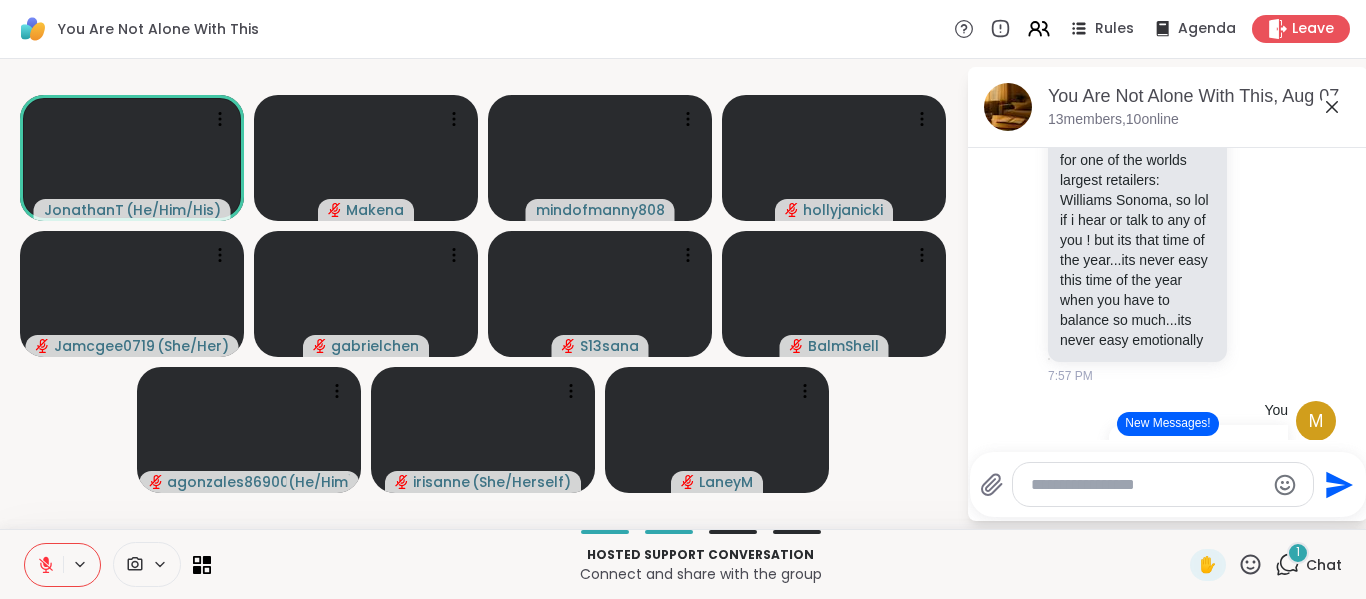 click on "New Messages!" at bounding box center (1167, 424) 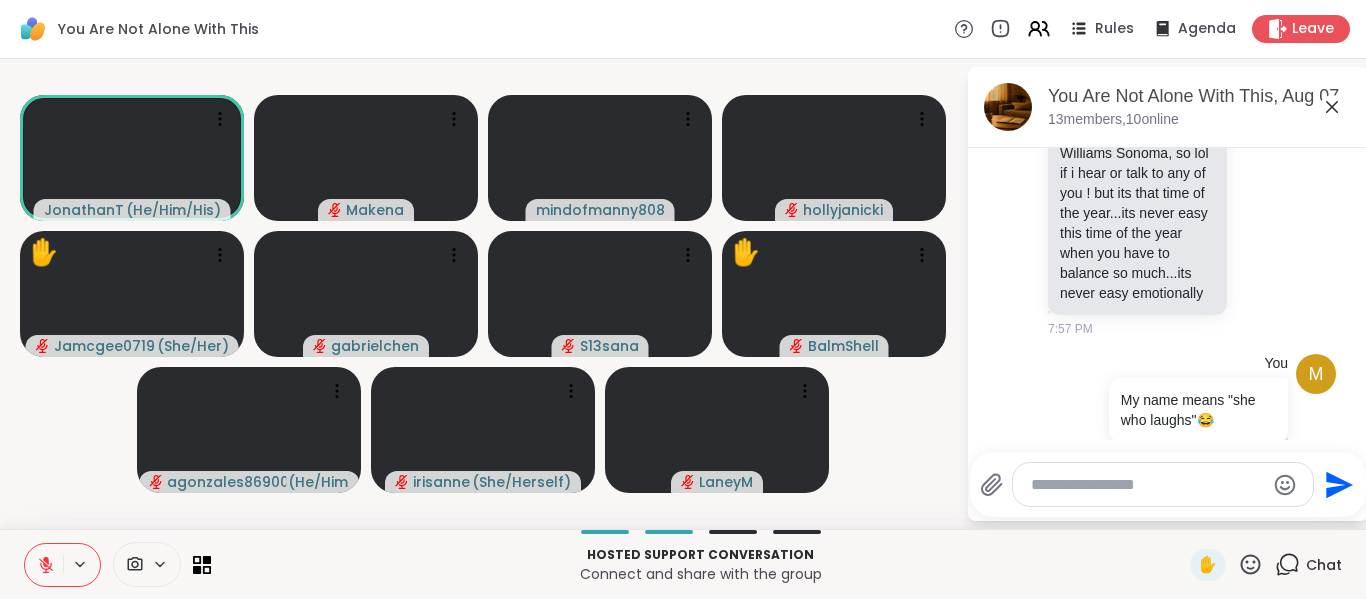 scroll, scrollTop: 6721, scrollLeft: 0, axis: vertical 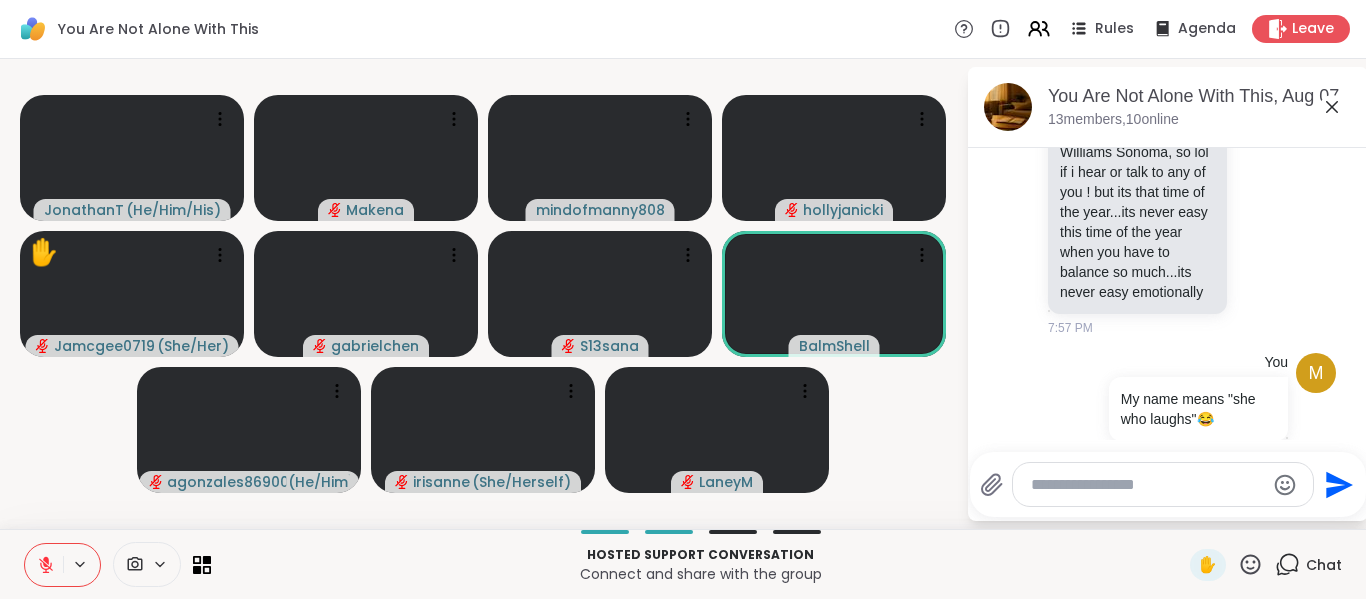 click 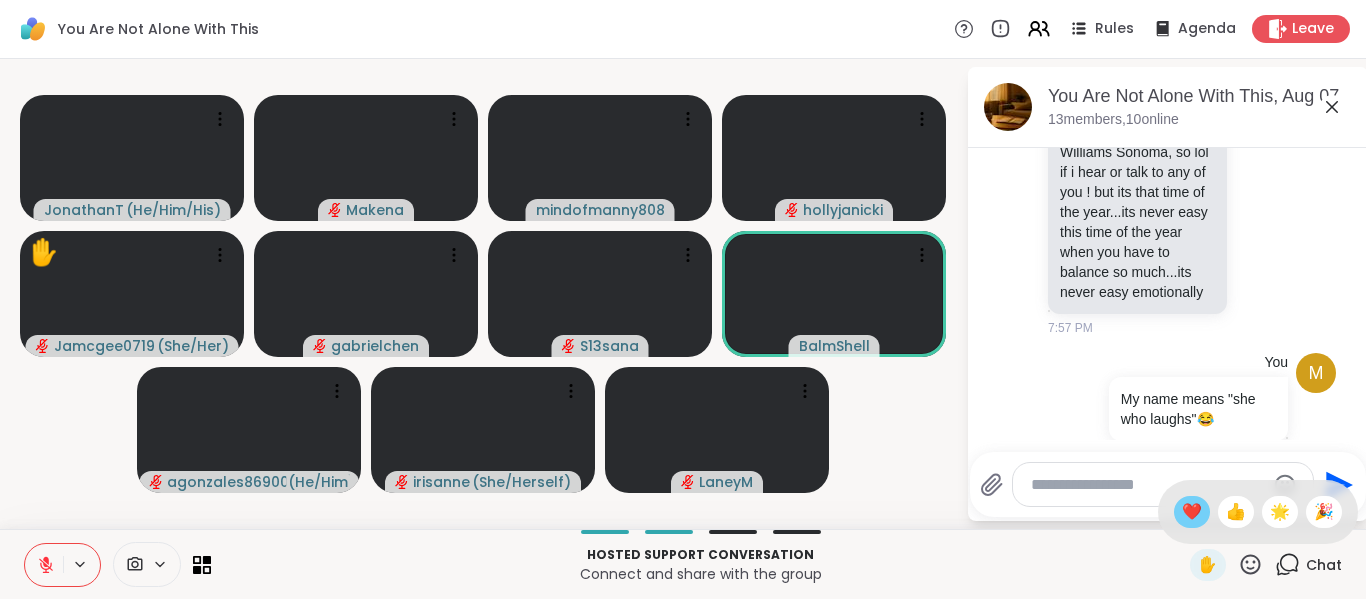 click on "❤️" at bounding box center [1192, 512] 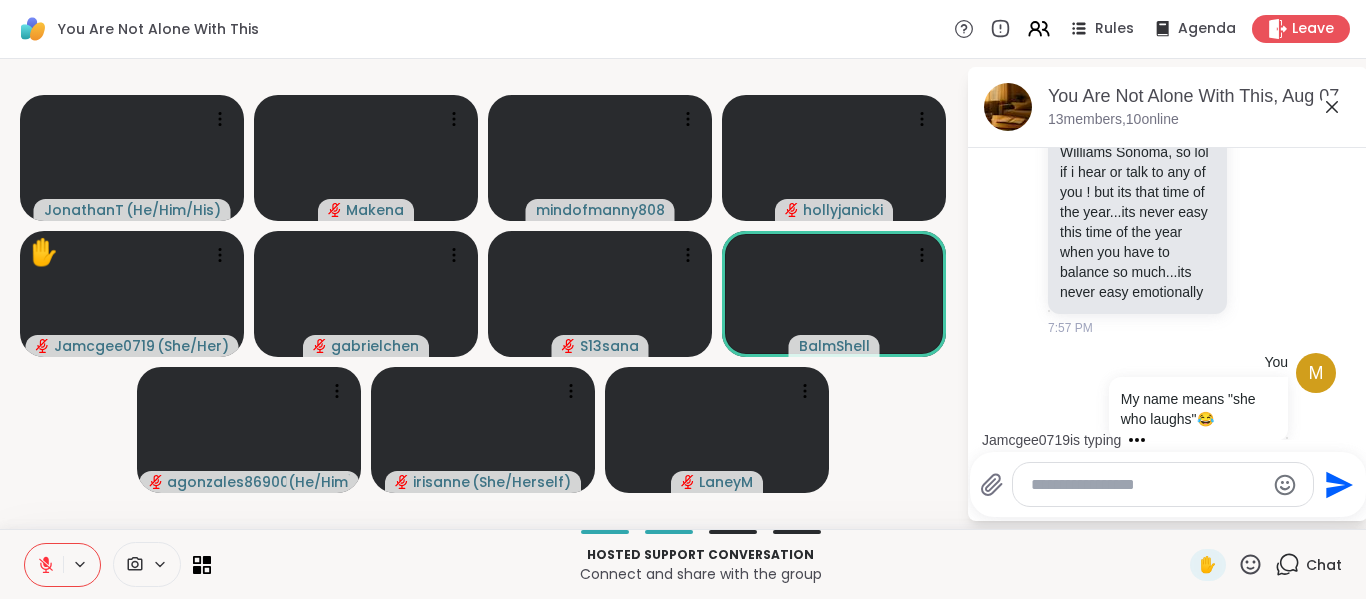 click on "M You Makena, she/her, this is my first time attending. Happy to be here. currently struggling with PTSD and chronic illness, my partner and I are also in a rough place which is difficult to experience. 7:56 PM • Sent" at bounding box center (1168, -155) 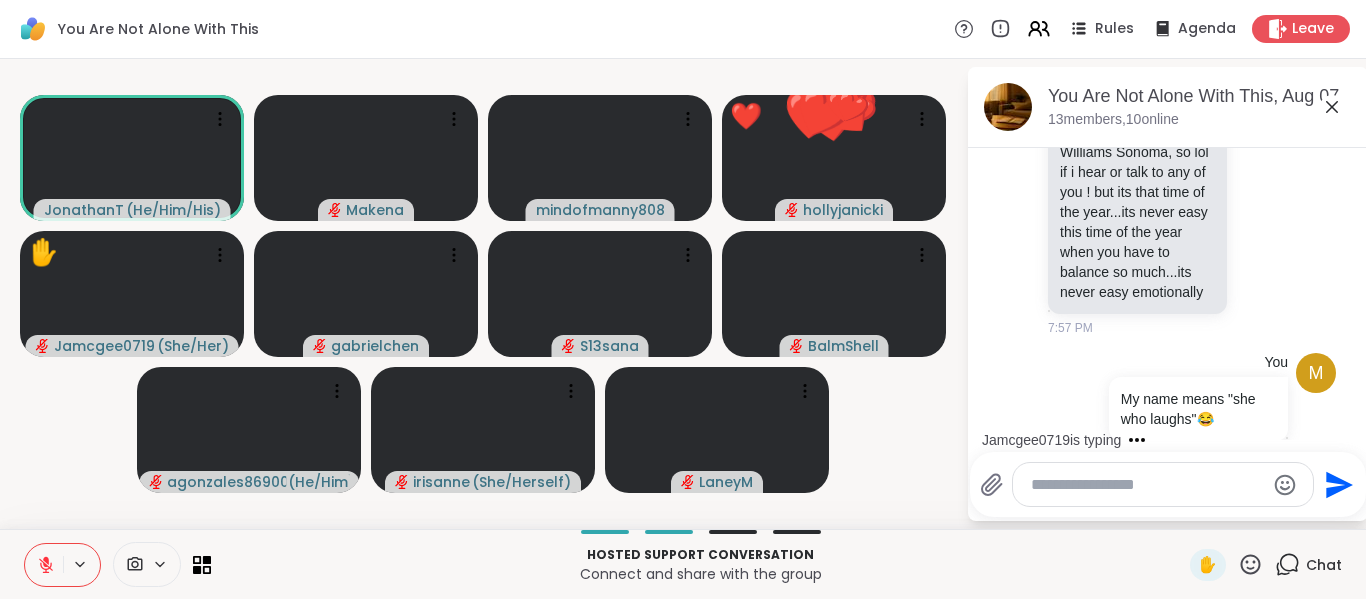 click on "M You Makena, she/her, this is my first time attending. Happy to be here. currently struggling with PTSD and chronic illness, my partner and I are also in a rough place which is difficult to experience. 7:56 PM • Sent" at bounding box center [1168, -155] 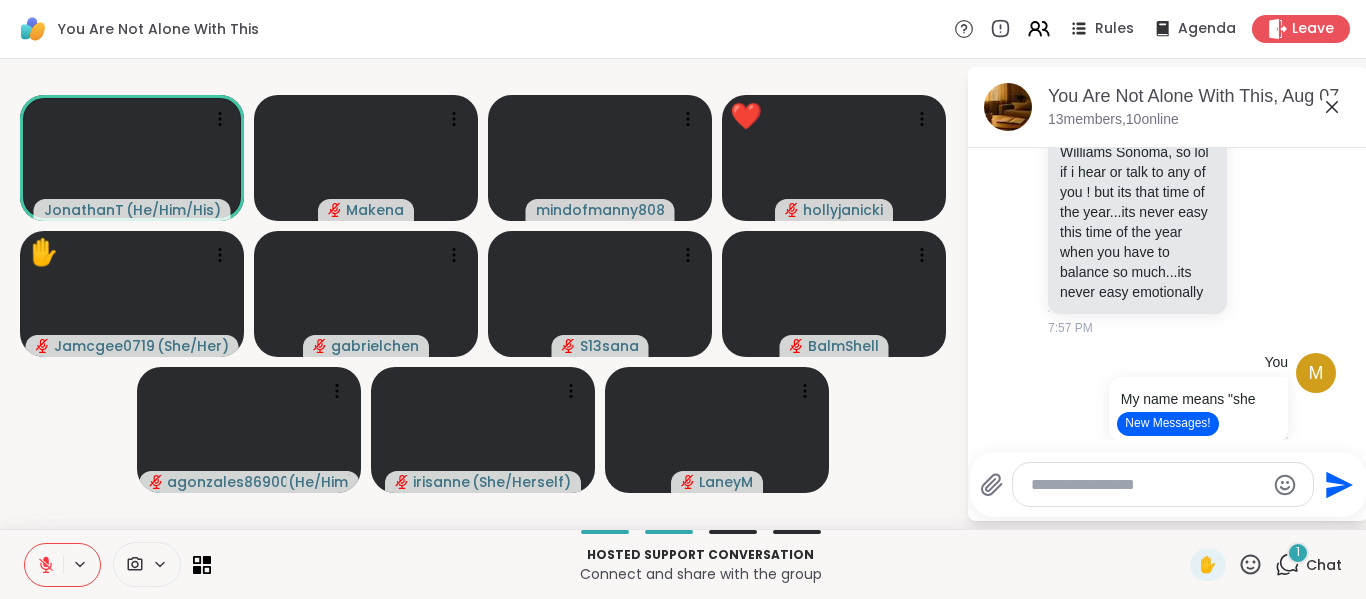click on "New Messages!" at bounding box center [1167, 424] 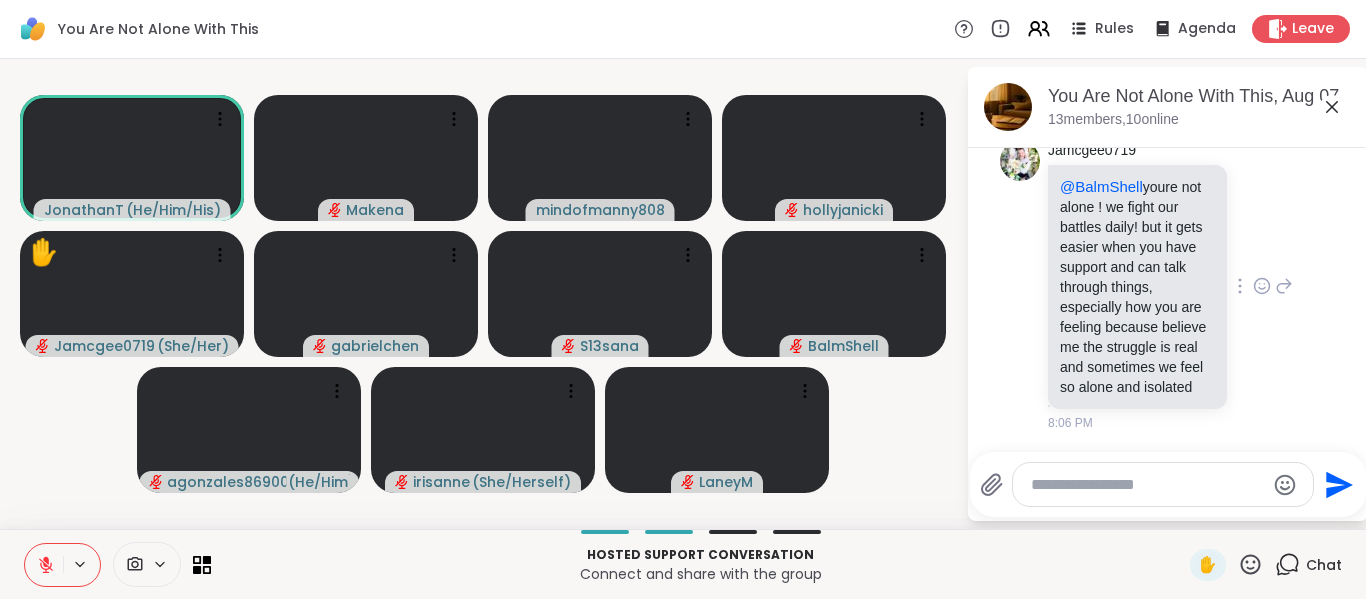 scroll, scrollTop: 9291, scrollLeft: 0, axis: vertical 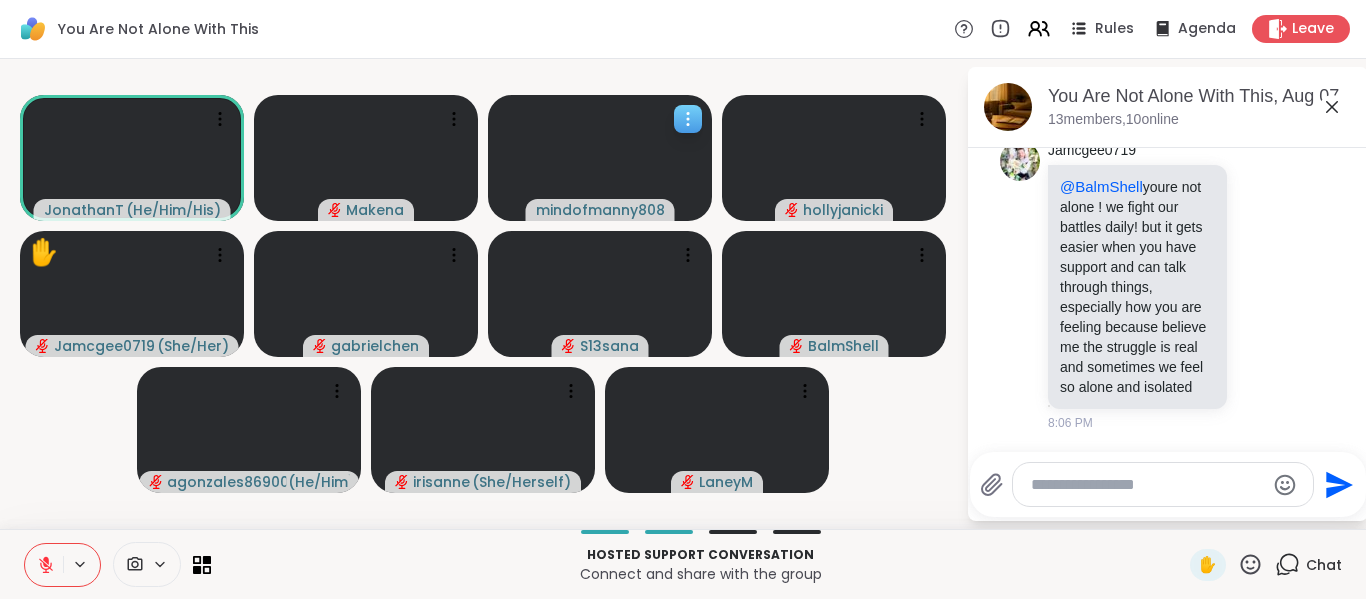 click at bounding box center [688, 119] 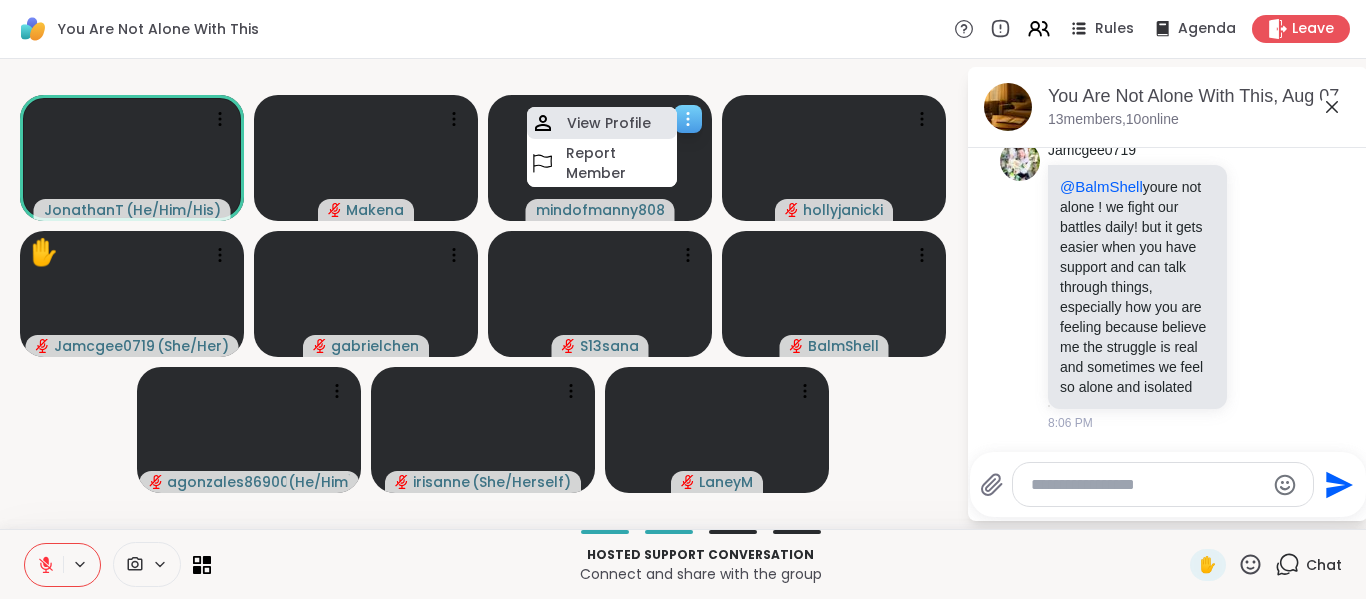 click on "View Profile" at bounding box center [609, 123] 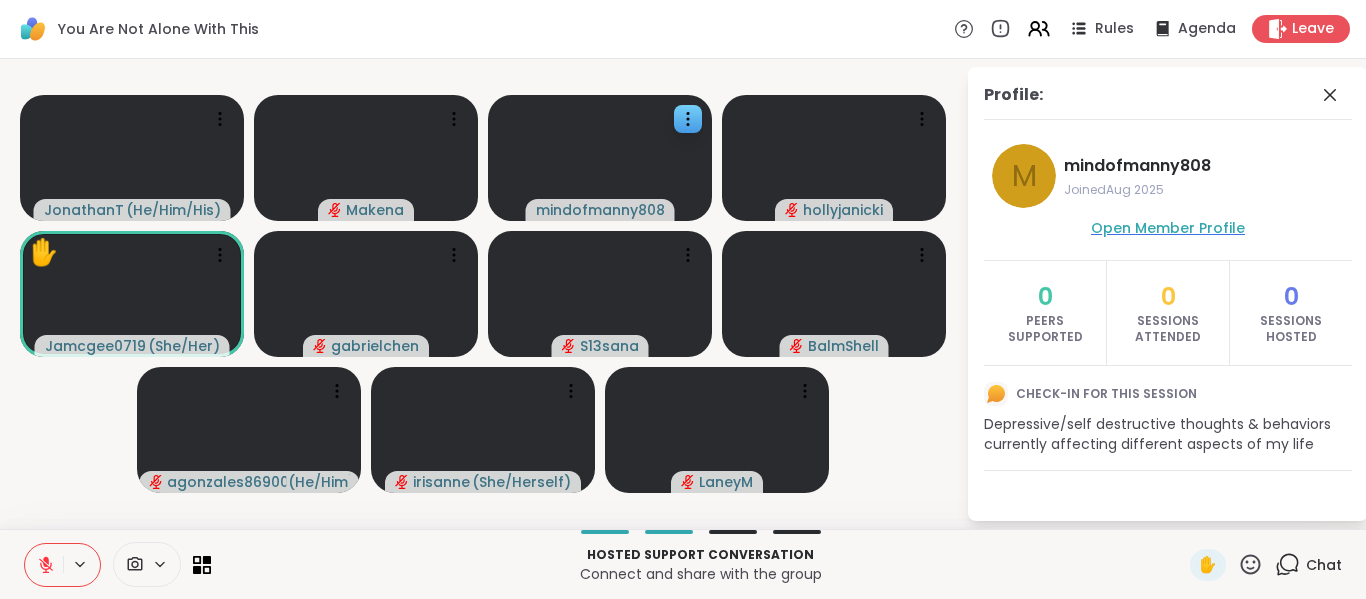 click on "Open Member Profile" at bounding box center (1168, 228) 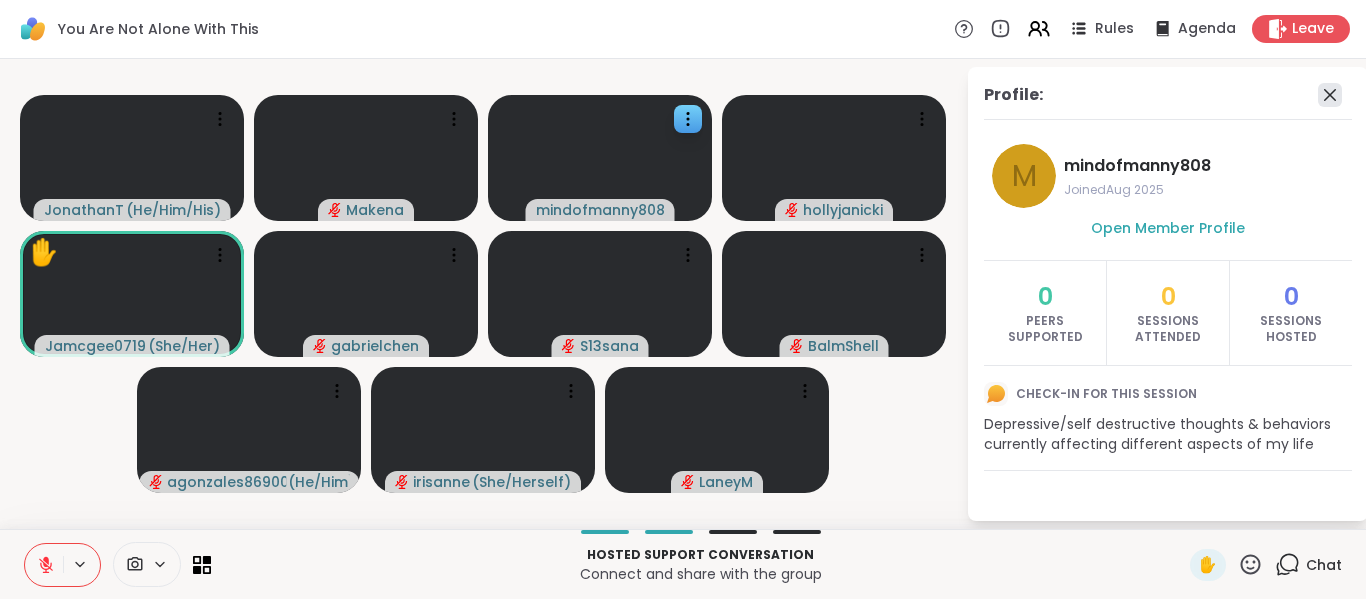 click 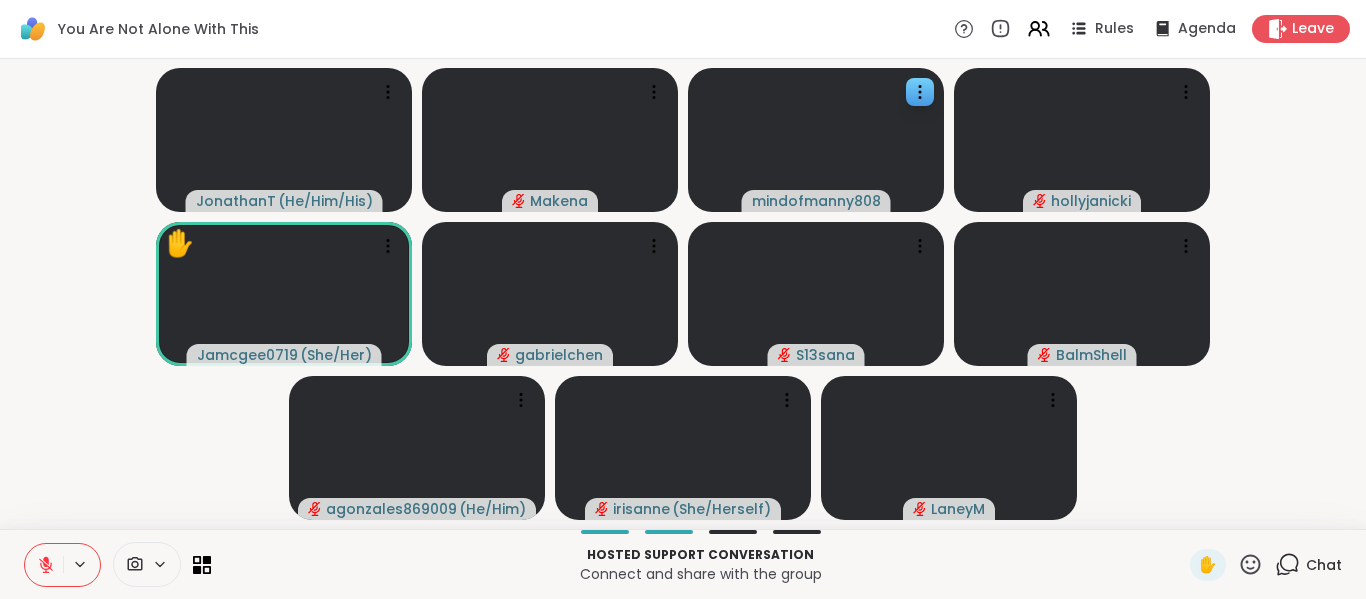 click 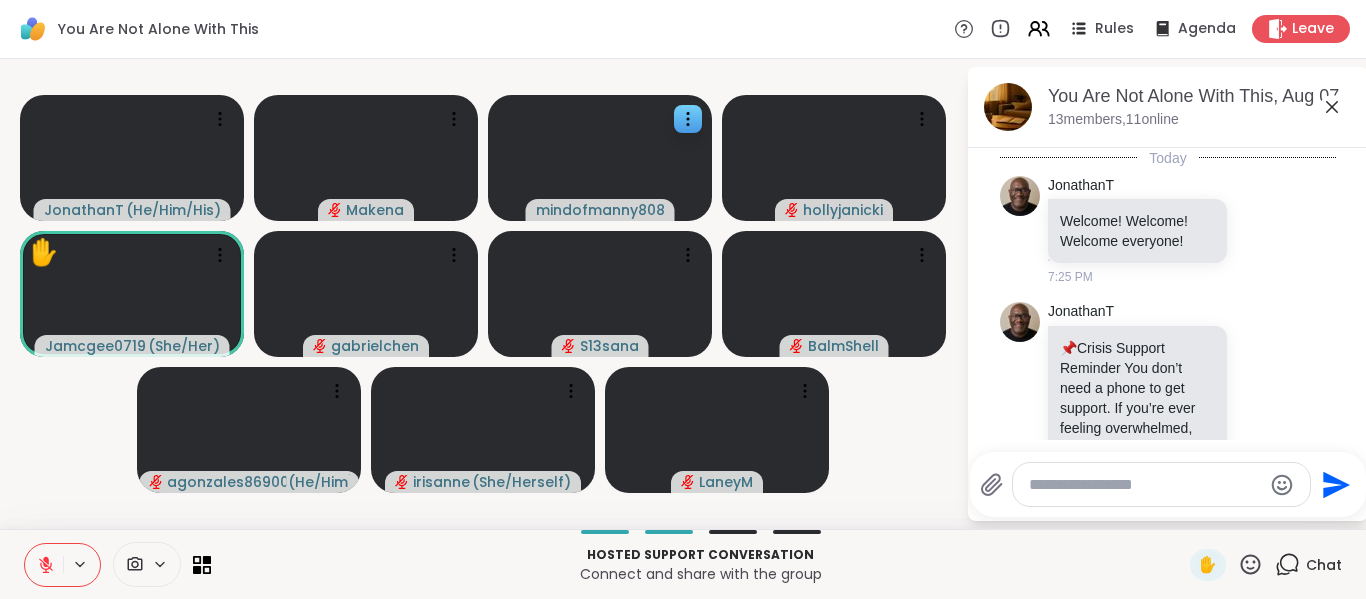 scroll, scrollTop: 9315, scrollLeft: 0, axis: vertical 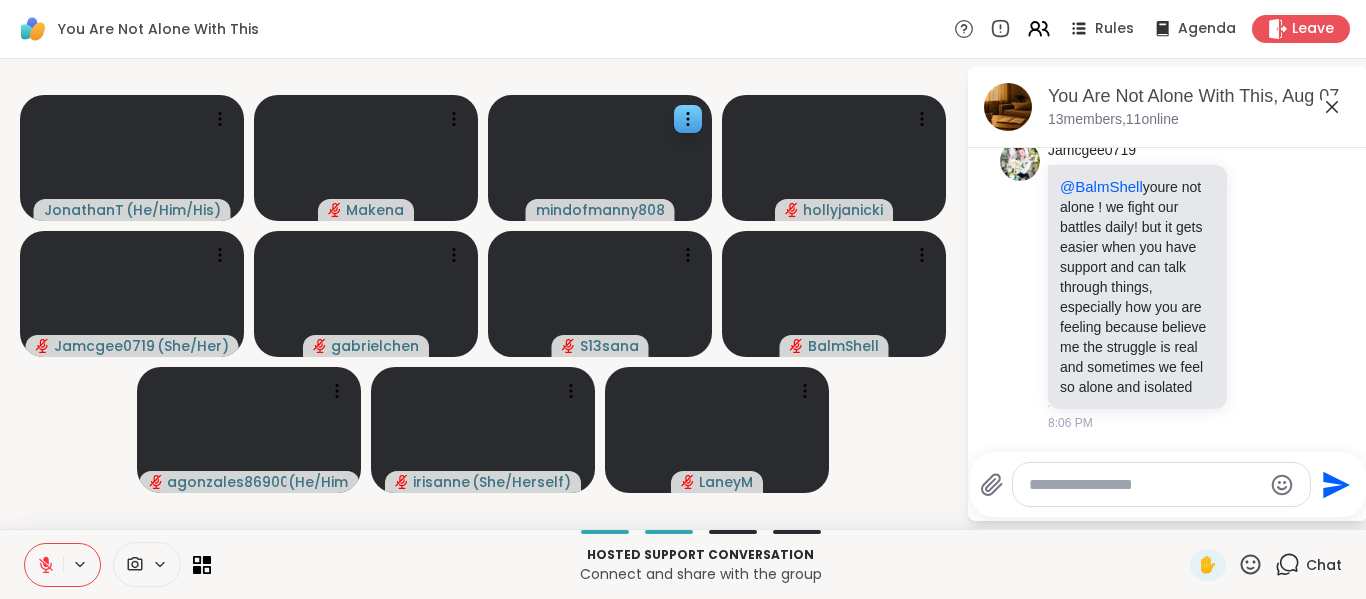 click 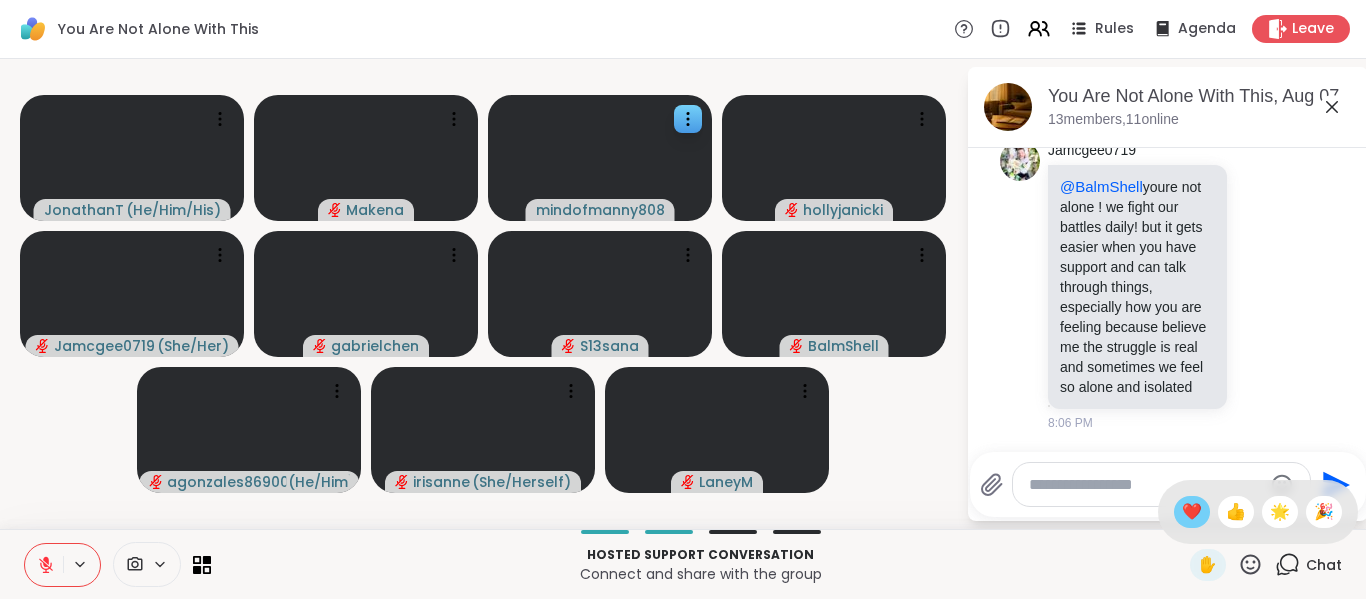 click on "❤️" at bounding box center [1192, 512] 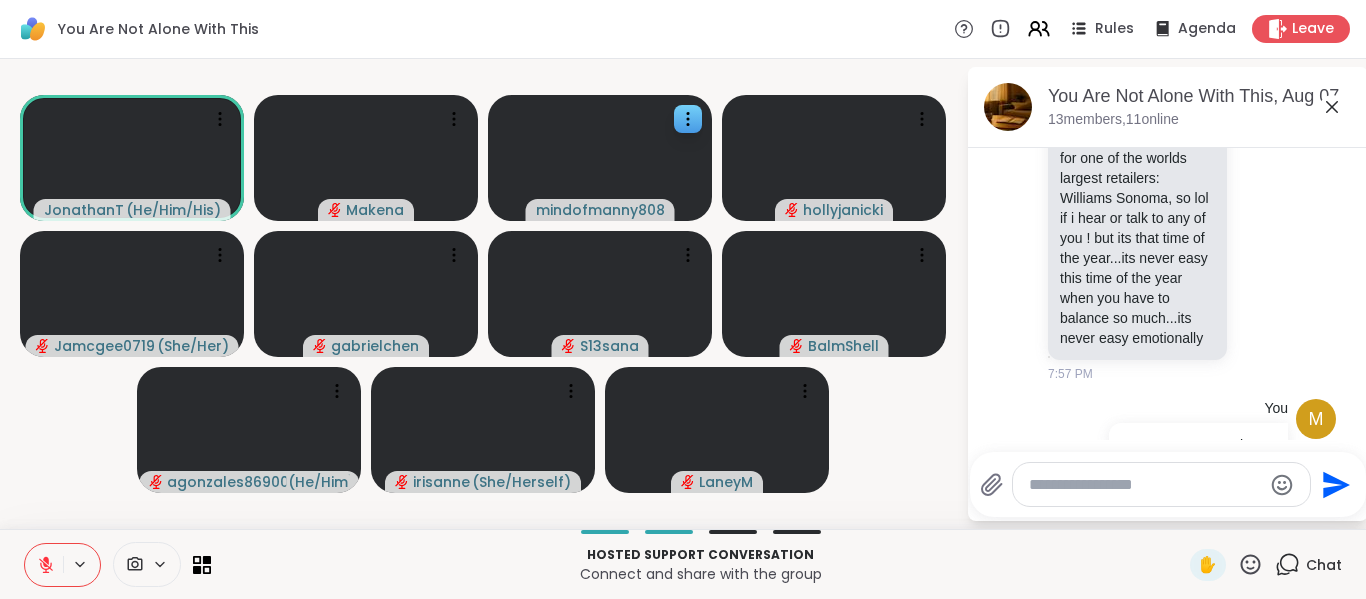 scroll, scrollTop: 6653, scrollLeft: 0, axis: vertical 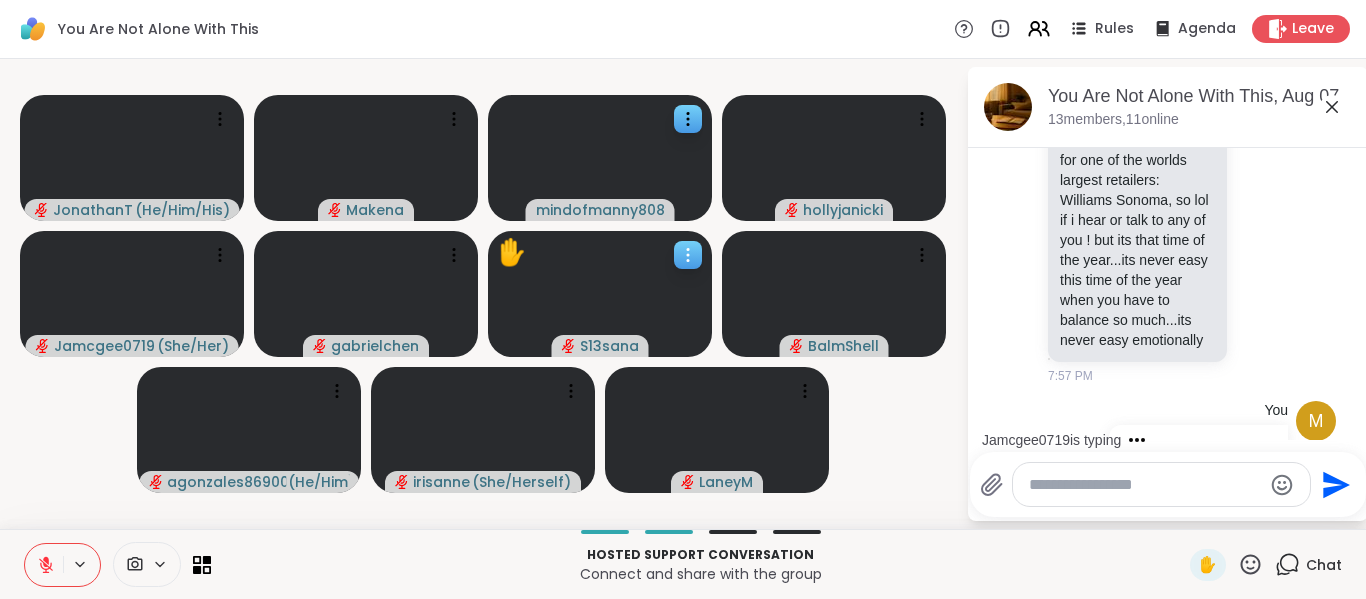 click at bounding box center (688, 255) 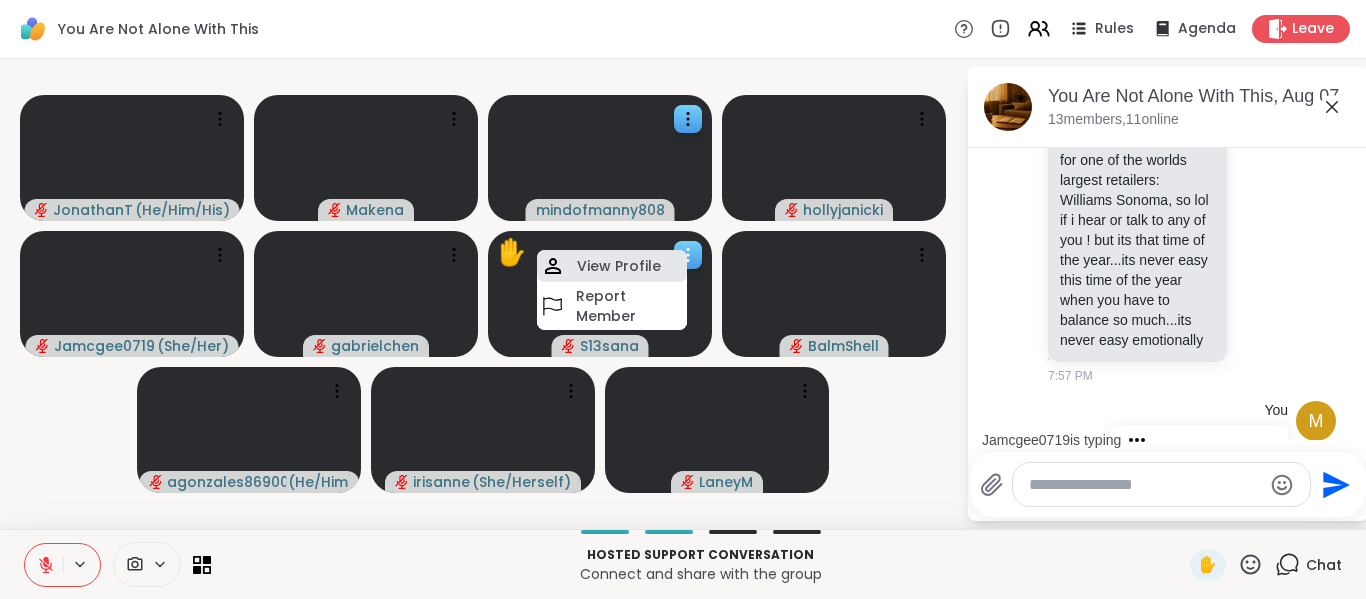 click on "View Profile" at bounding box center (619, 266) 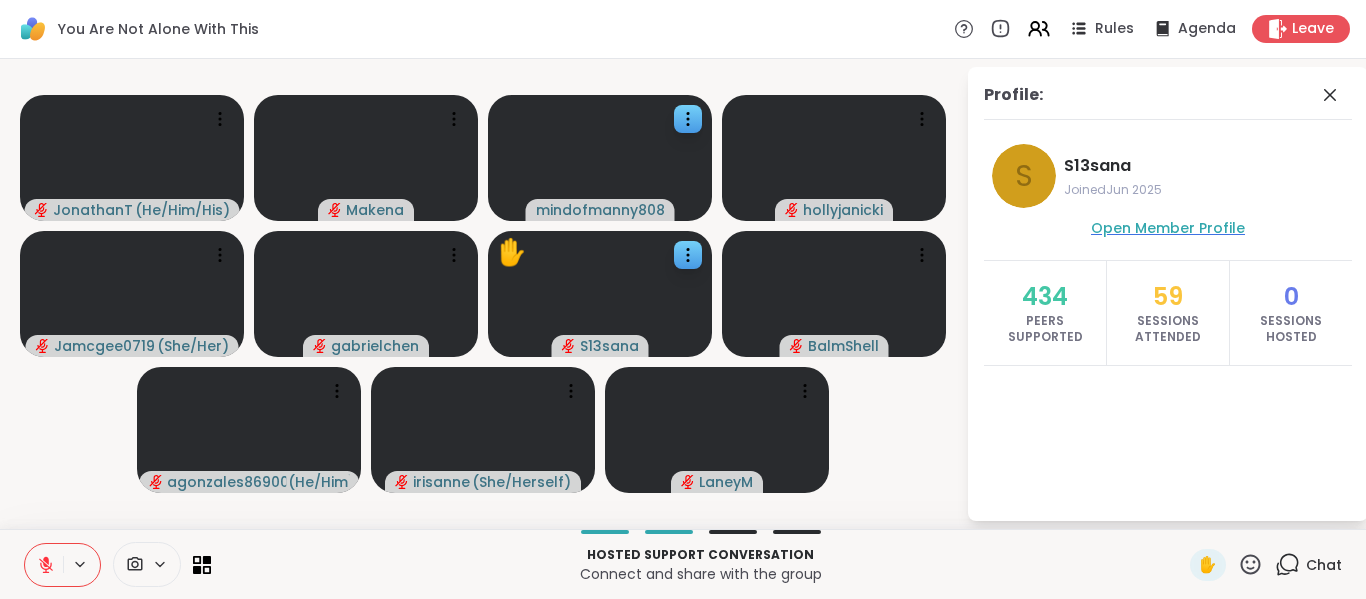 click on "Open Member Profile" at bounding box center [1168, 228] 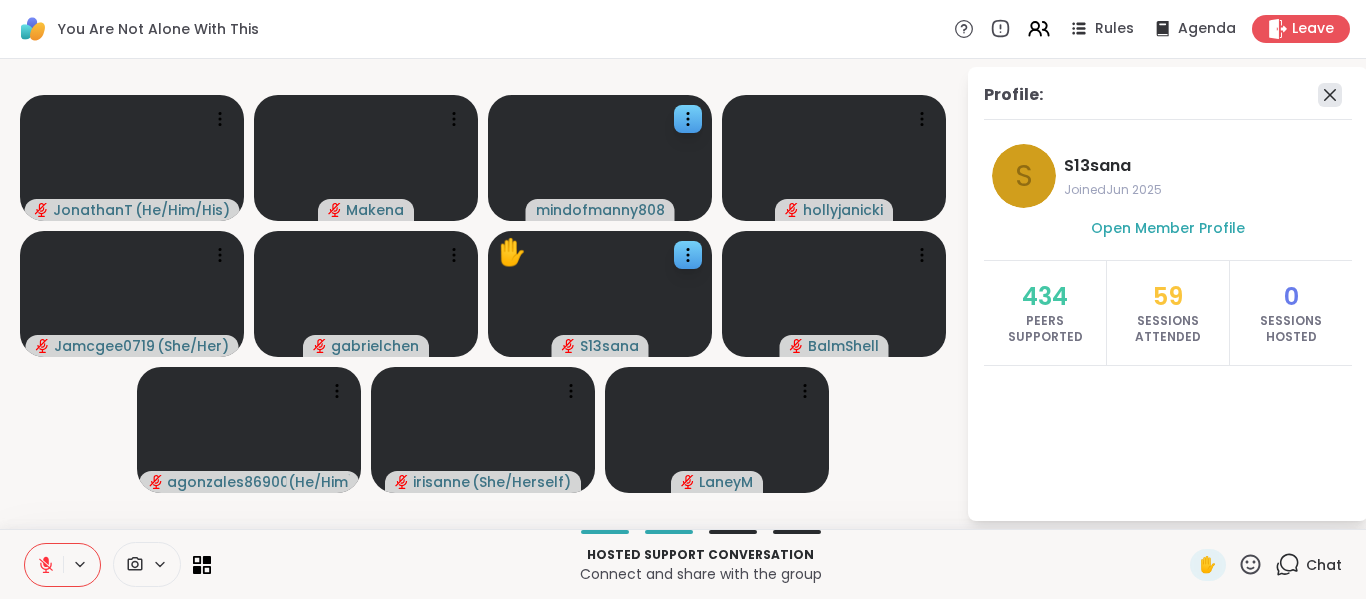 click 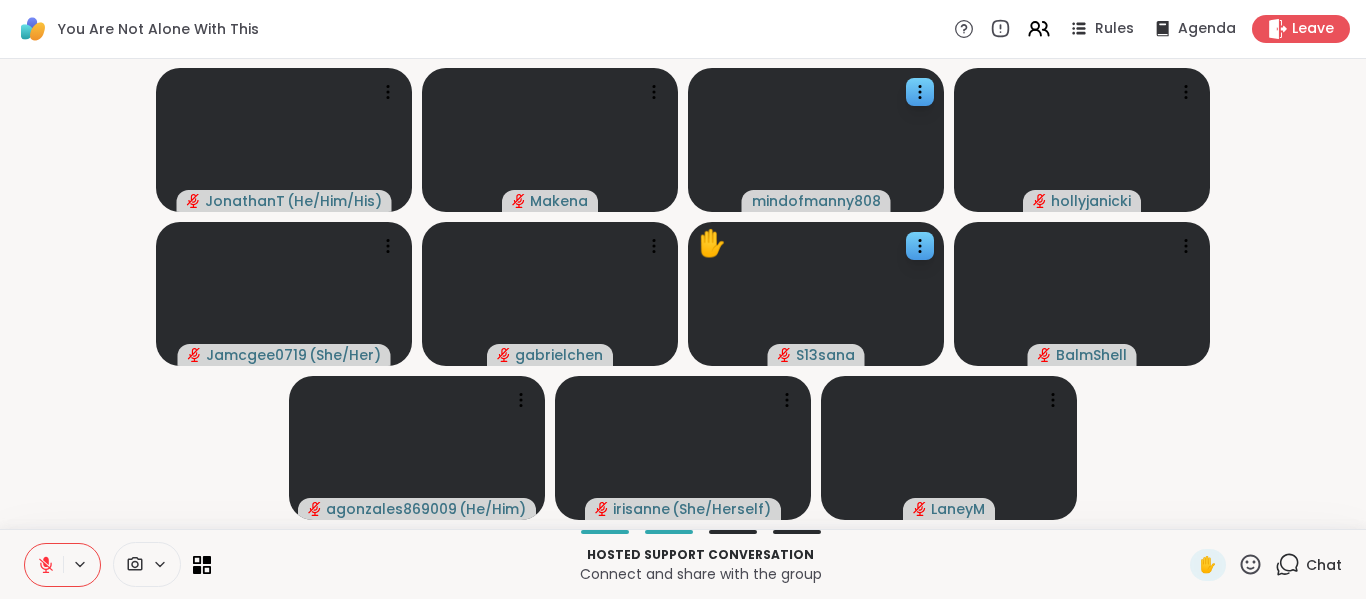 click 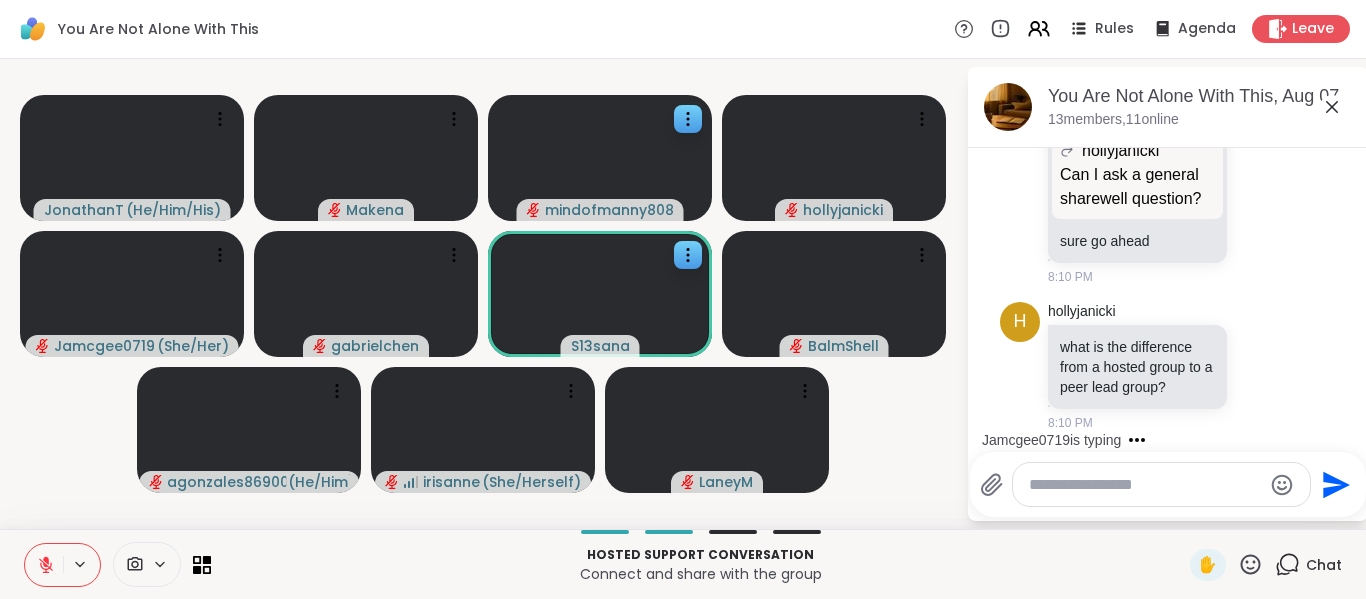 scroll, scrollTop: 9958, scrollLeft: 0, axis: vertical 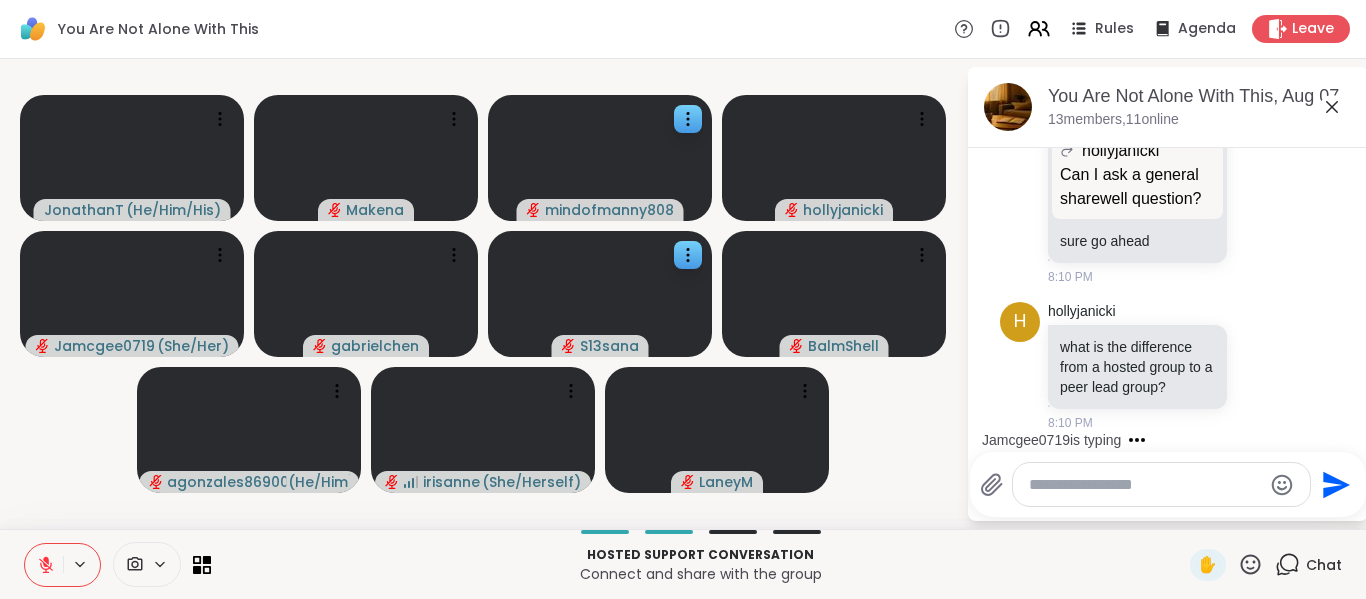 click 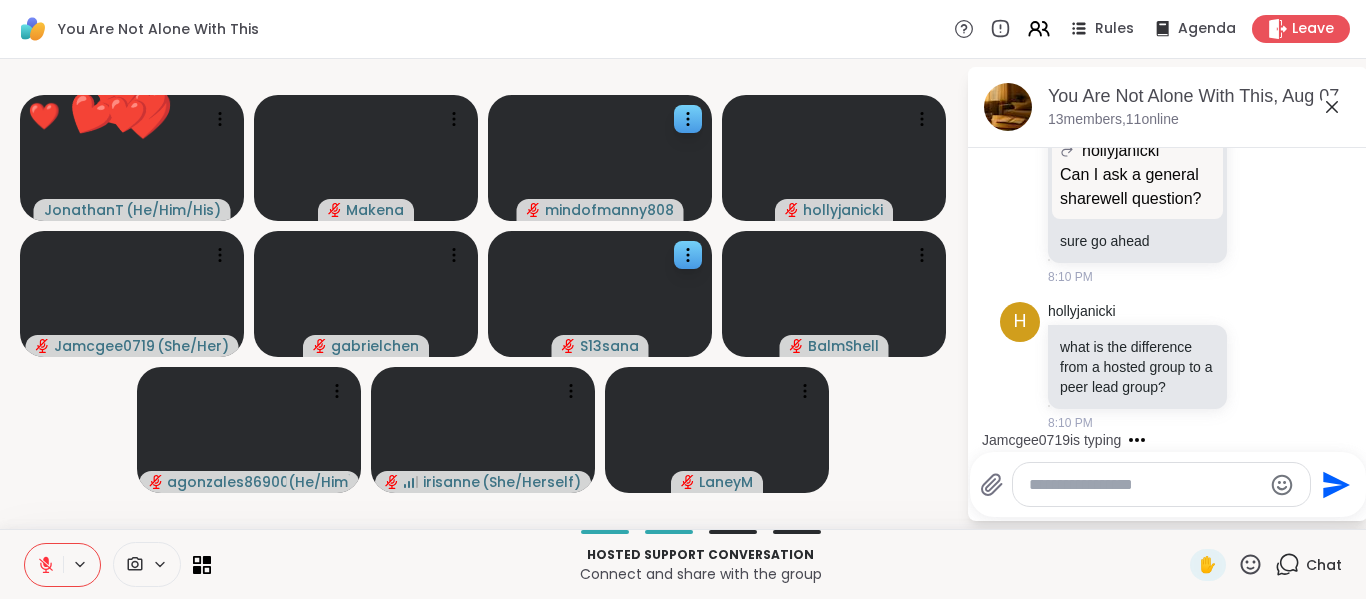 click at bounding box center (1262, -151) 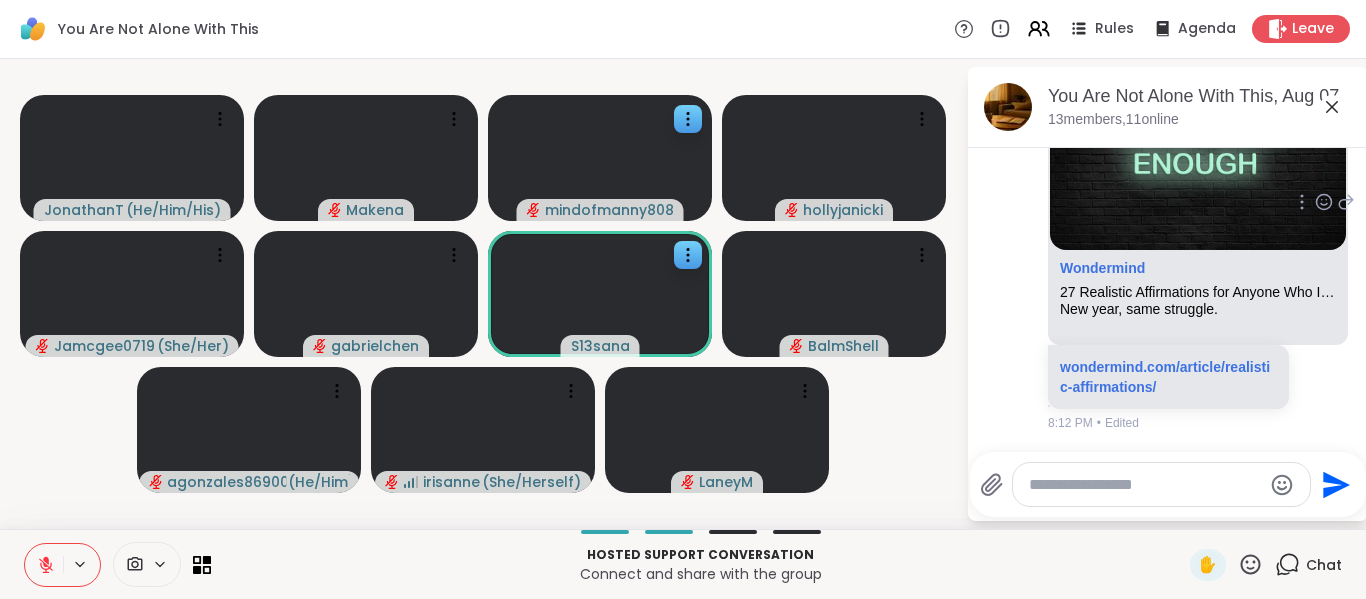 scroll, scrollTop: 11575, scrollLeft: 0, axis: vertical 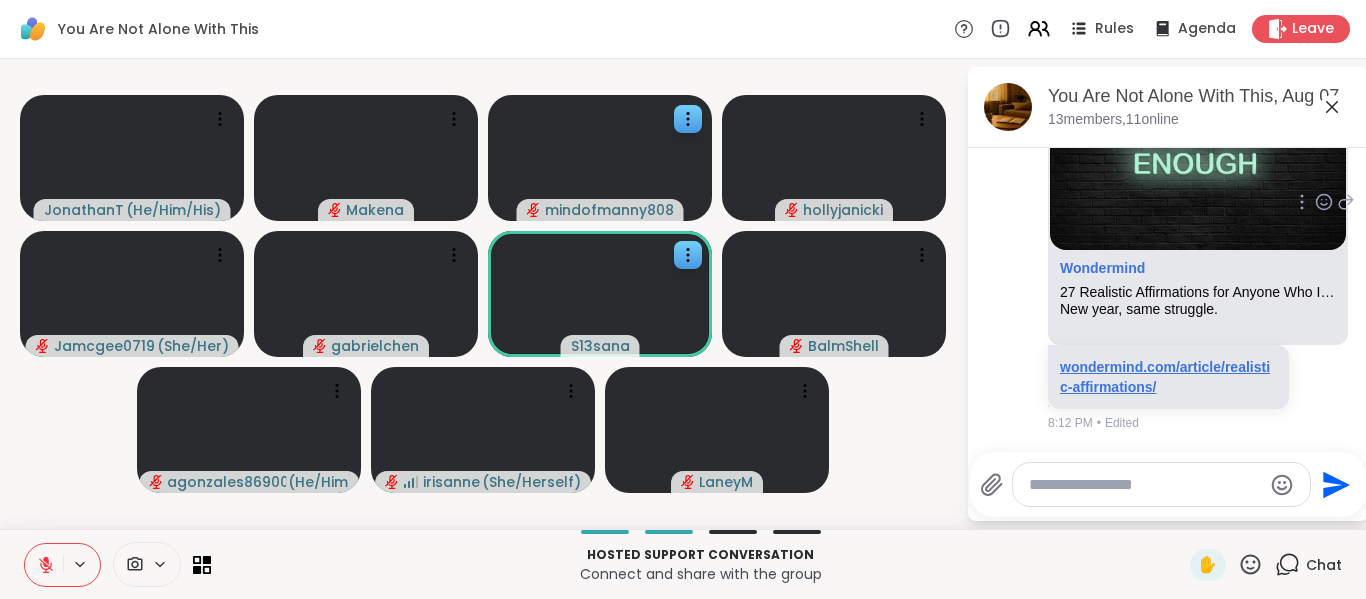 click on "wondermind.com/article/realistic-affirmations/" at bounding box center (1165, 377) 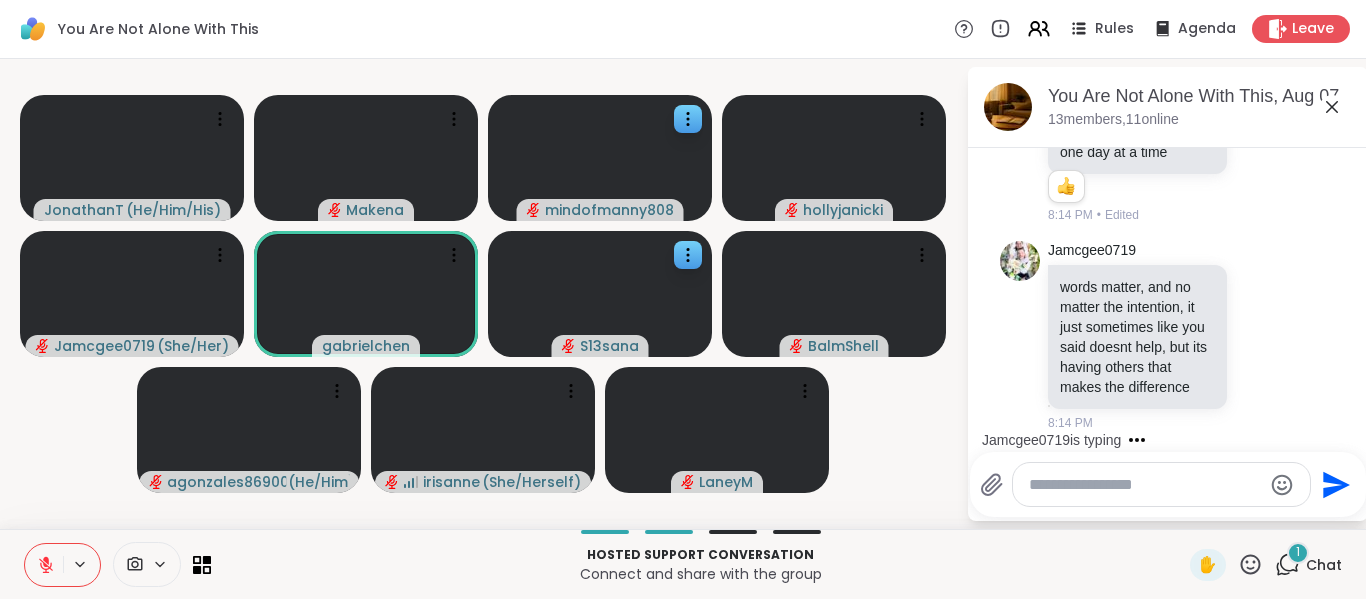 scroll, scrollTop: 12157, scrollLeft: 0, axis: vertical 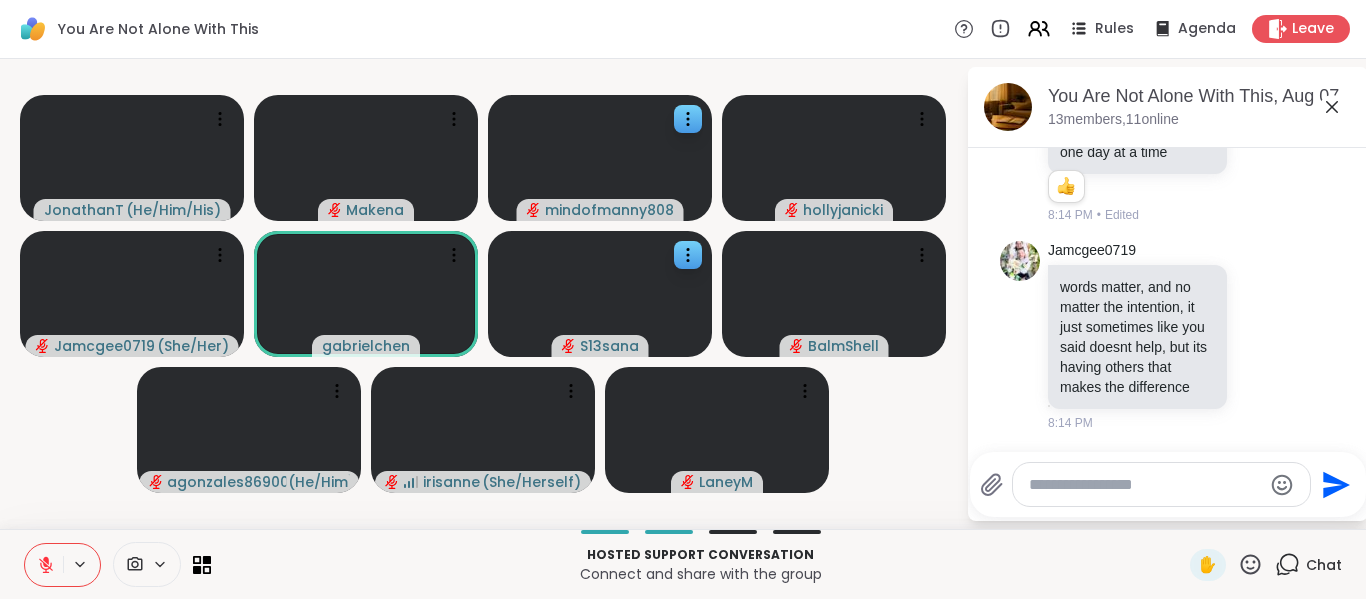 click at bounding box center [1145, 485] 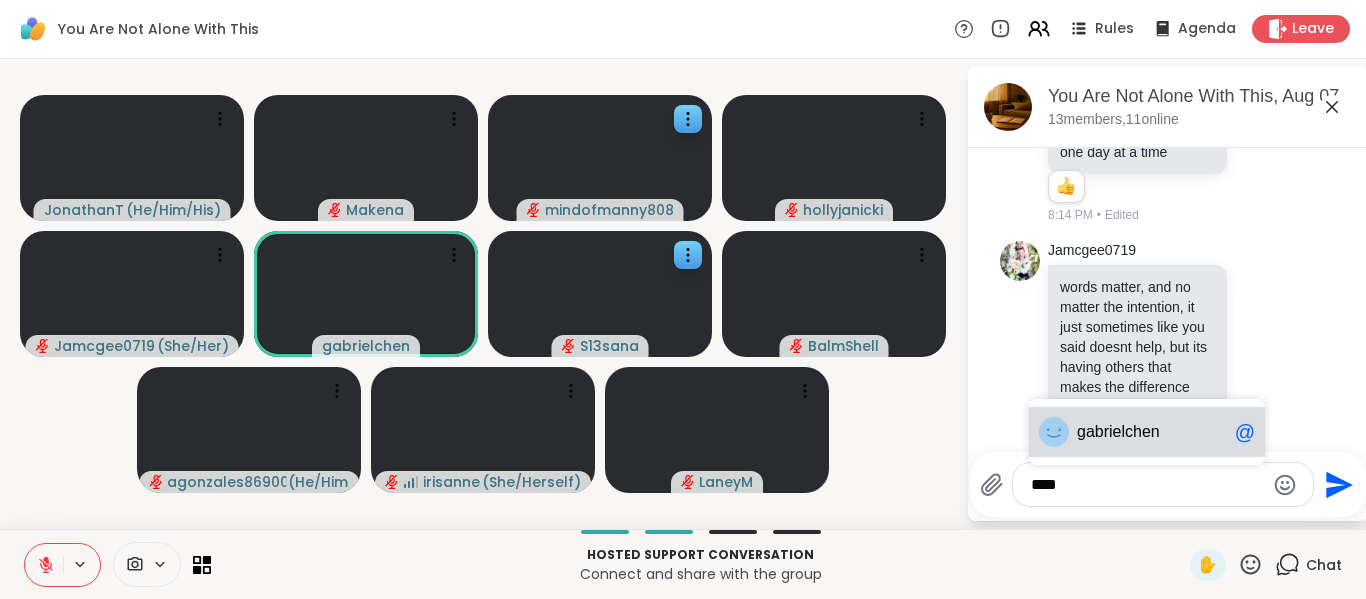 click on "gab" at bounding box center (1090, 432) 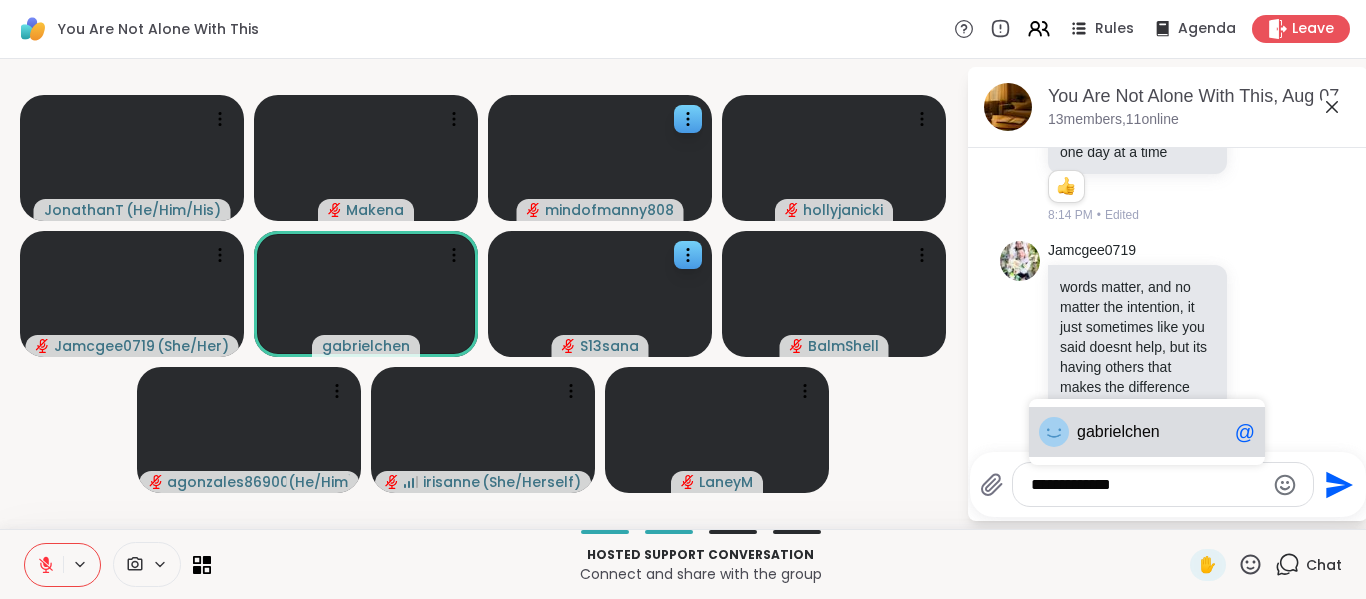 click on "gabrielchen @" at bounding box center [1147, 432] 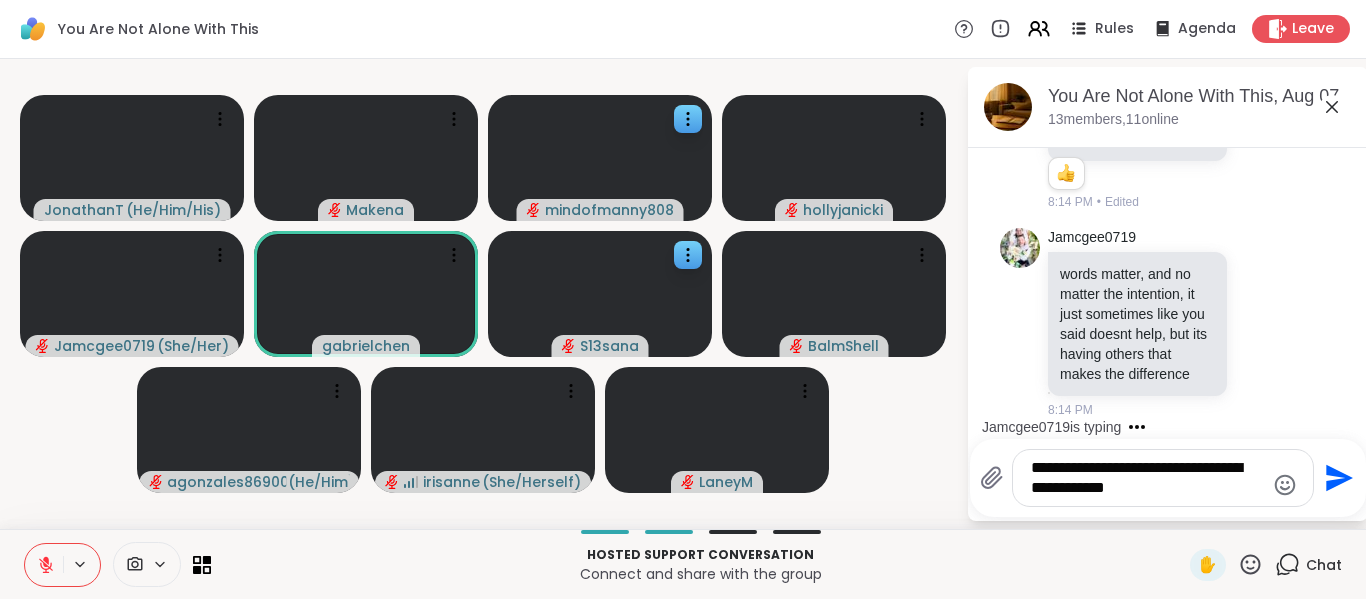 click 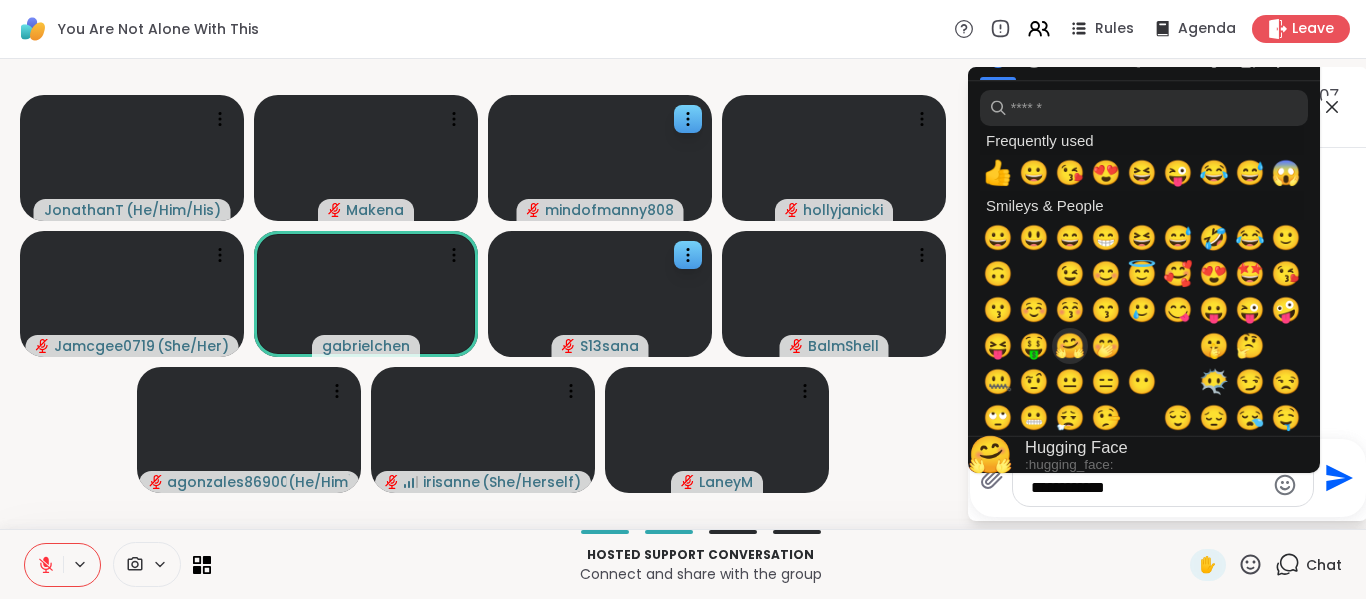 click on "🤗" at bounding box center [1070, 346] 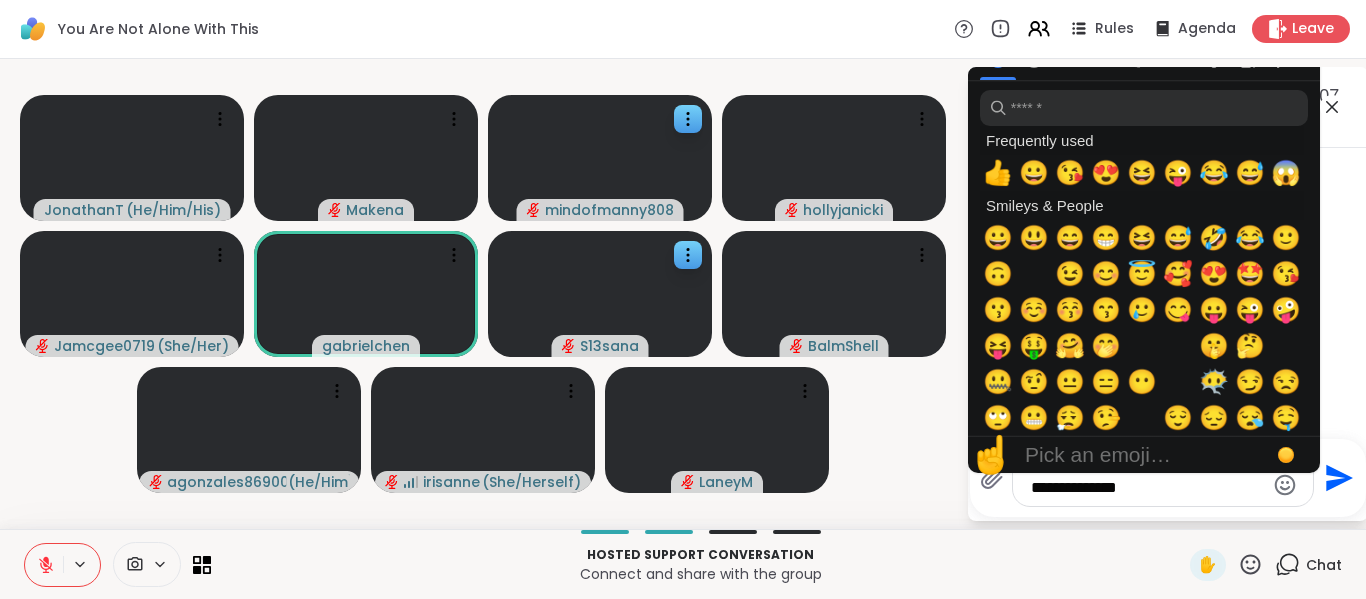 click on "**********" at bounding box center (1163, 478) 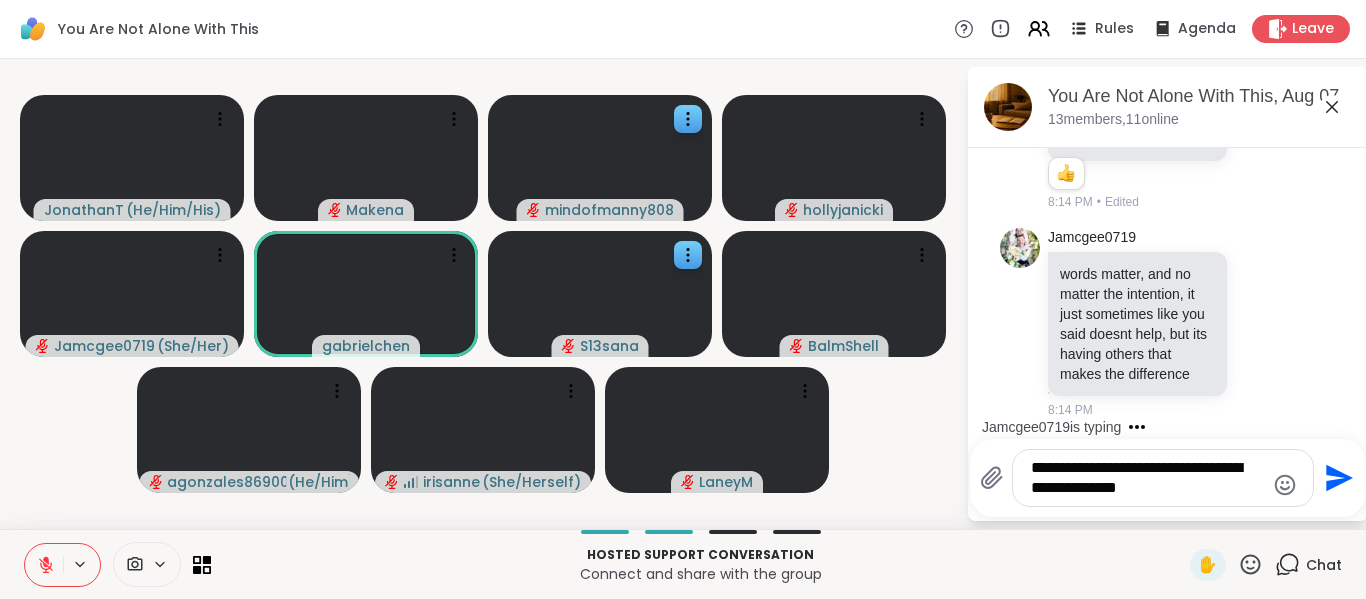 click 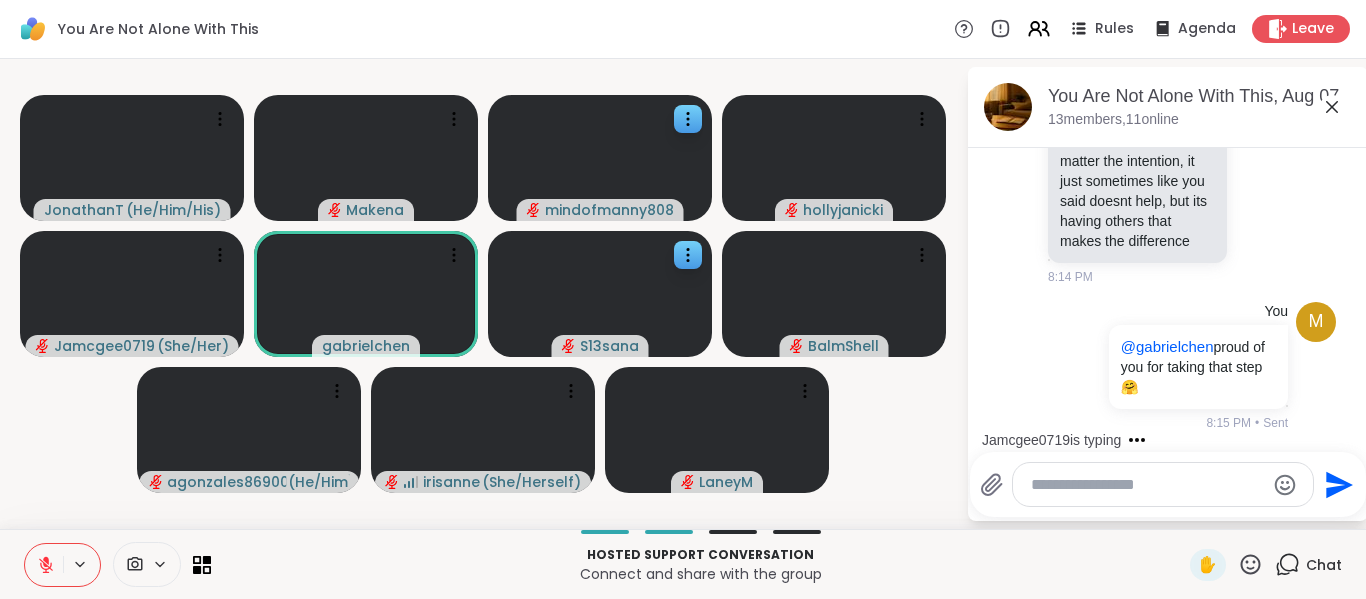 scroll, scrollTop: 12303, scrollLeft: 0, axis: vertical 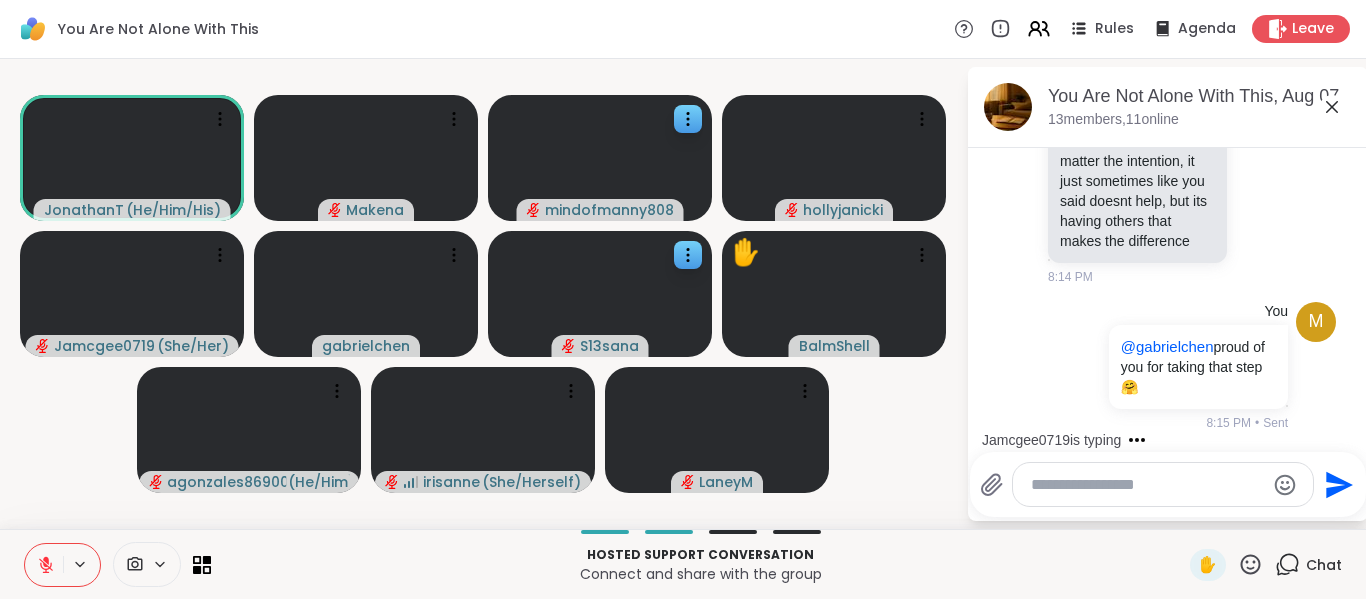 type 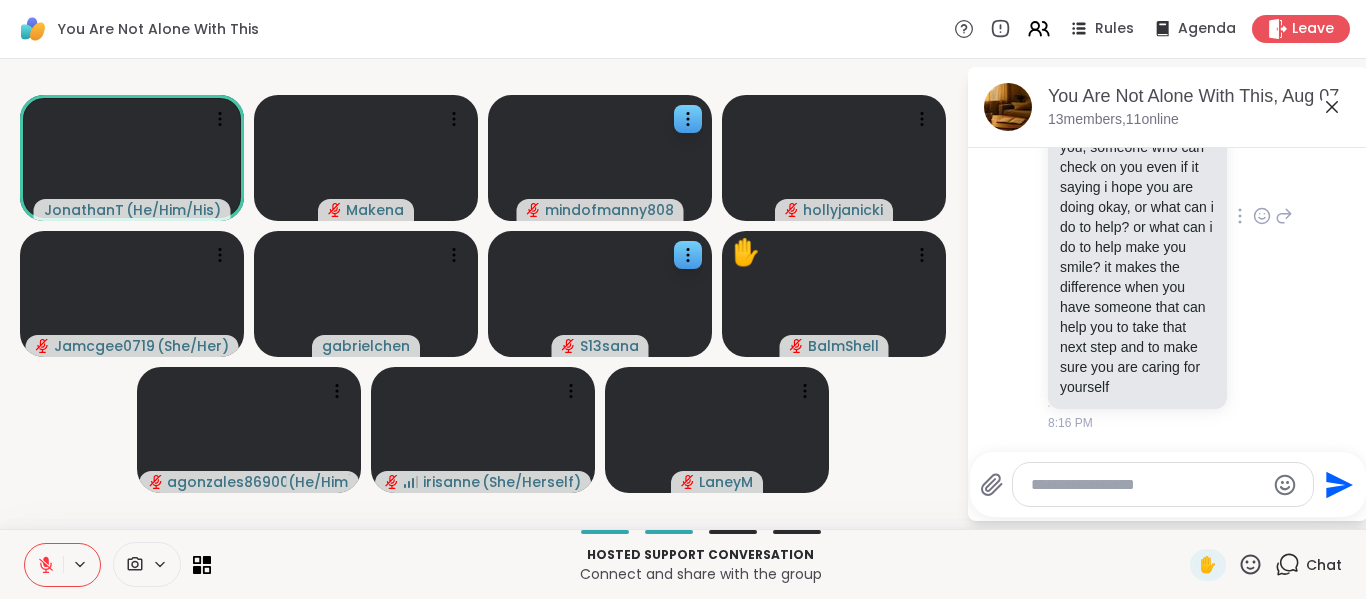 scroll, scrollTop: 12779, scrollLeft: 0, axis: vertical 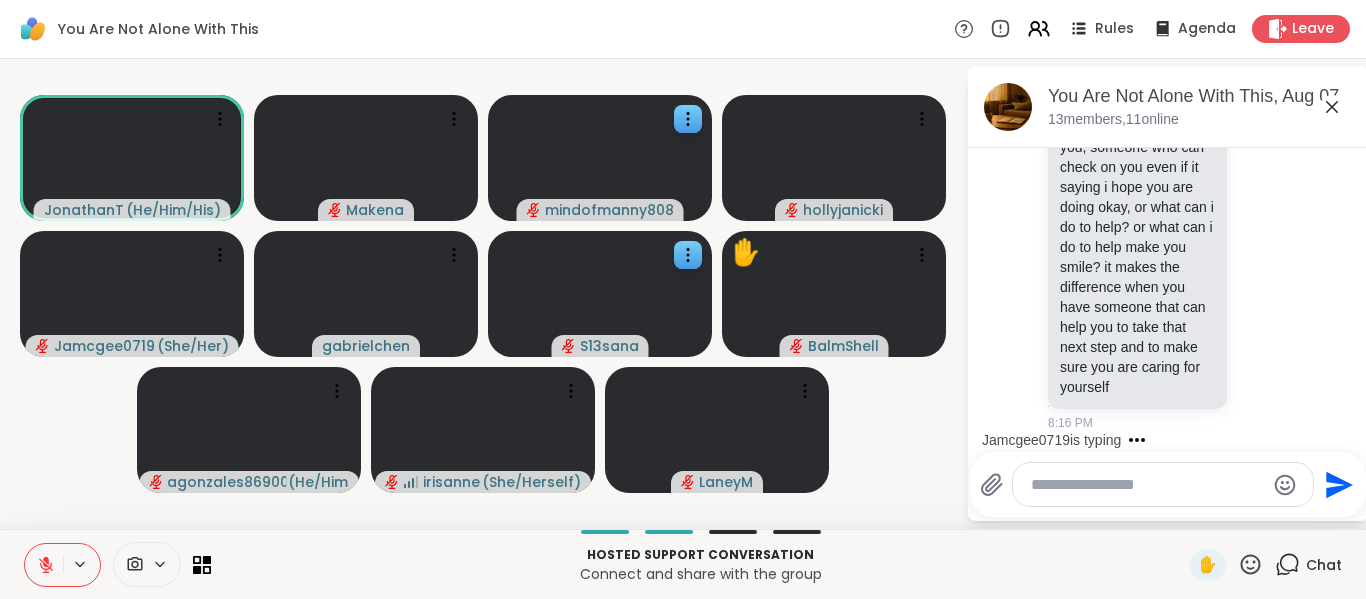 click on "JonathanT ( He/Him/His ) Makena mindofmanny808 hollyjanicki Jamcgee0719 ( She/Her ) gabrielchen S13sana ✋ BalmShell agonzales869009 ( He/Him ) irisanne ( She/Herself ) LaneyM" at bounding box center [483, 294] 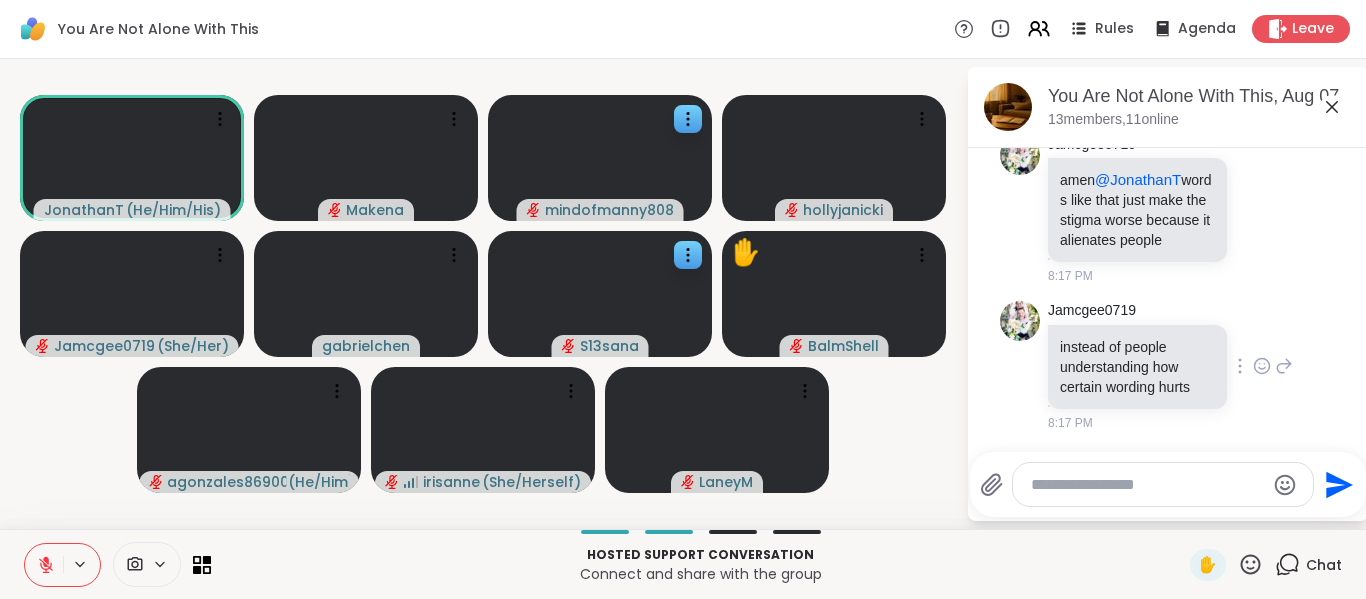 scroll, scrollTop: 12787, scrollLeft: 0, axis: vertical 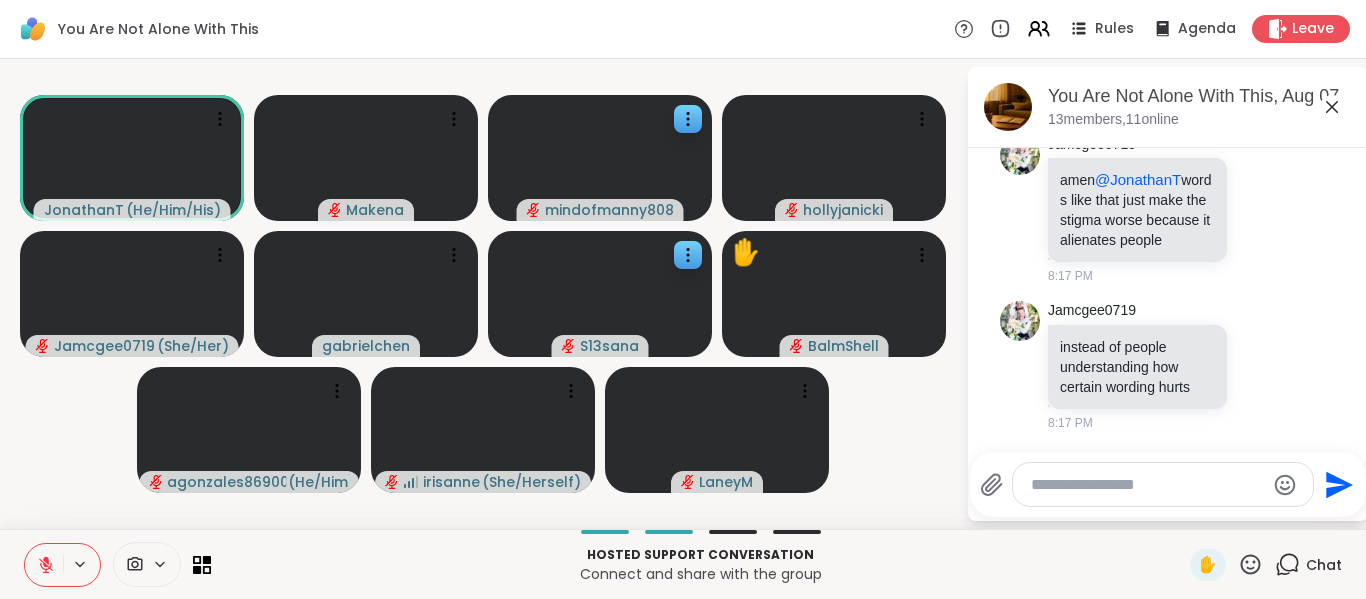 click 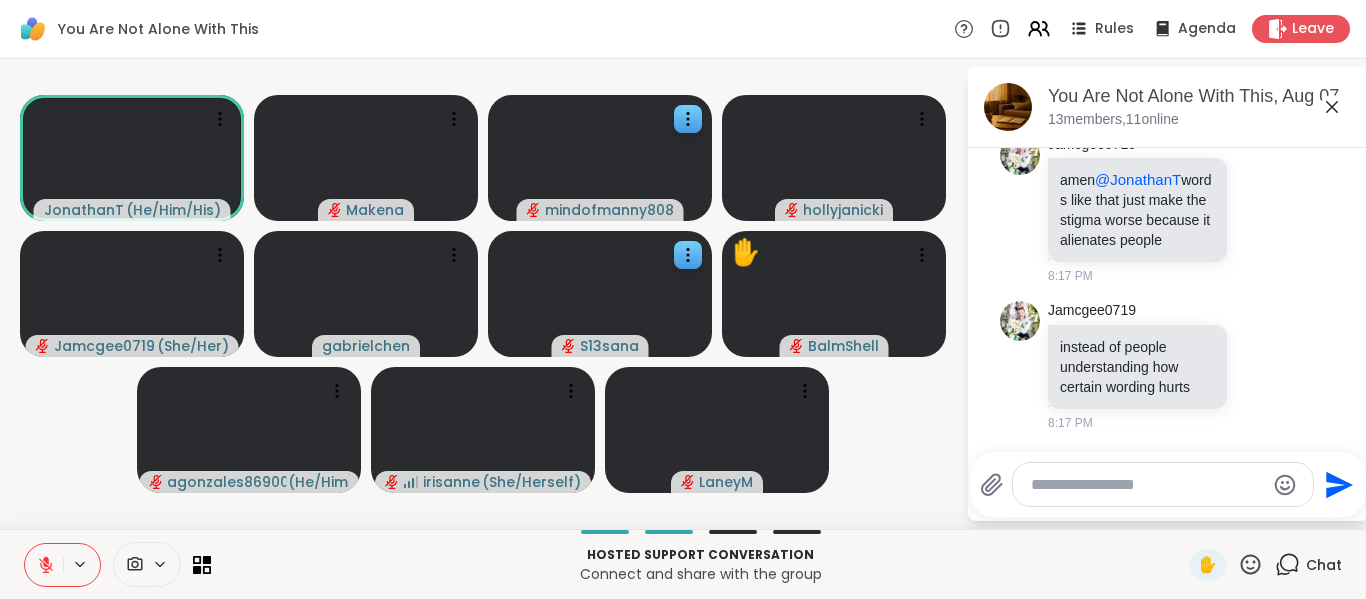 click at bounding box center [1262, -129] 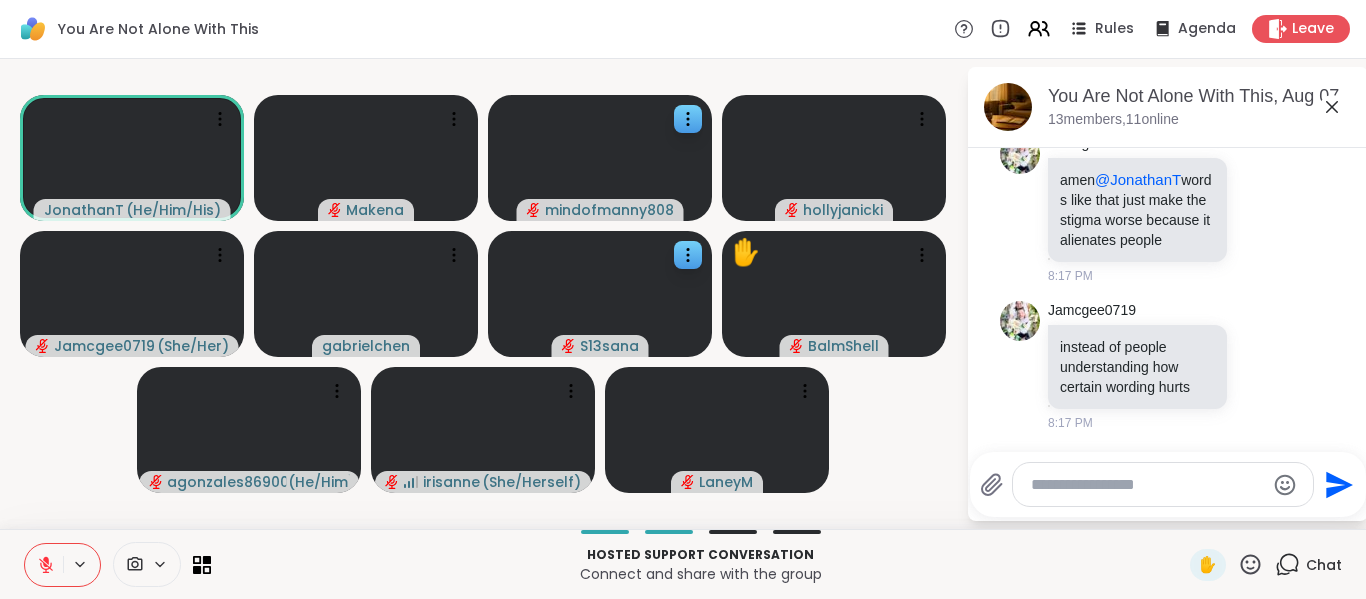 scroll, scrollTop: 13152, scrollLeft: 0, axis: vertical 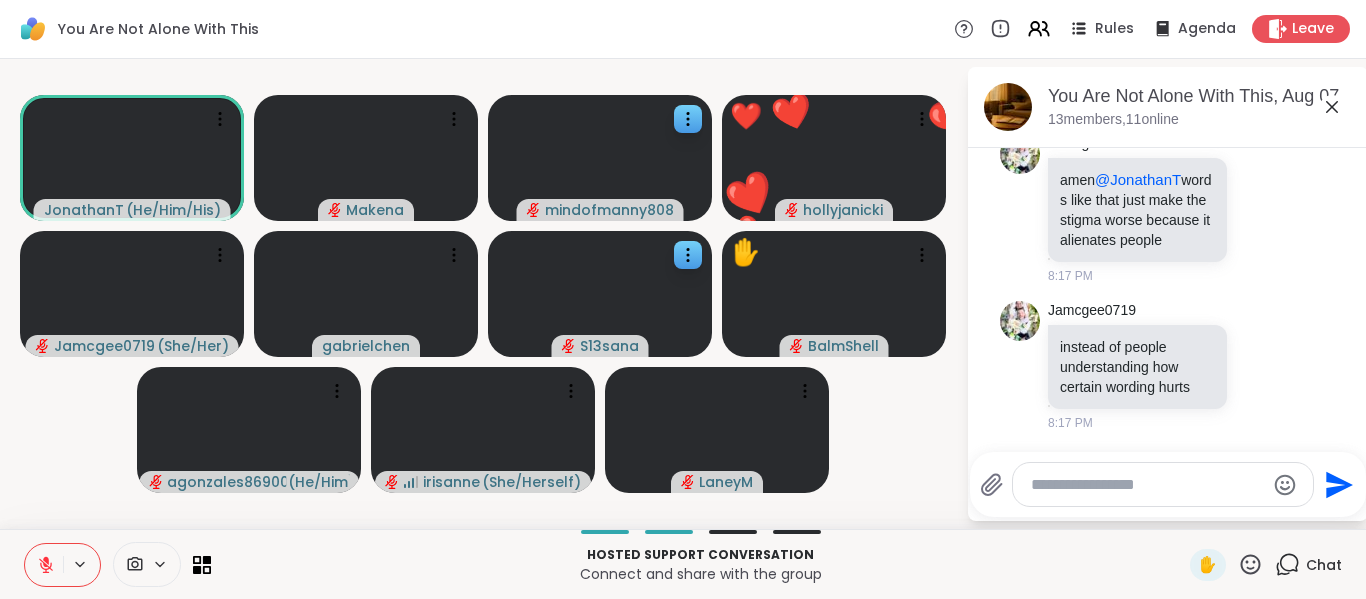 click on "JonathanT ( He/Him/His ) Makena mindofmanny808 ❤️ hollyjanicki ❤️ ❤️ ❤️ ❤️ ❤️ ❤️ ❤️ ❤️ ❤️ ❤️ ❤️ ❤️ ❤️ ❤️ ❤️ ❤️ ❤️ ❤️ ❤️ ❤️ ❤️ Jamcgee0719 ( She/Her ) gabrielchen S13sana ✋ BalmShell agonzales869009 ( He/Him ) irisanne ( She/Herself ) LaneyM" at bounding box center [483, 294] 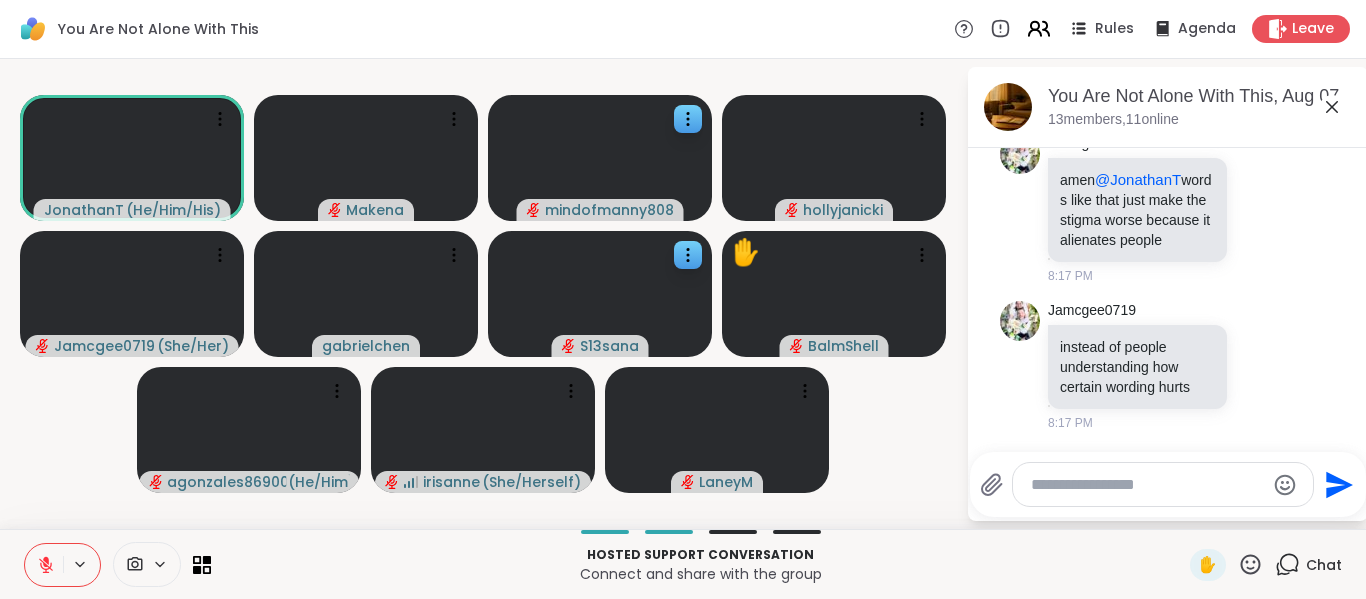 click 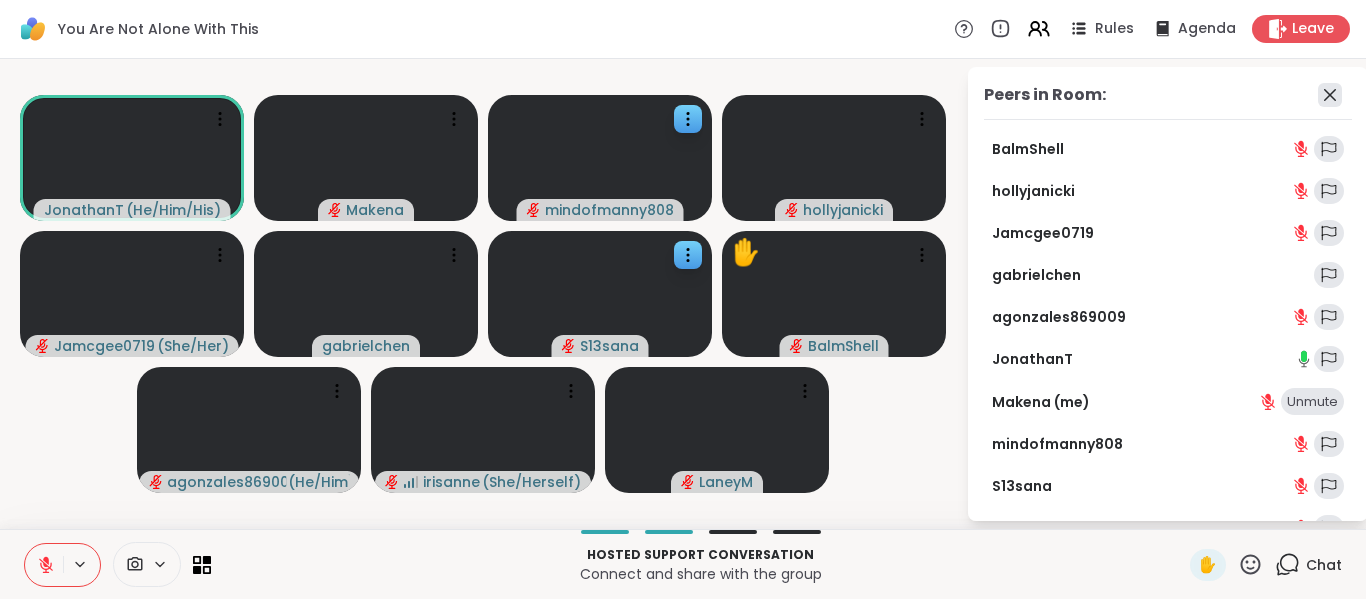 click 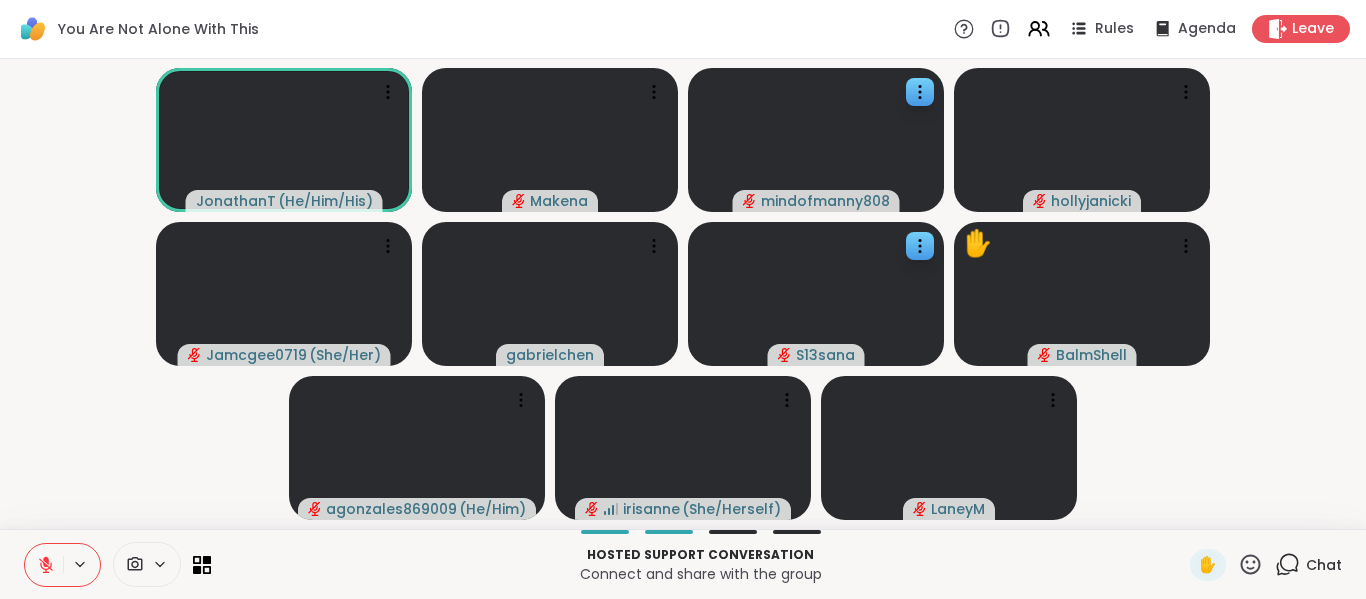click 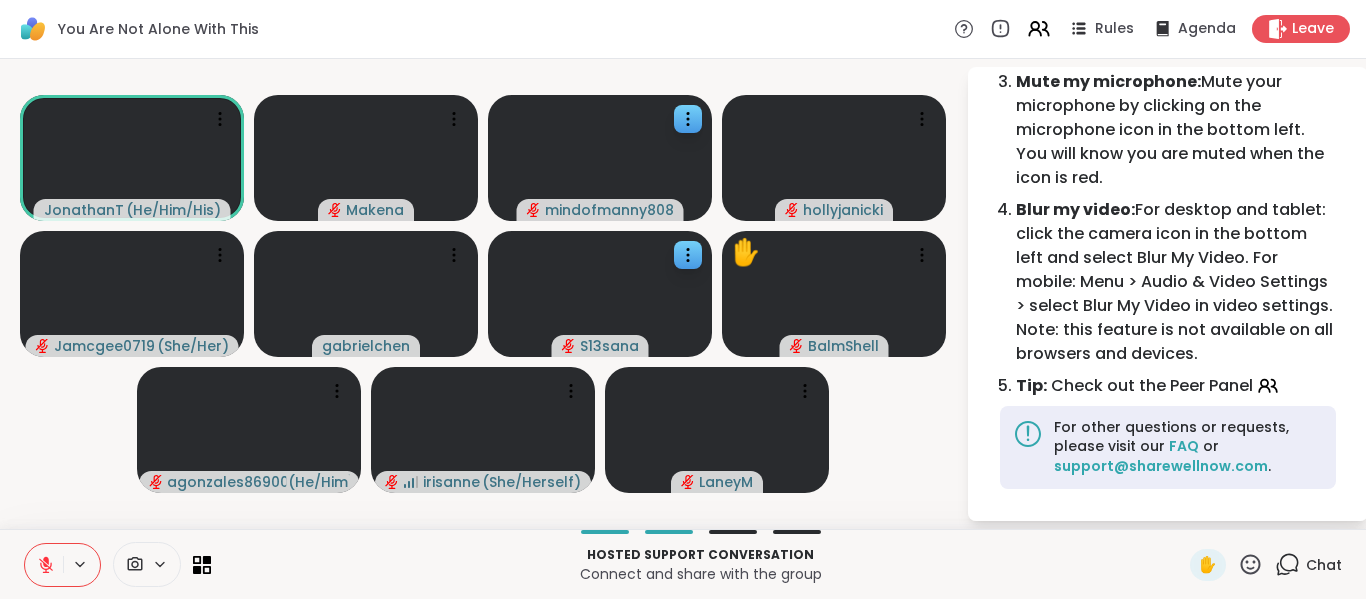 scroll, scrollTop: 0, scrollLeft: 0, axis: both 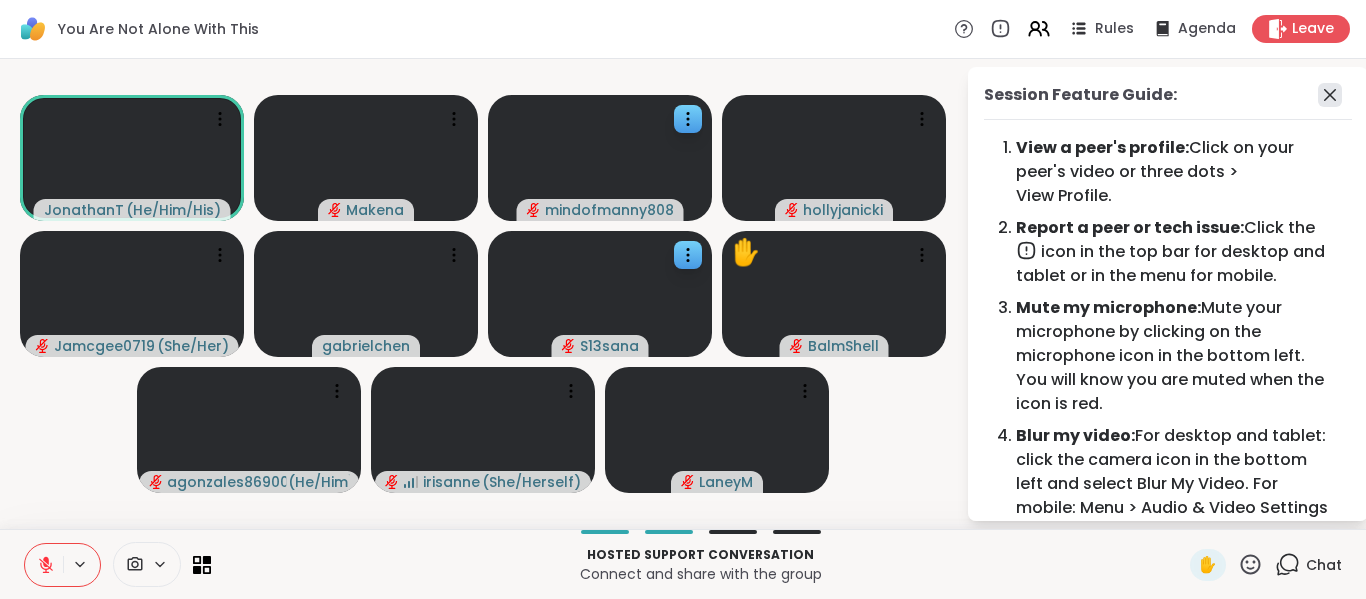 click 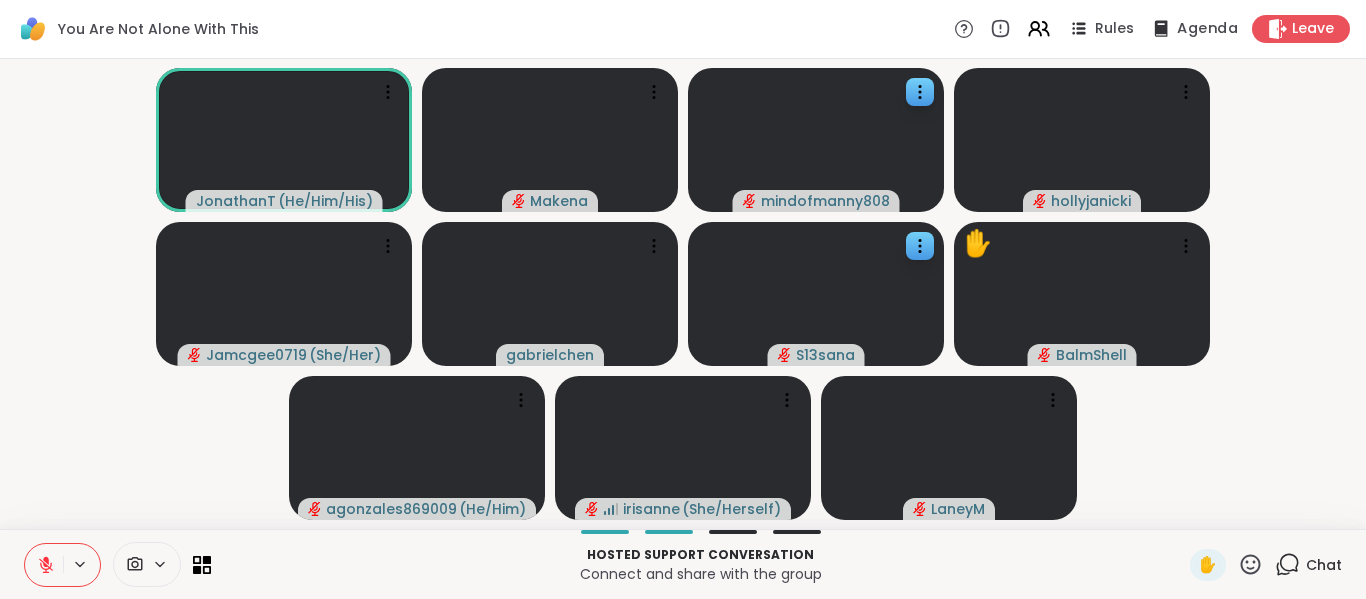 click on "Agenda" at bounding box center (1207, 29) 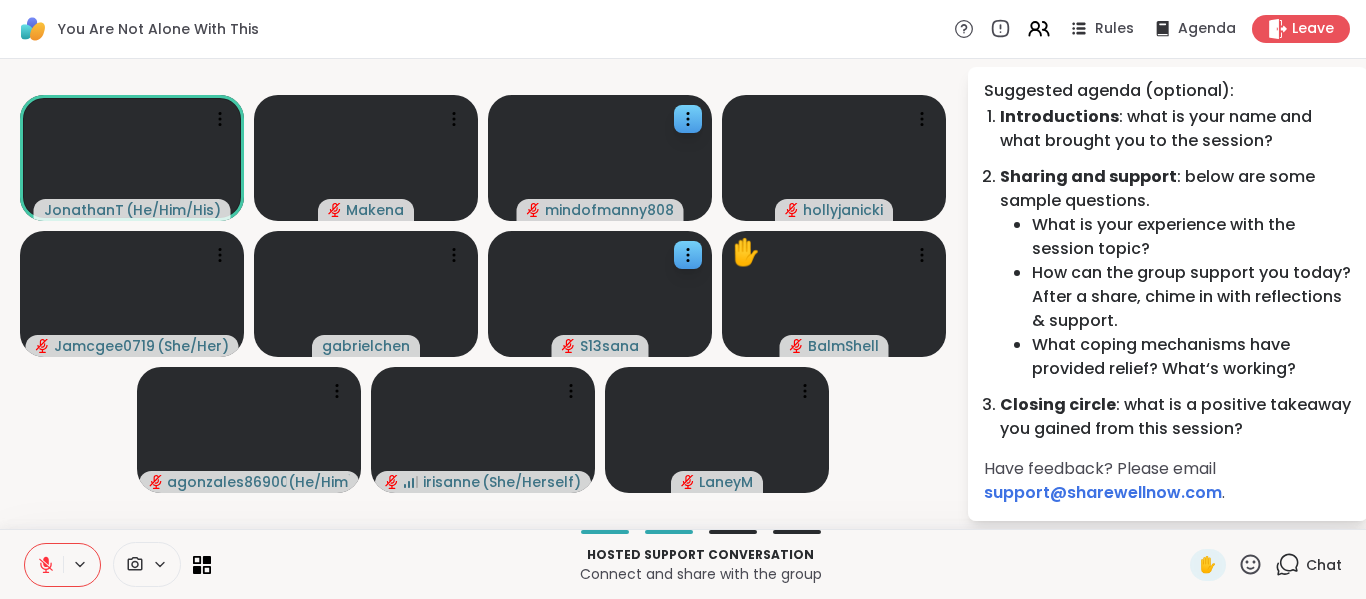scroll, scrollTop: 0, scrollLeft: 0, axis: both 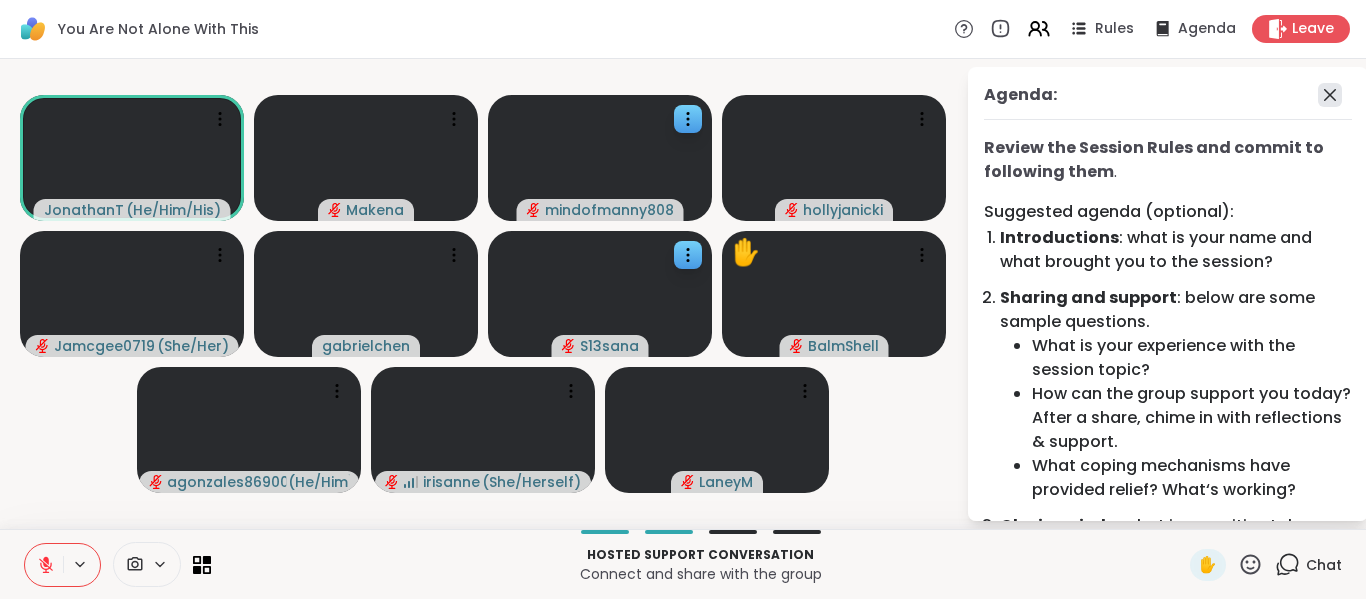 click 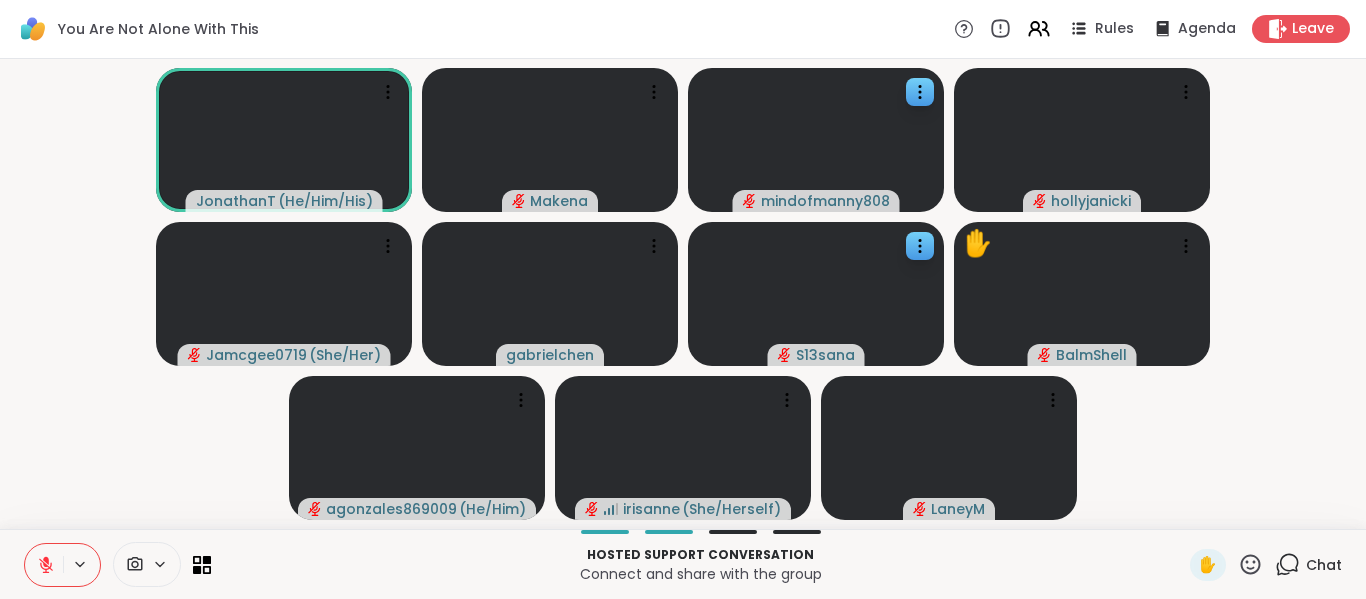 click 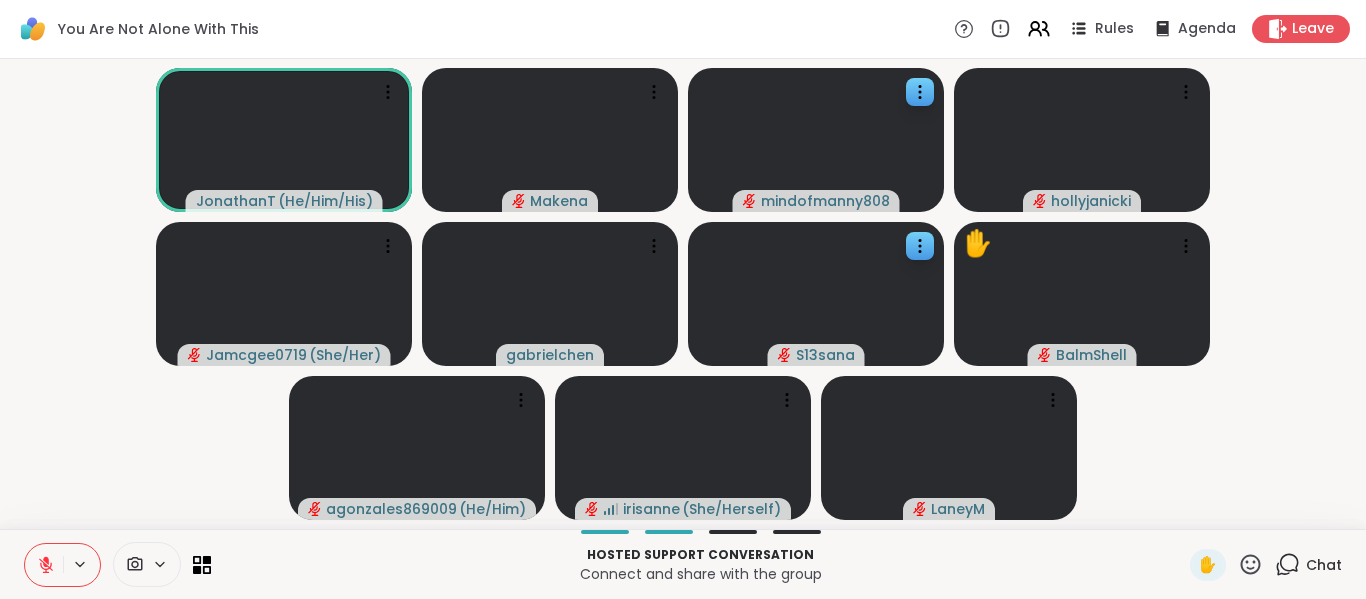 click 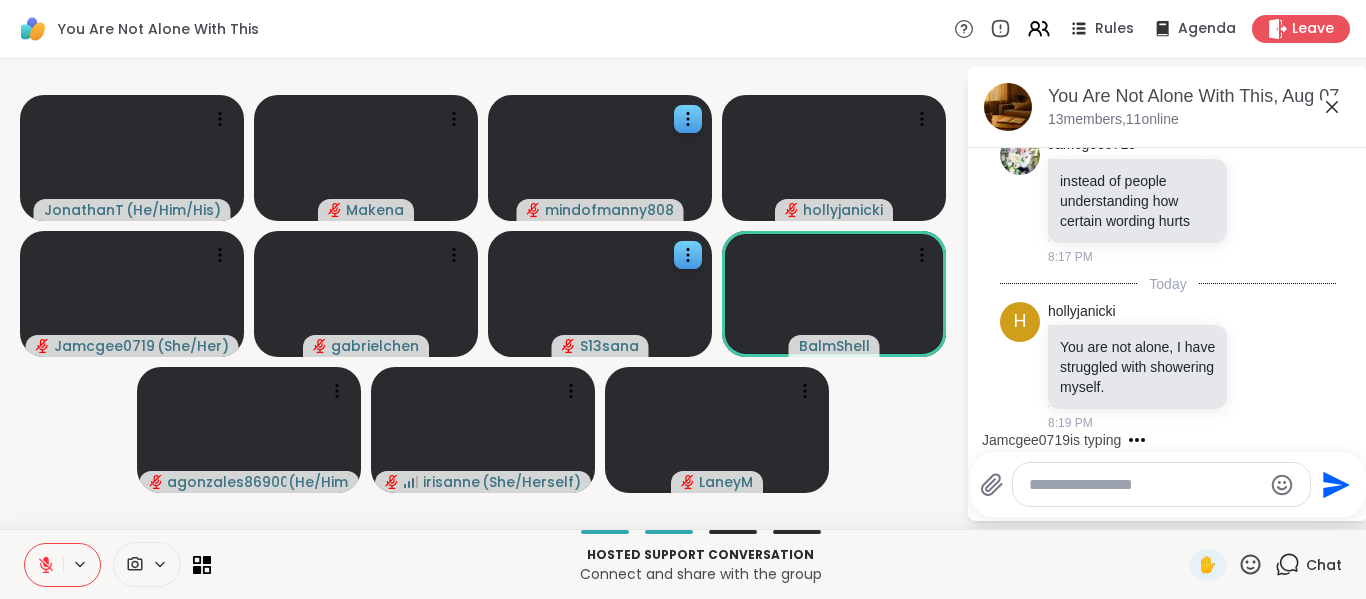 scroll, scrollTop: 13465, scrollLeft: 0, axis: vertical 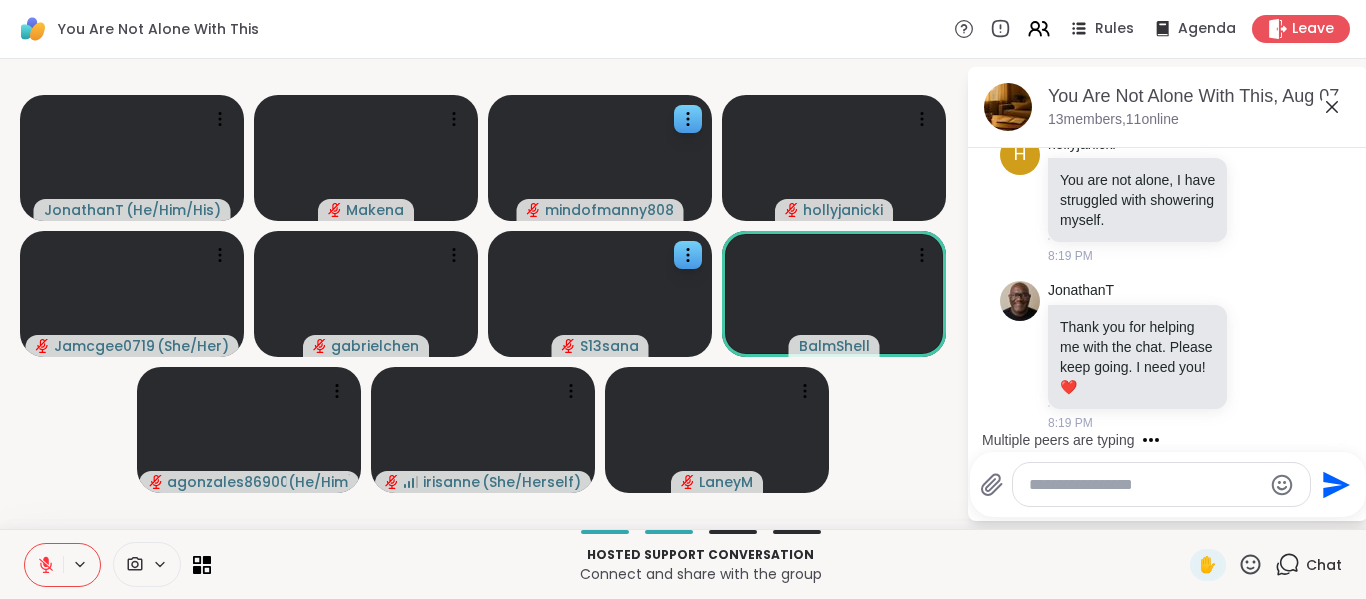 click 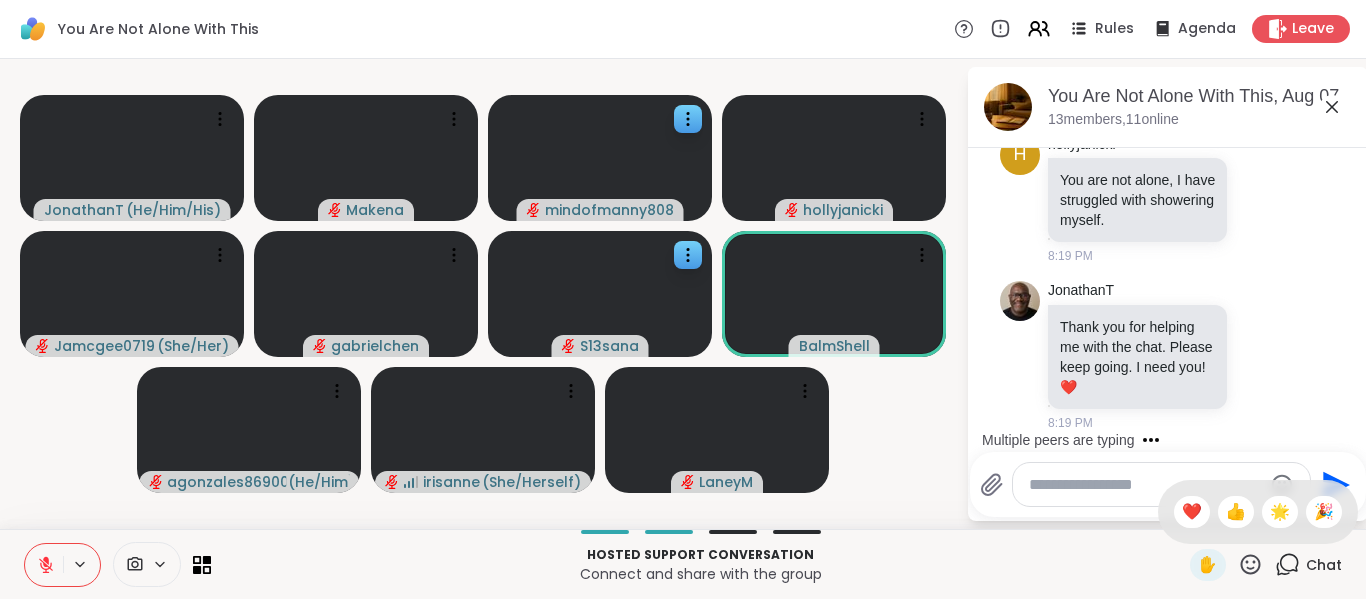 scroll, scrollTop: 13952, scrollLeft: 0, axis: vertical 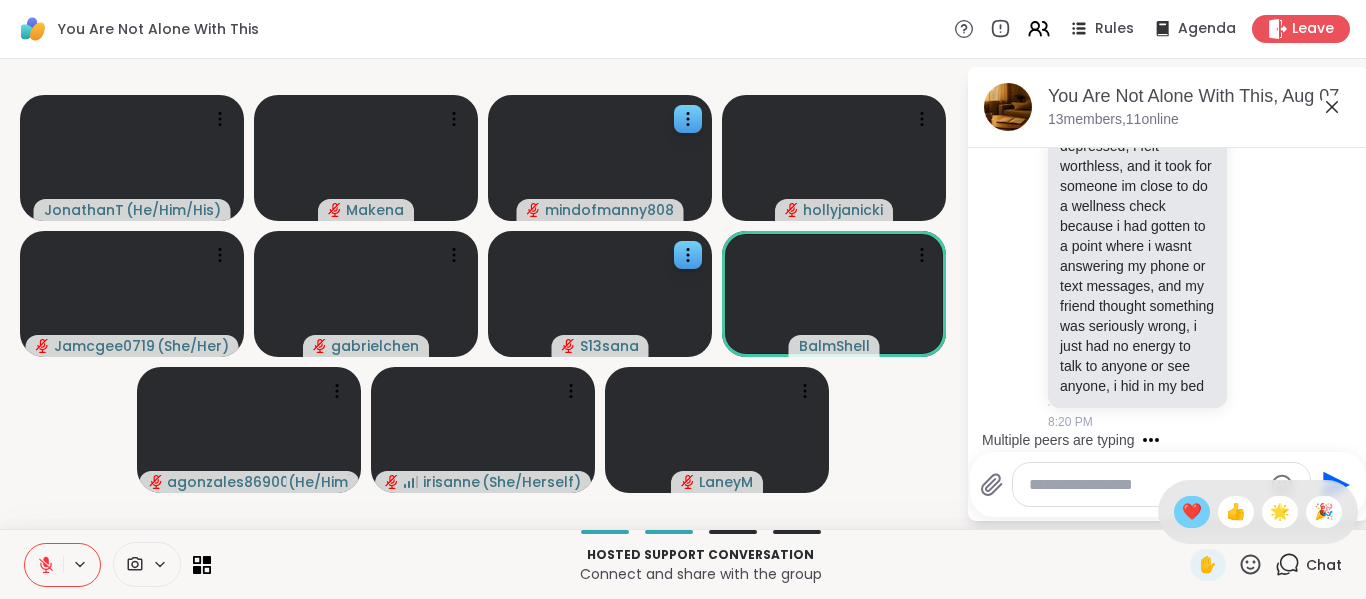 click on "❤️" at bounding box center (1192, 512) 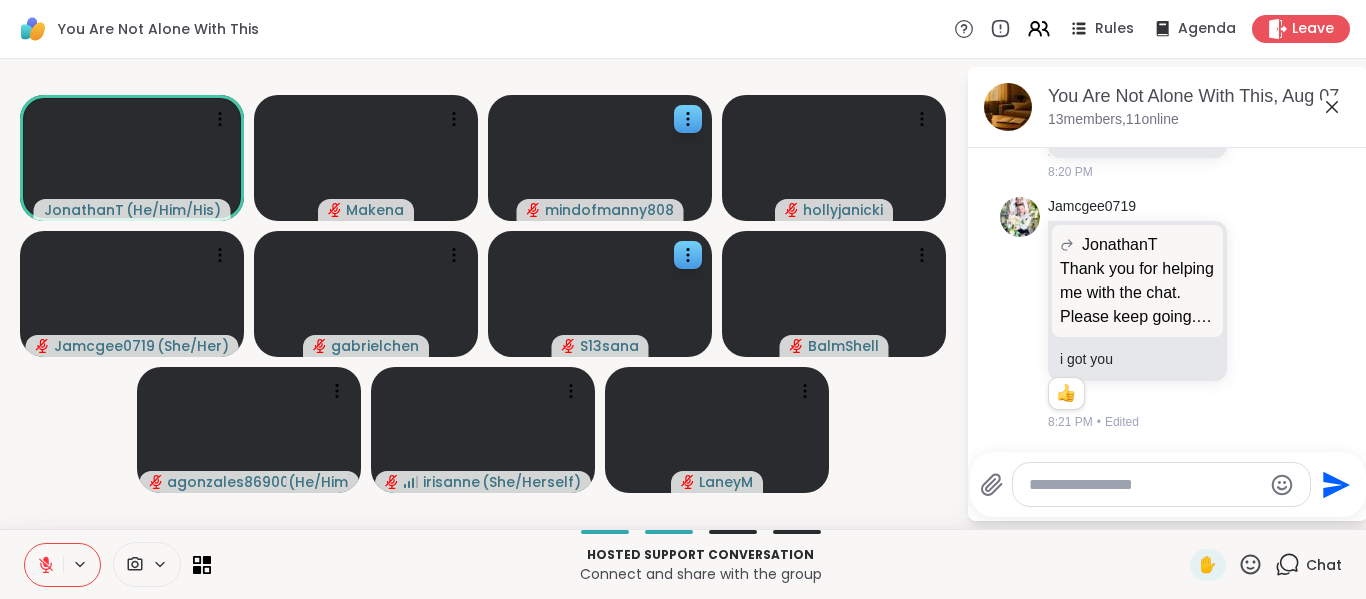 scroll, scrollTop: 14231, scrollLeft: 0, axis: vertical 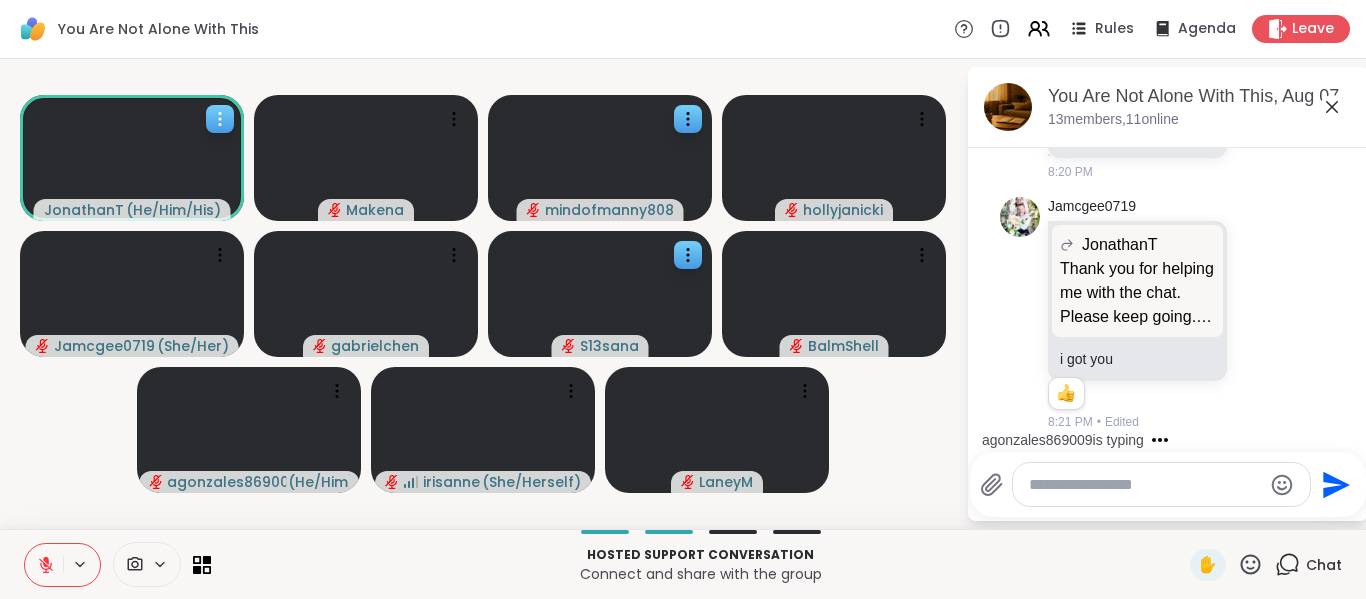 click 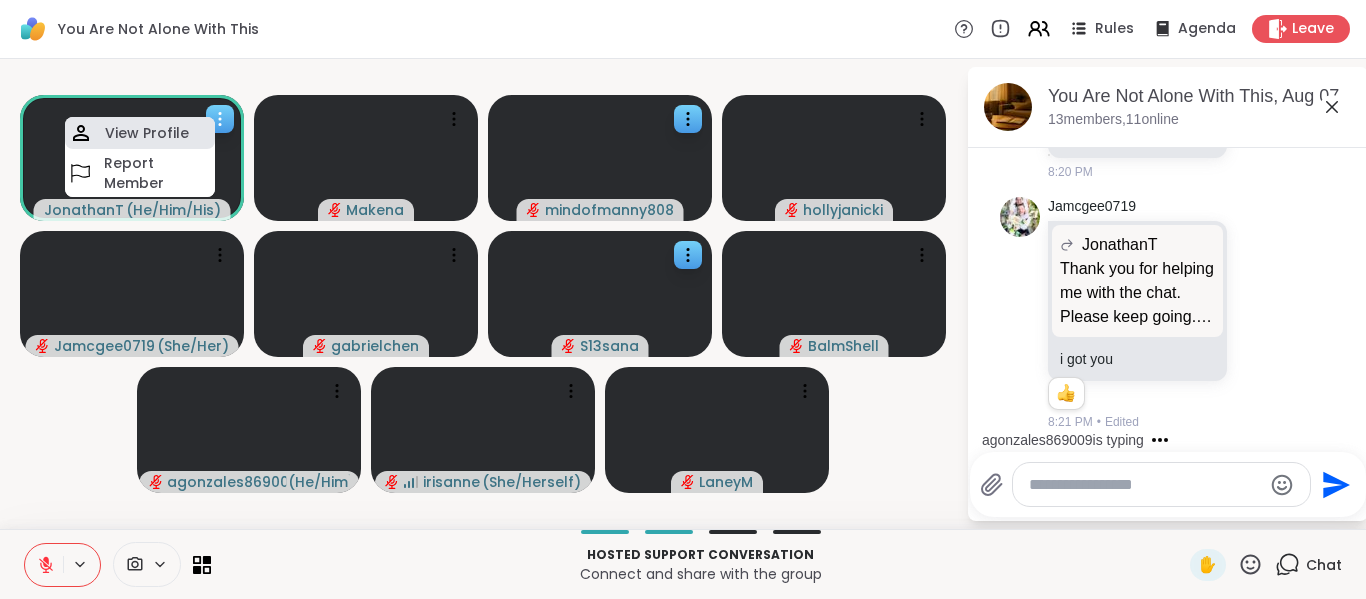 click on "View Profile" at bounding box center (140, 133) 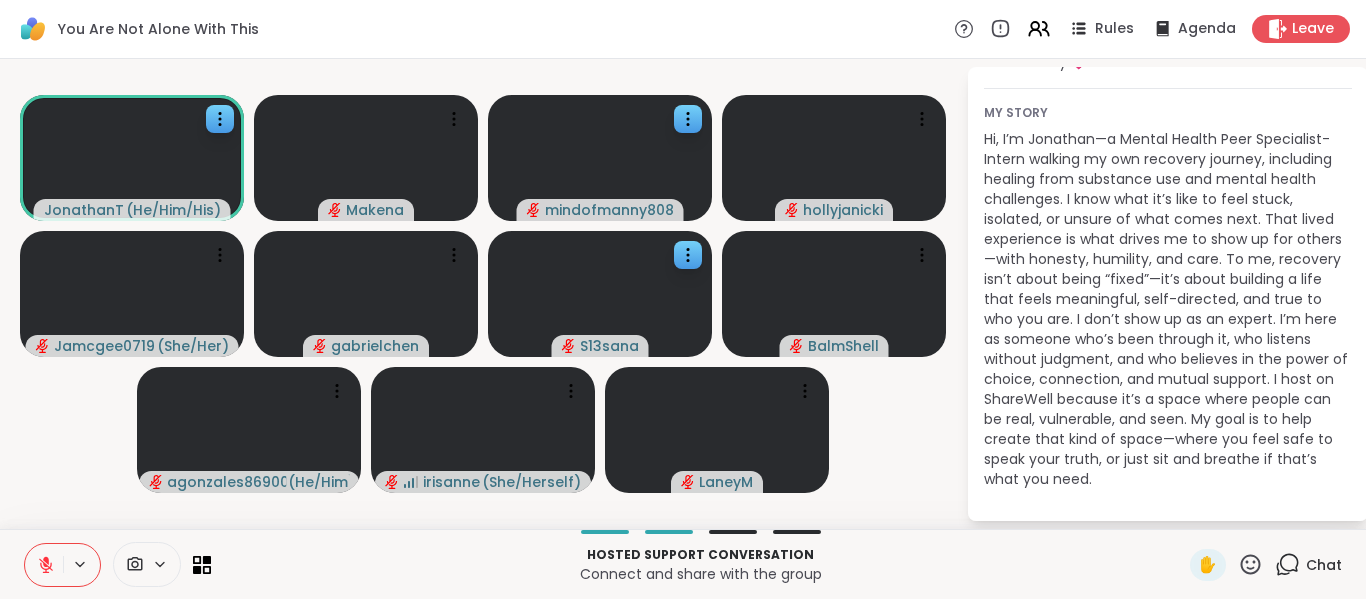 scroll, scrollTop: 0, scrollLeft: 0, axis: both 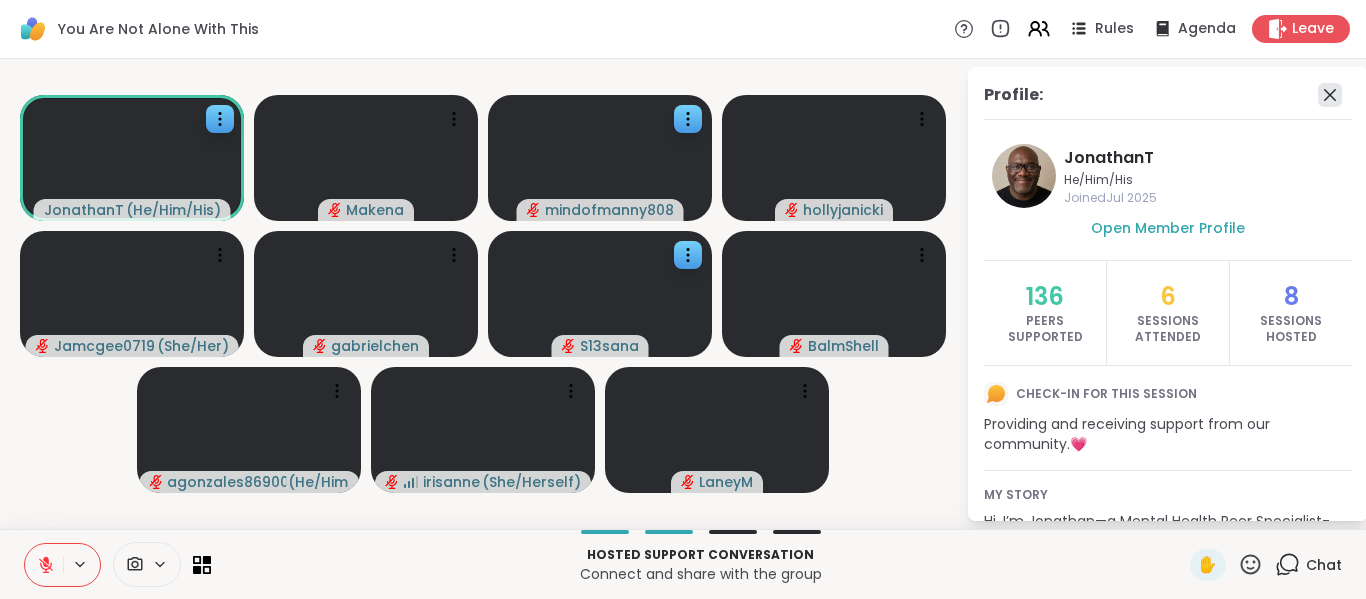 click 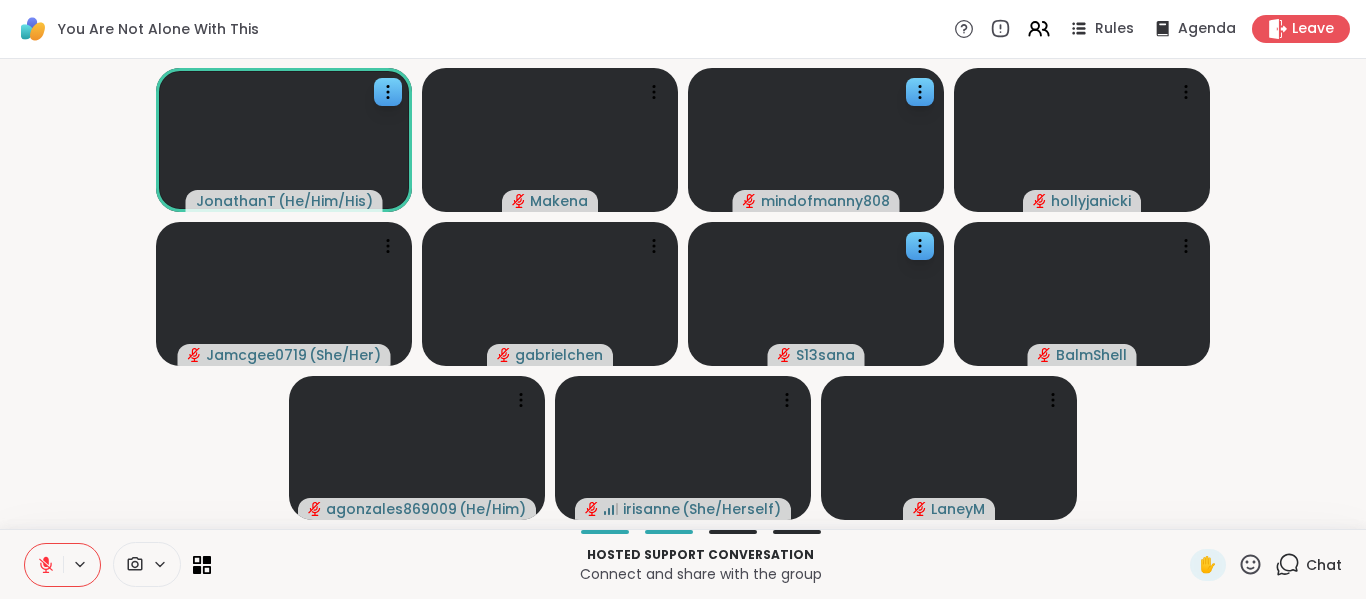 click on "Chat" at bounding box center (1308, 565) 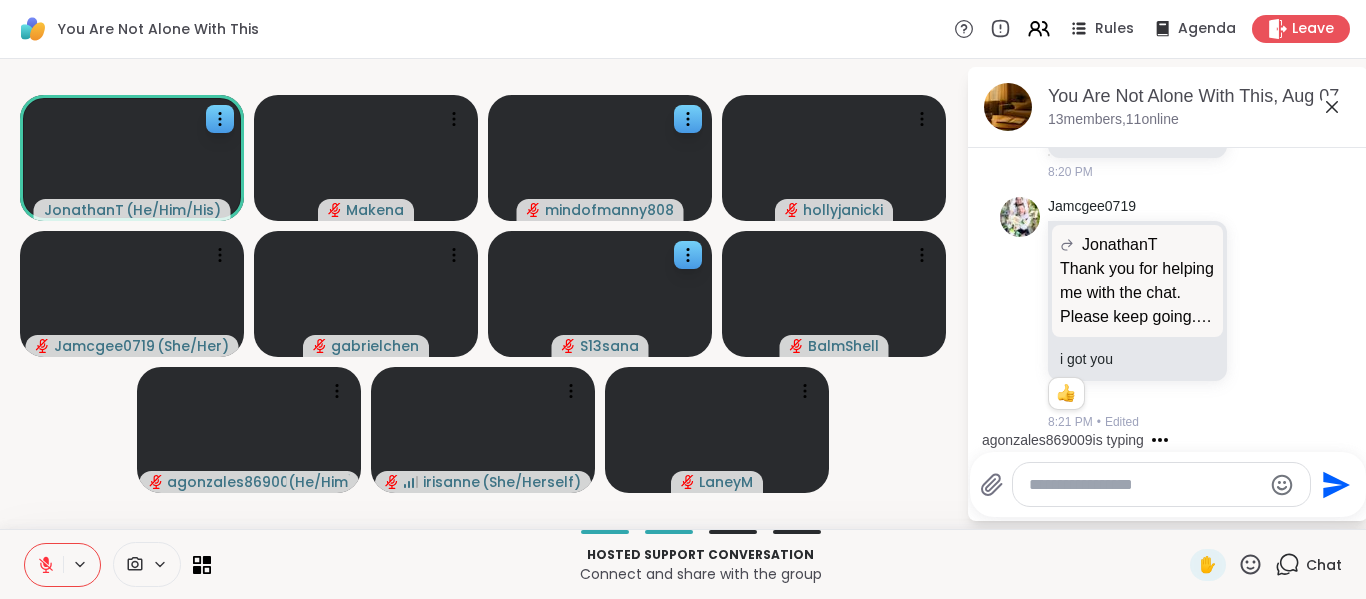 scroll, scrollTop: 14754, scrollLeft: 0, axis: vertical 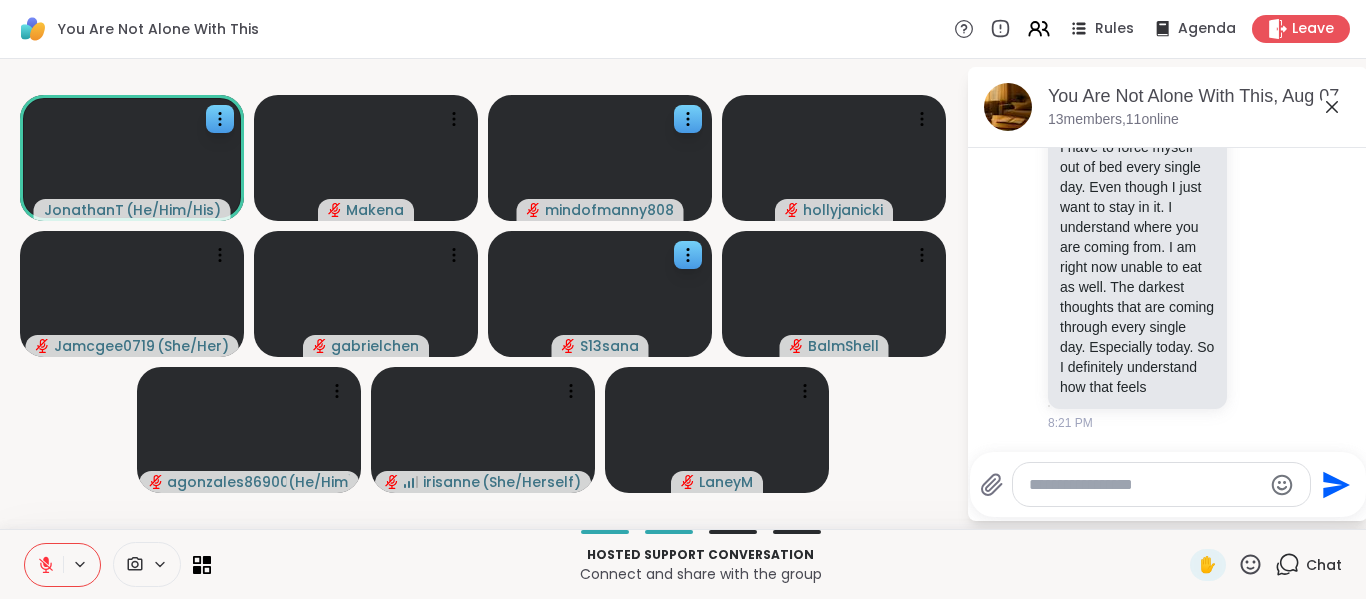 click on "JonathanT ( He/Him/His ) Makena mindofmanny808 hollyjanicki Jamcgee0719 ( She/Her ) gabrielchen S13sana BalmShell agonzales869009 ( He/Him ) irisanne ( She/Herself ) LaneyM" at bounding box center (483, 294) 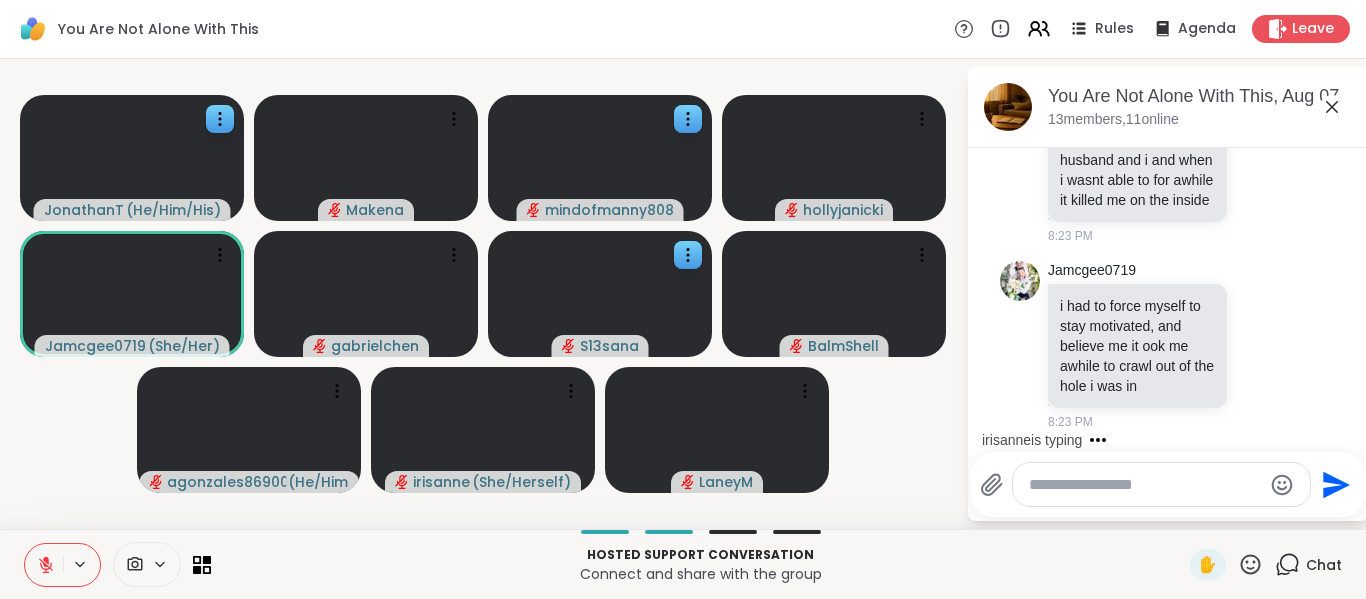 scroll, scrollTop: 15924, scrollLeft: 0, axis: vertical 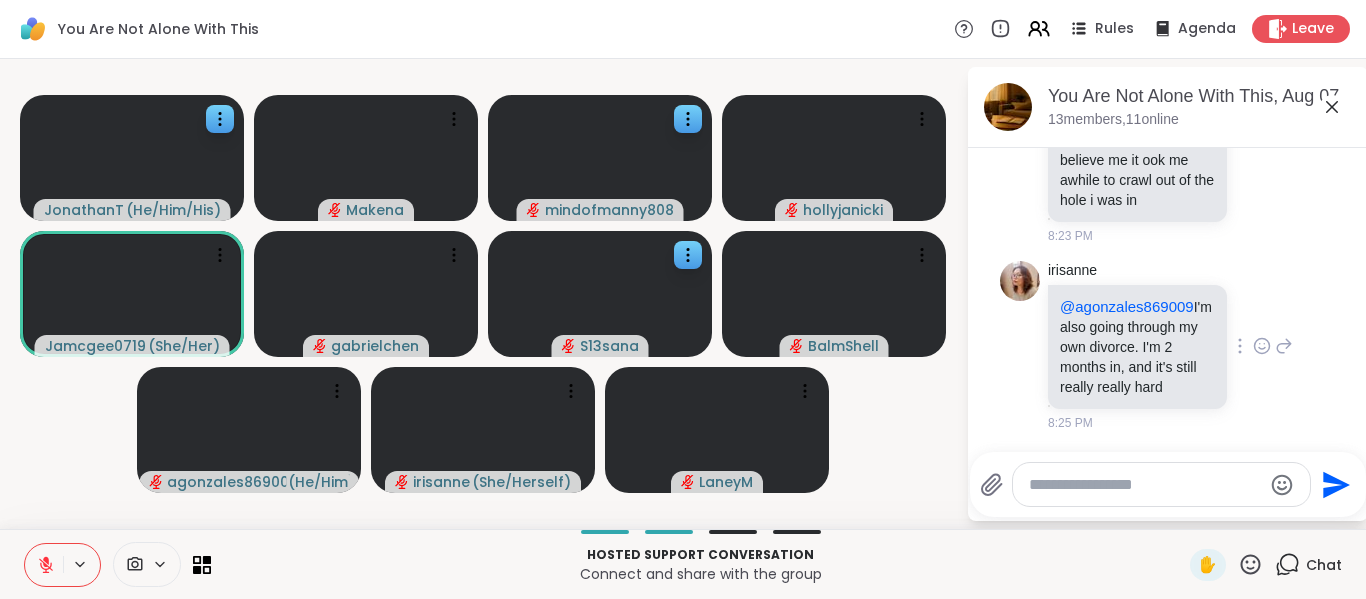 click 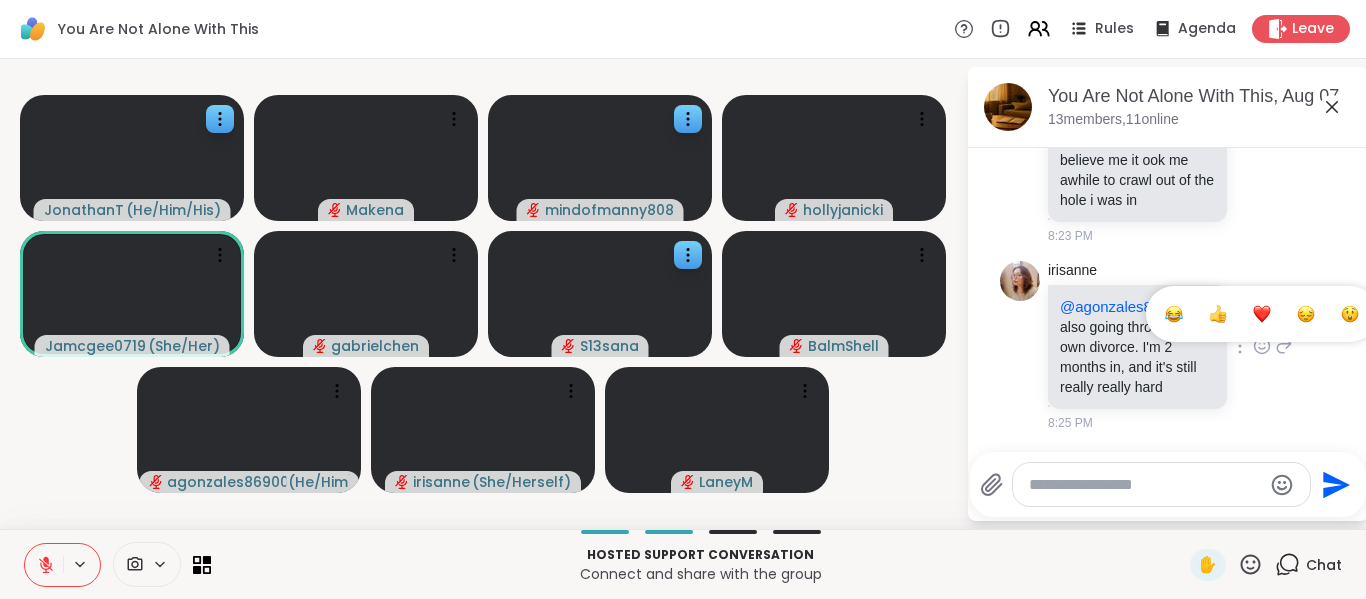 click at bounding box center (1262, 314) 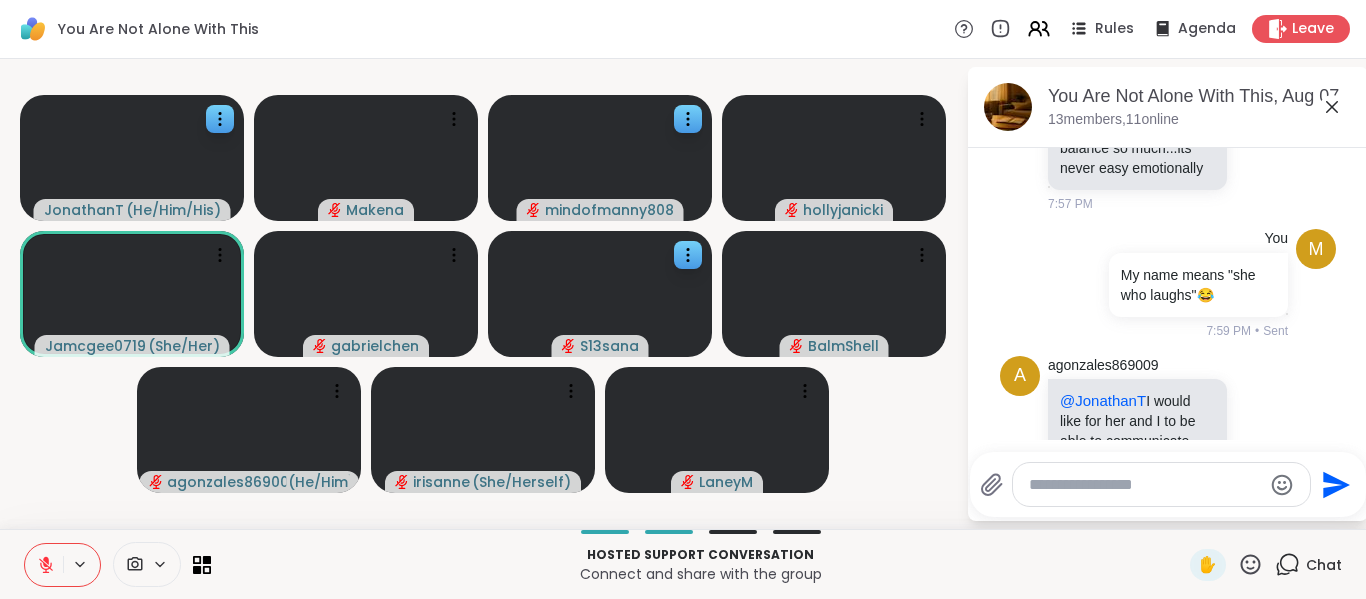 scroll, scrollTop: 6826, scrollLeft: 0, axis: vertical 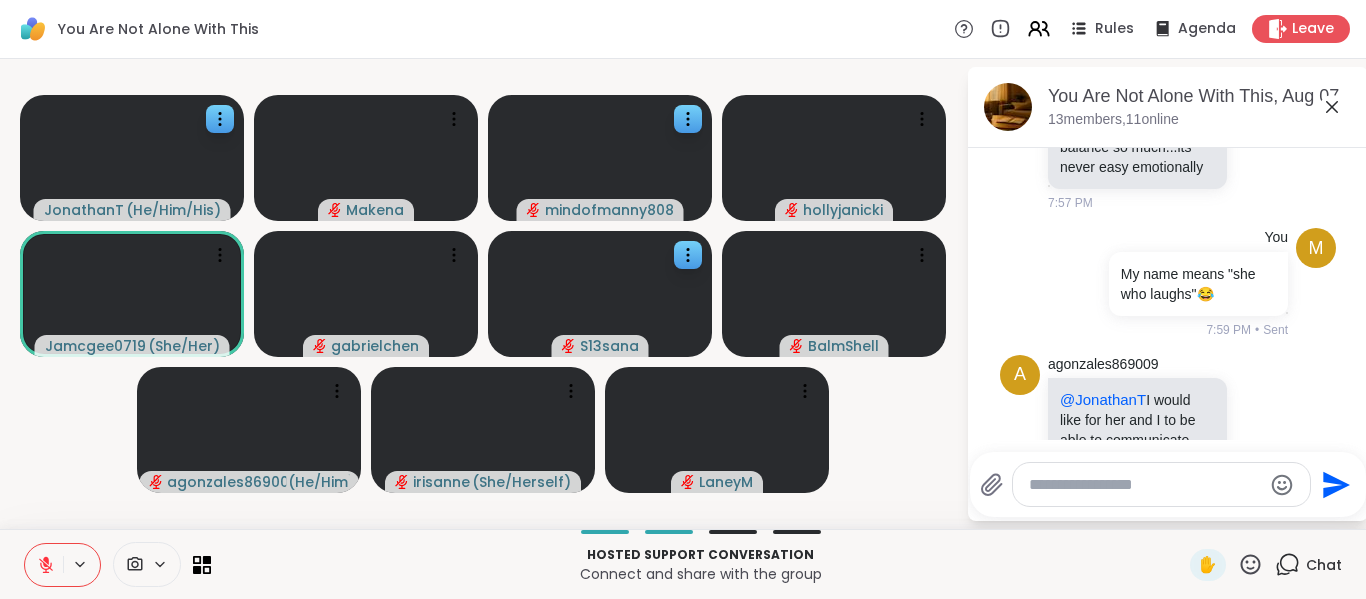click 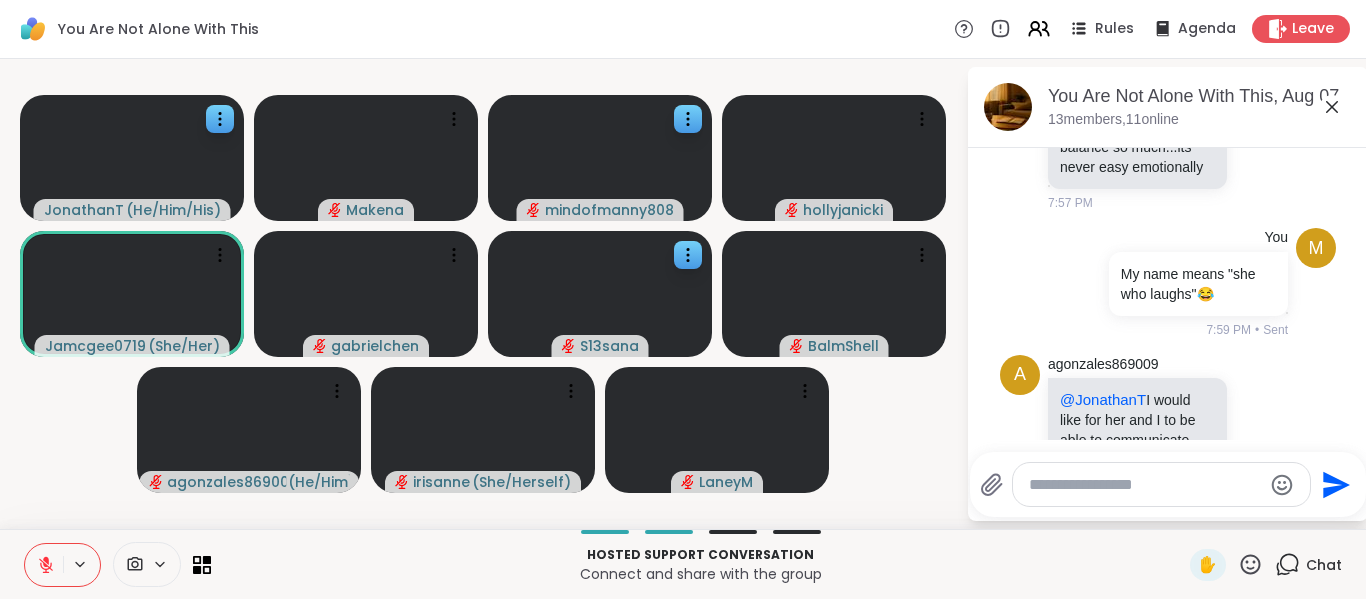 click 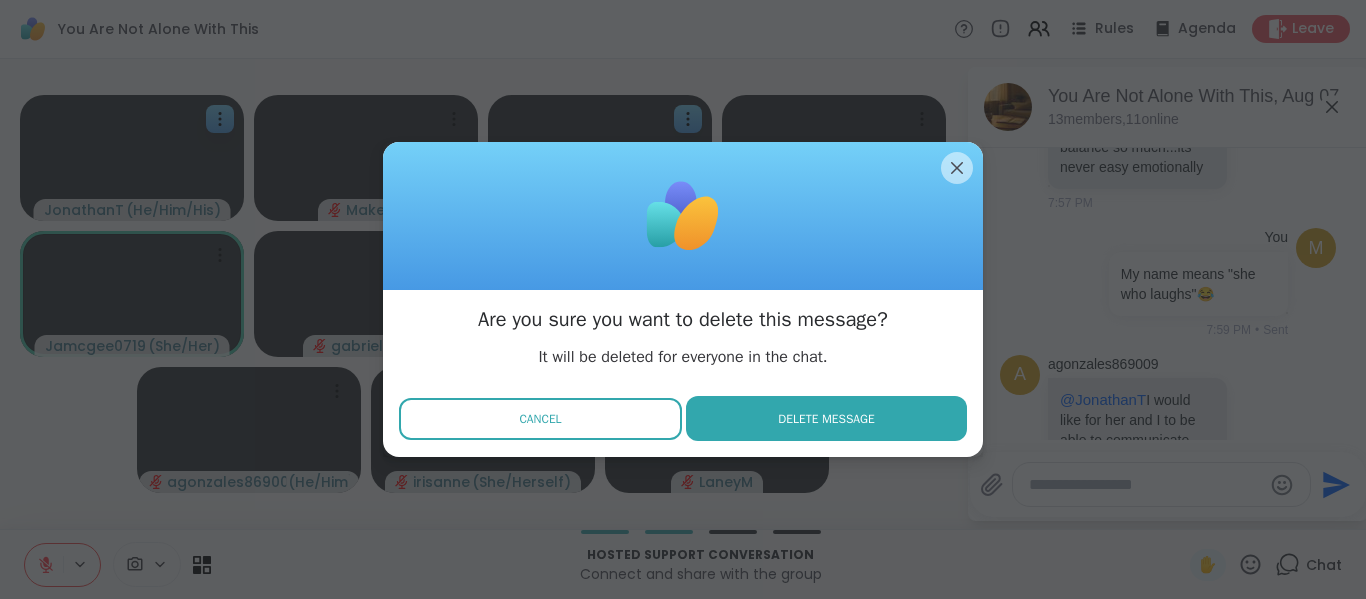 click on "Cancel" at bounding box center (540, 419) 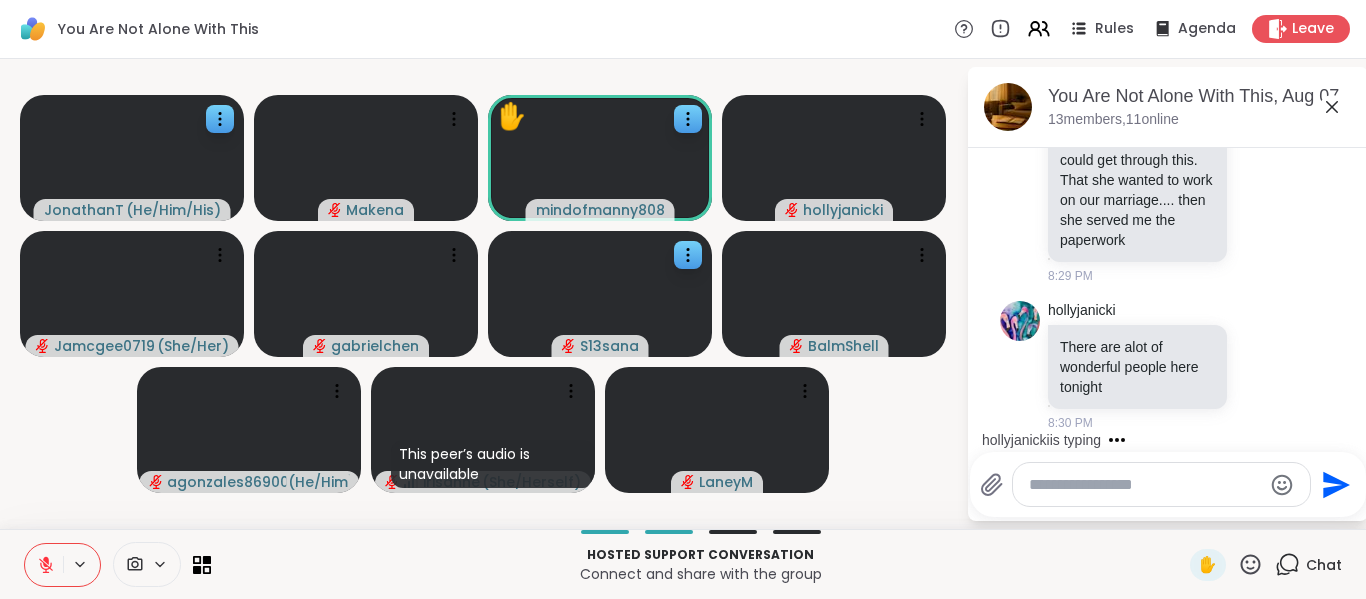 scroll, scrollTop: 17031, scrollLeft: 0, axis: vertical 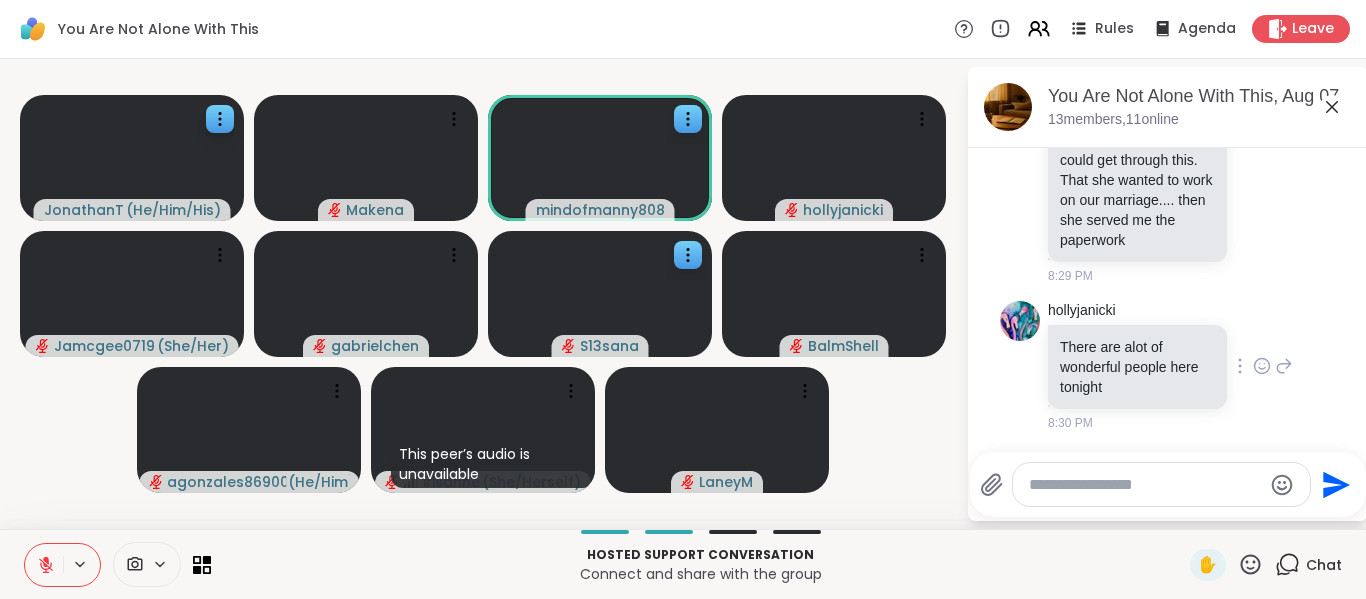 click 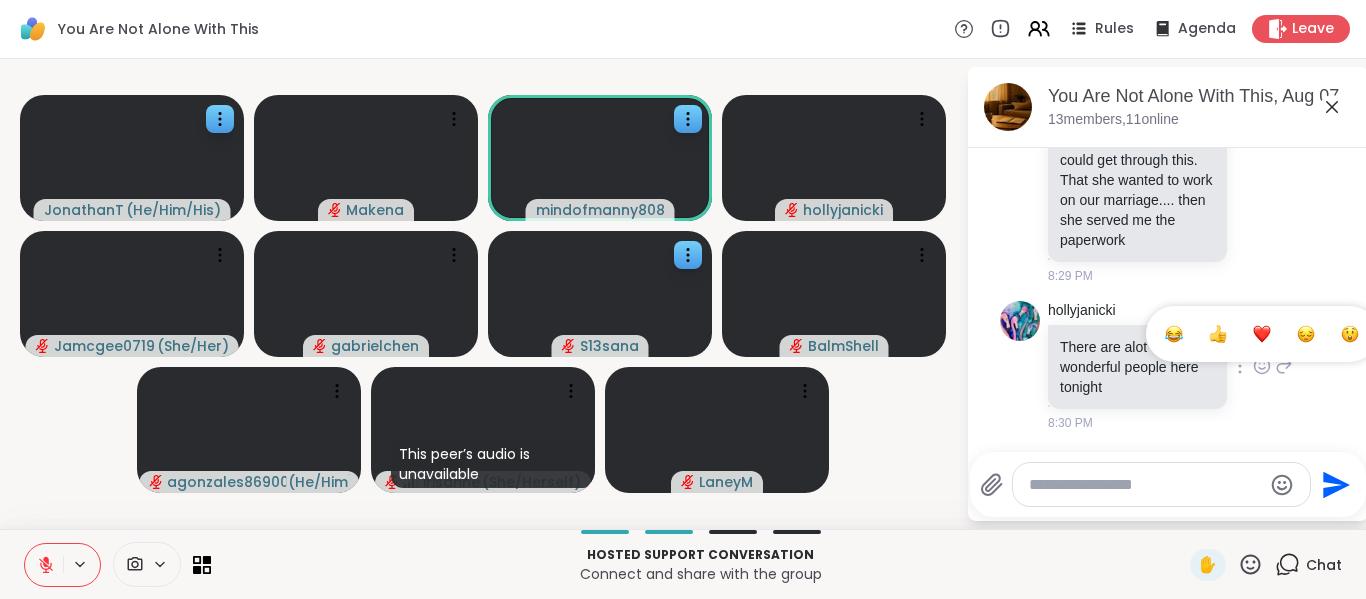 click at bounding box center [1262, 334] 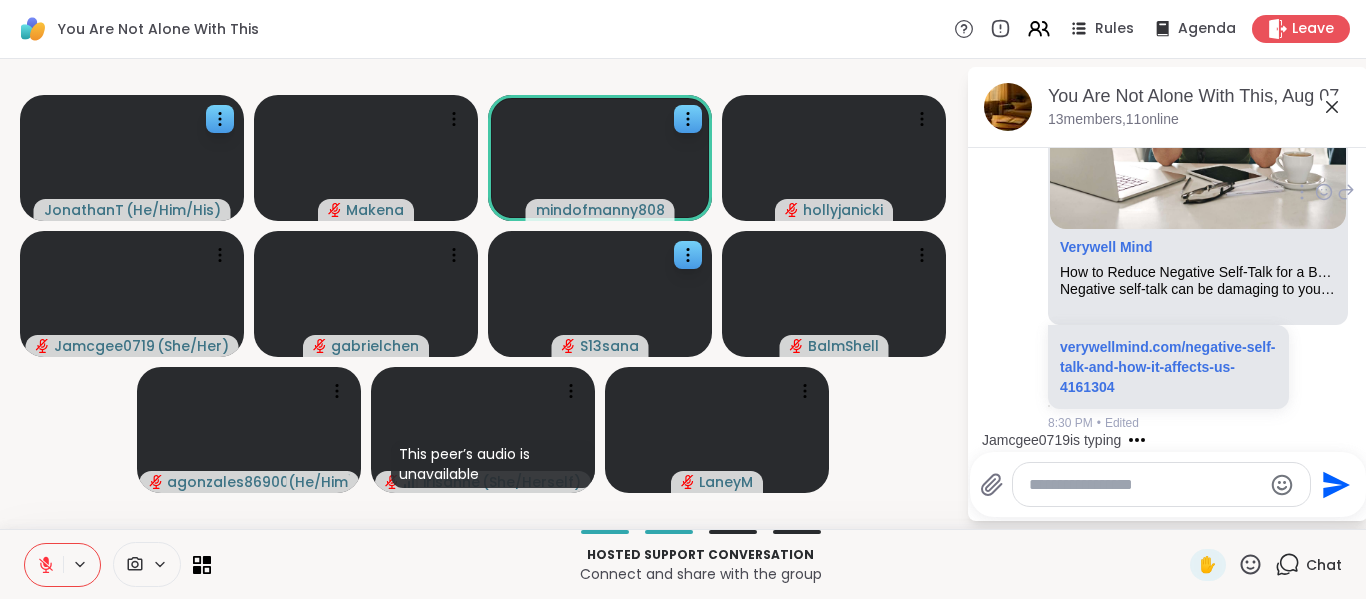 scroll, scrollTop: 17553, scrollLeft: 0, axis: vertical 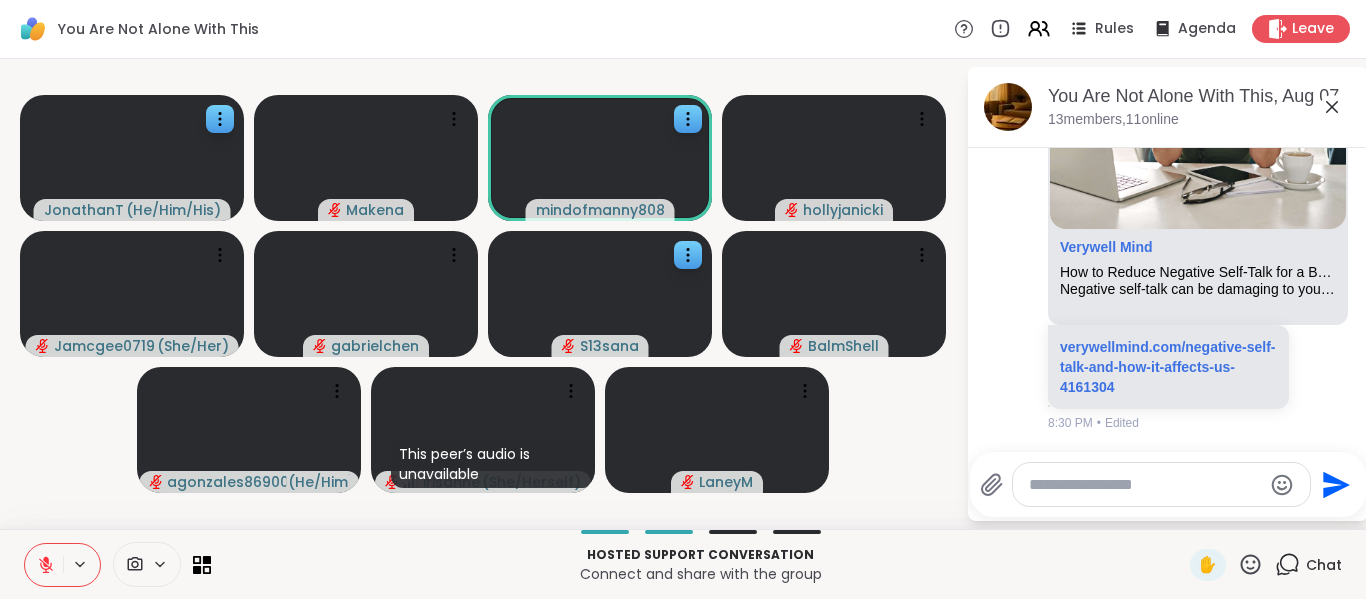 click 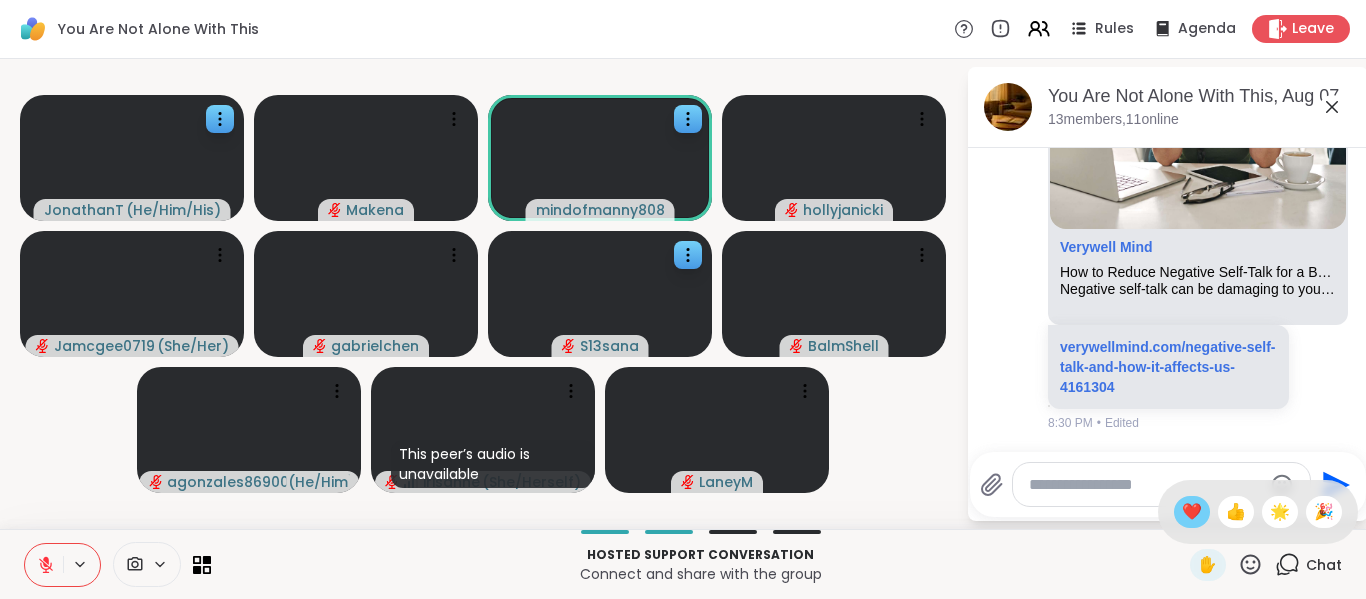 click on "❤️" at bounding box center [1192, 512] 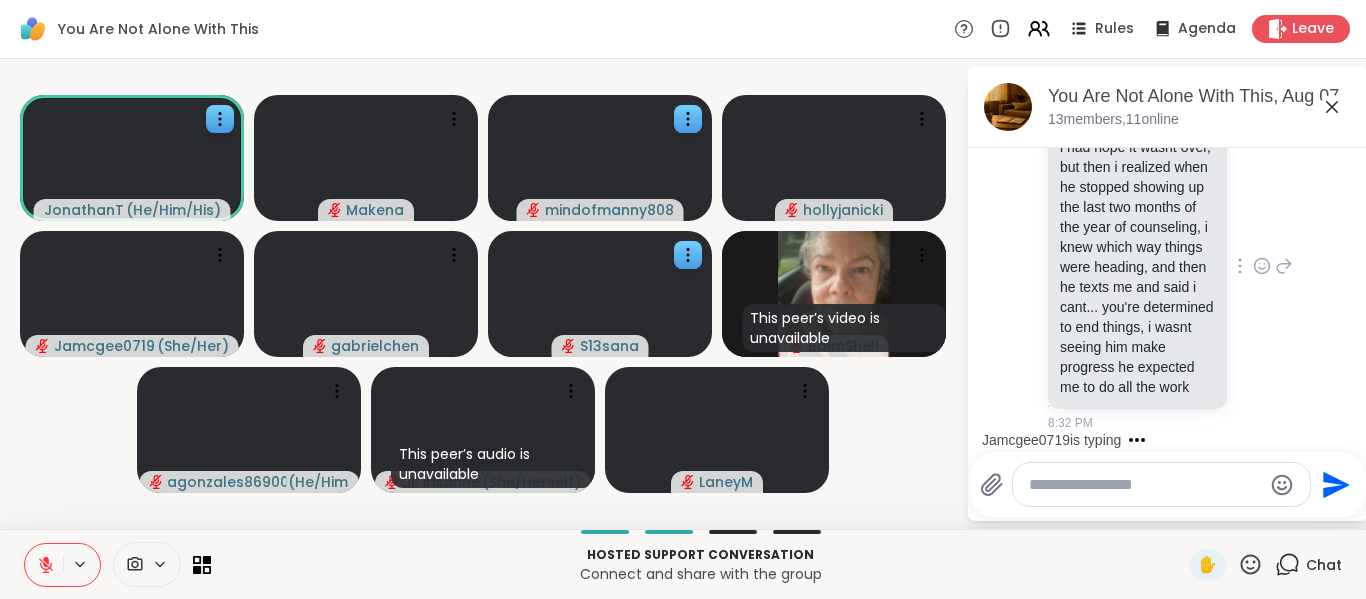scroll, scrollTop: 18402, scrollLeft: 0, axis: vertical 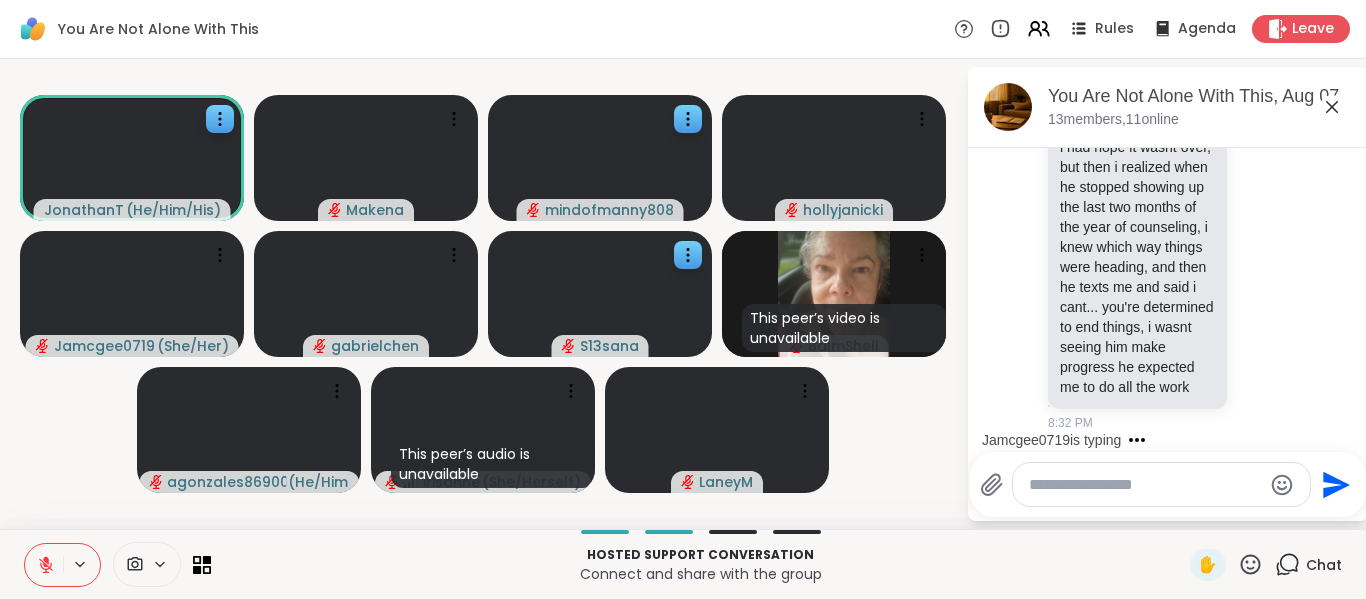 click at bounding box center [1145, 485] 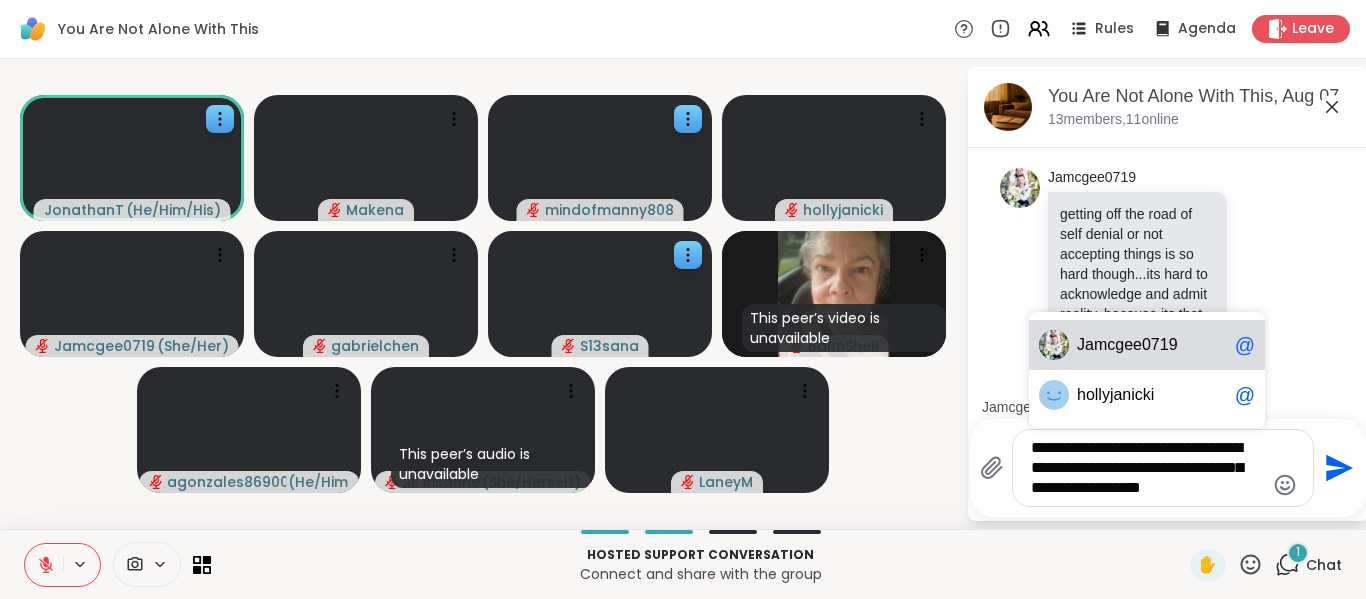 scroll, scrollTop: 18702, scrollLeft: 0, axis: vertical 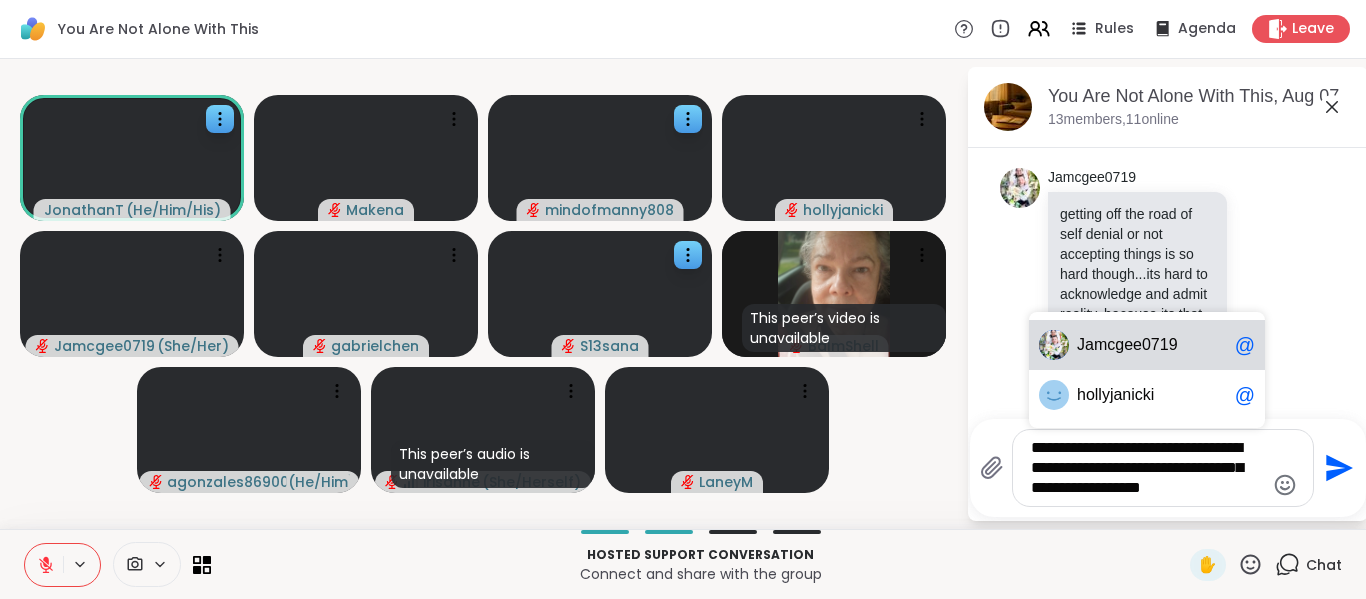 click on "mcgee0719" at bounding box center [1136, 345] 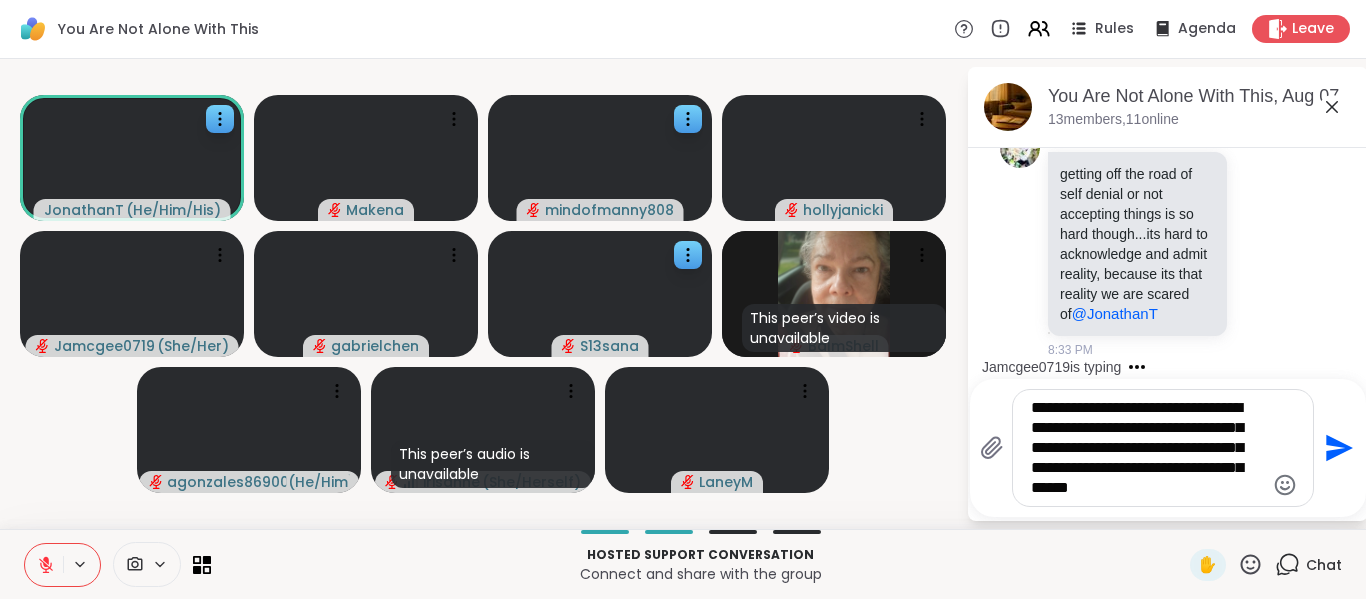 type on "**********" 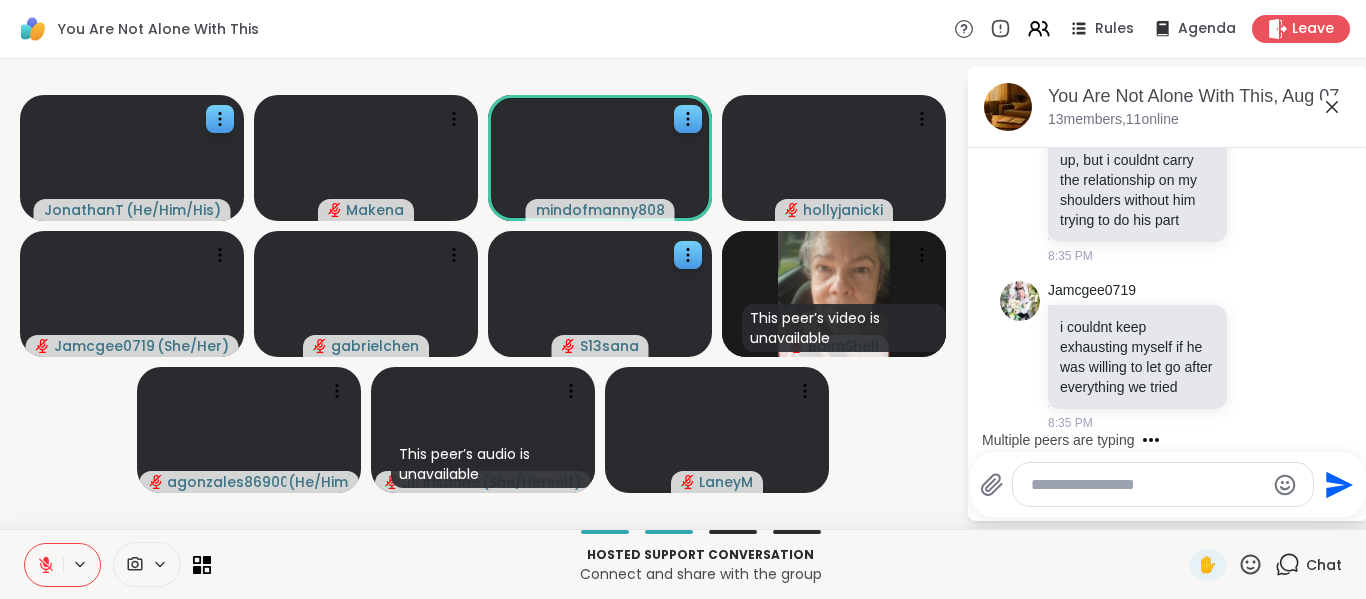 scroll, scrollTop: 19731, scrollLeft: 0, axis: vertical 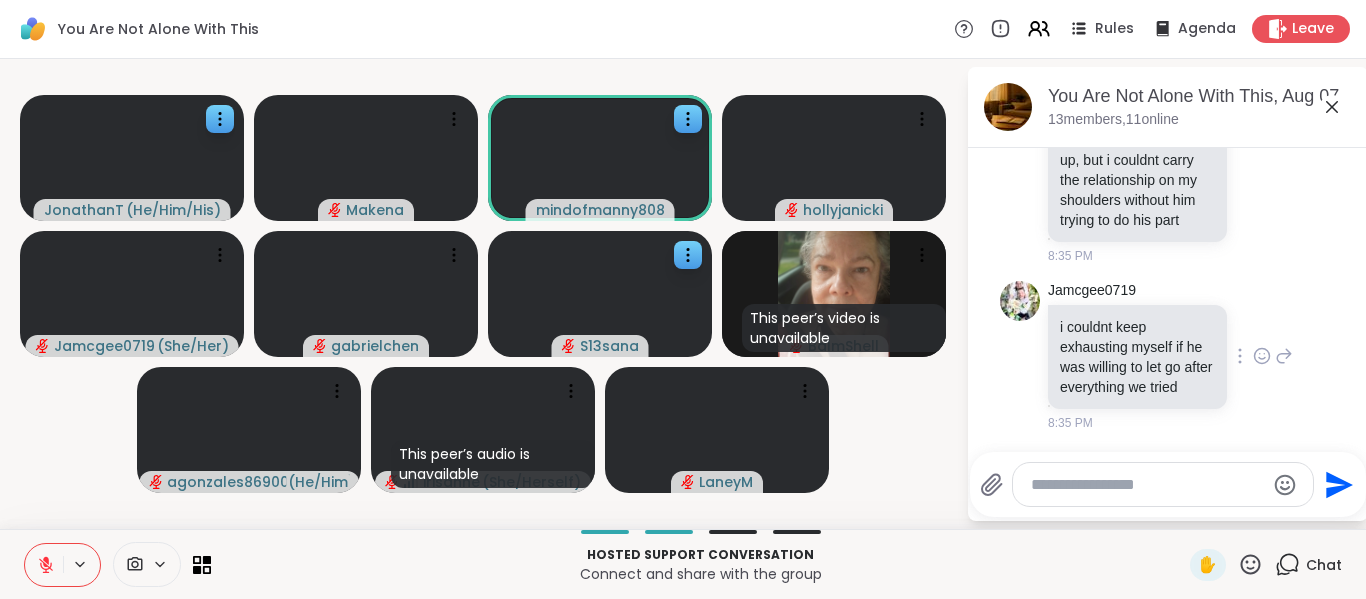 click 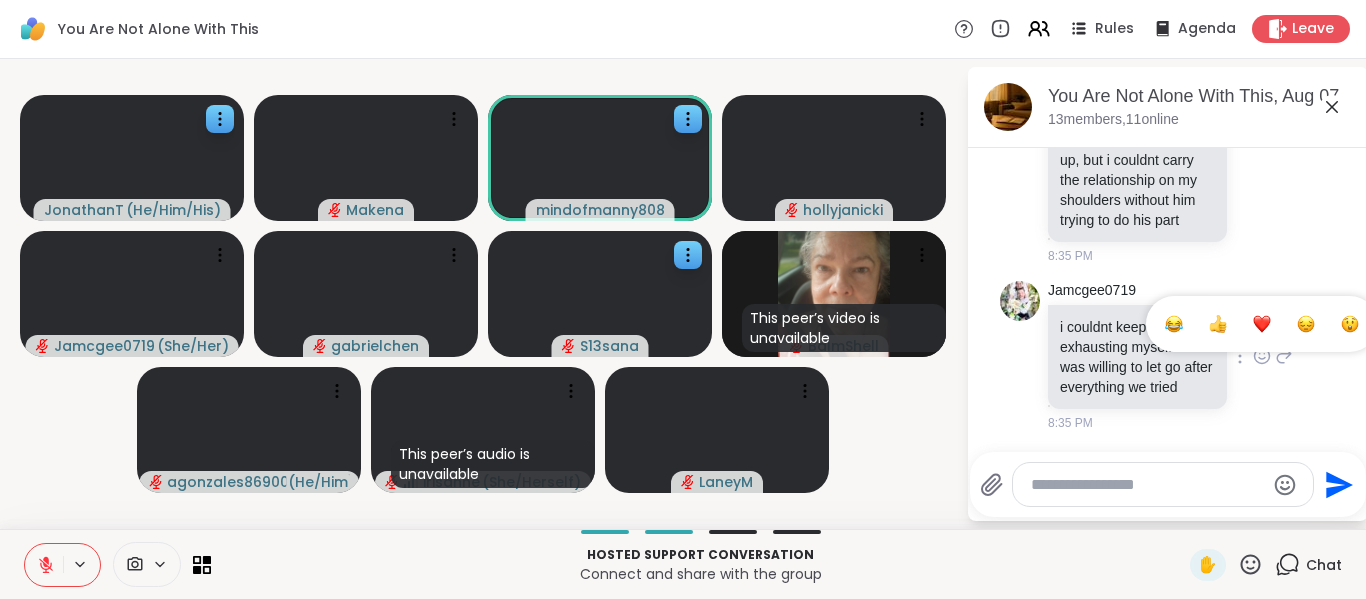 click at bounding box center (1262, 324) 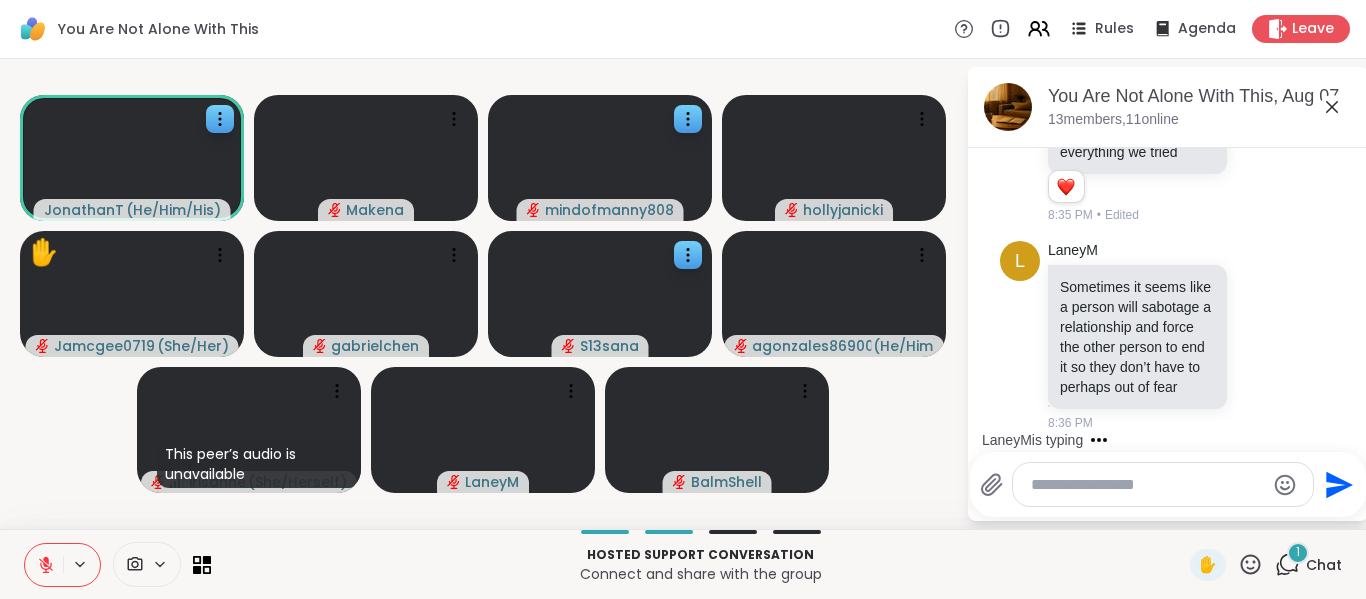 scroll, scrollTop: 20006, scrollLeft: 0, axis: vertical 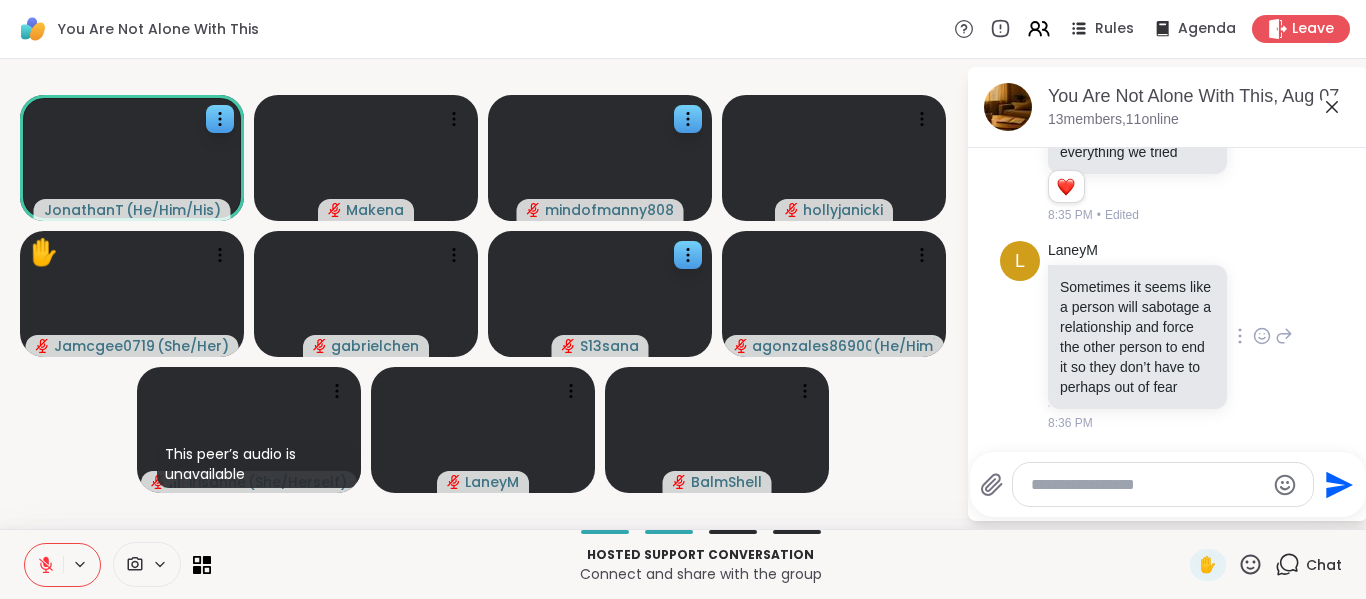 click 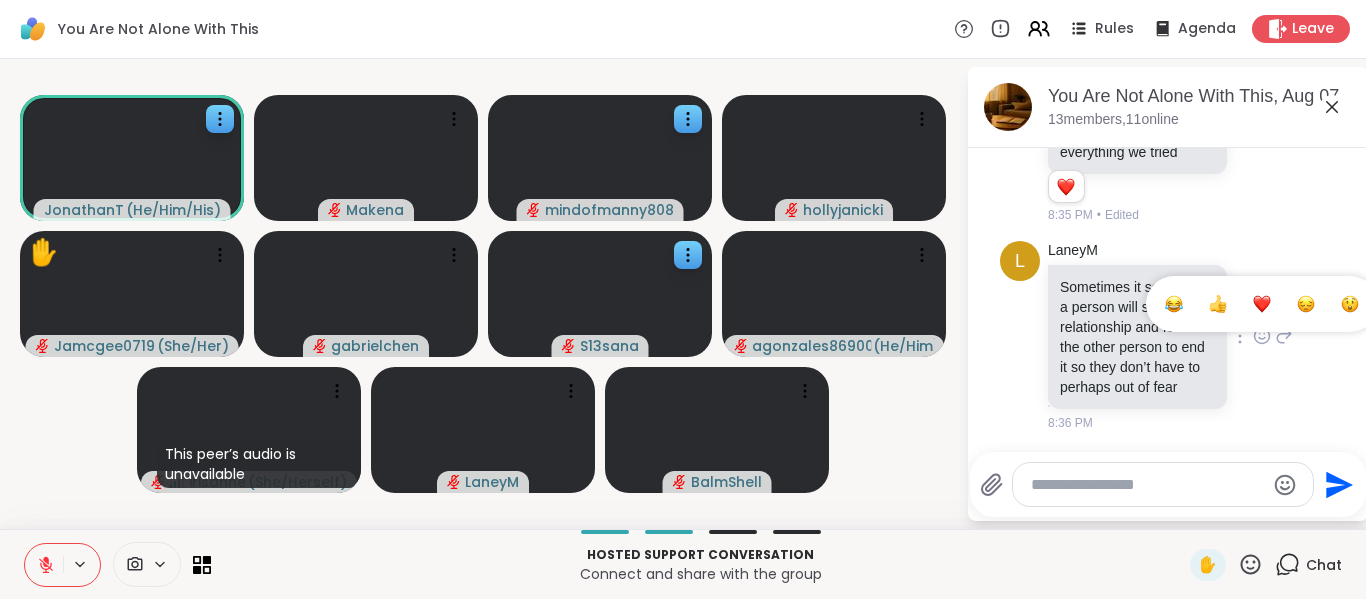 click on "LaneyM Sometimes it seems like a person will sabotage a relationship and force the other person to end it so they don’t have to perhaps out of fear 8:36 PM" at bounding box center (1170, 336) 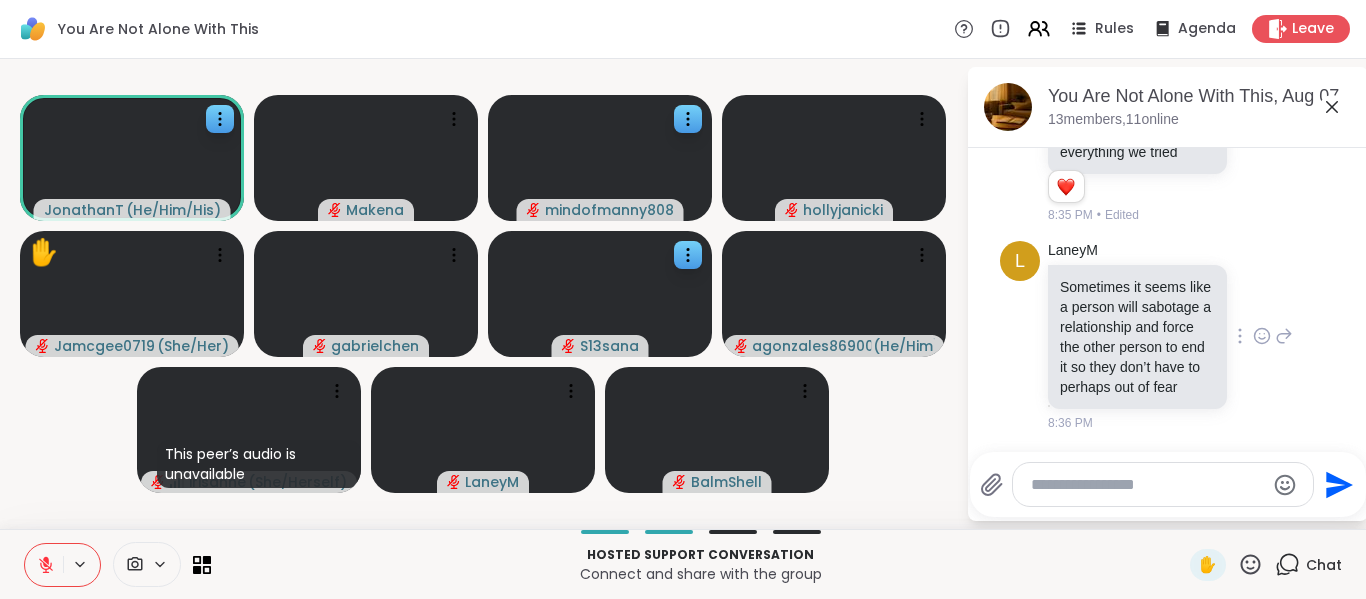 click 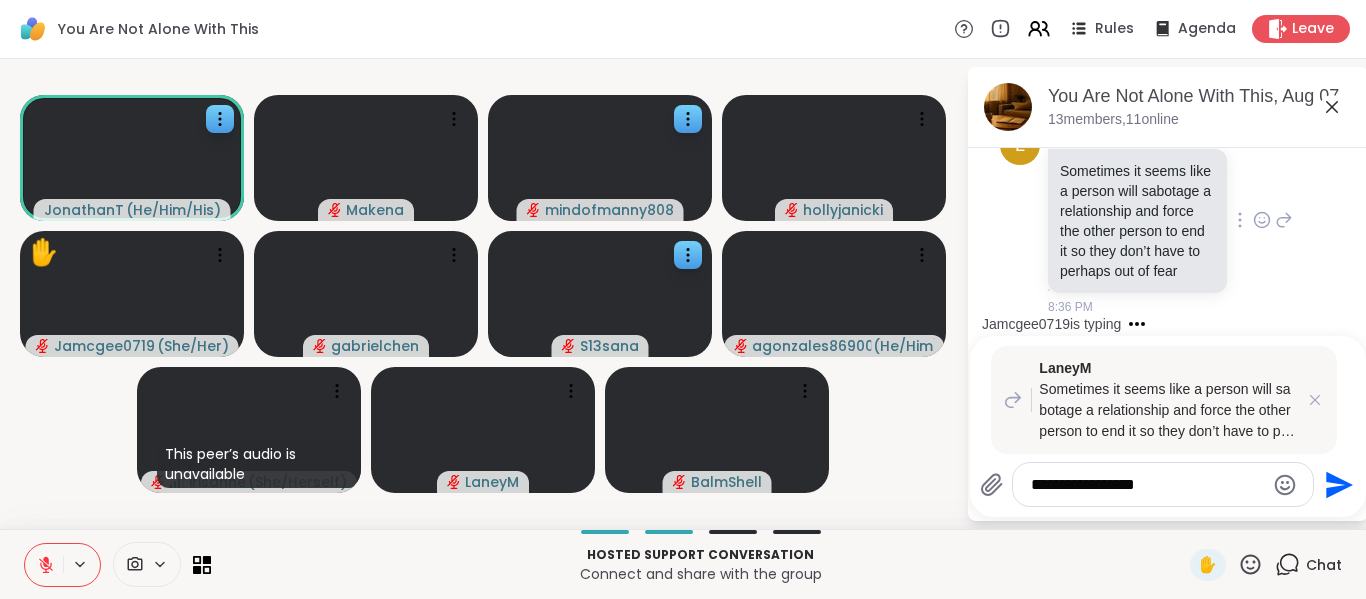 scroll, scrollTop: 20122, scrollLeft: 0, axis: vertical 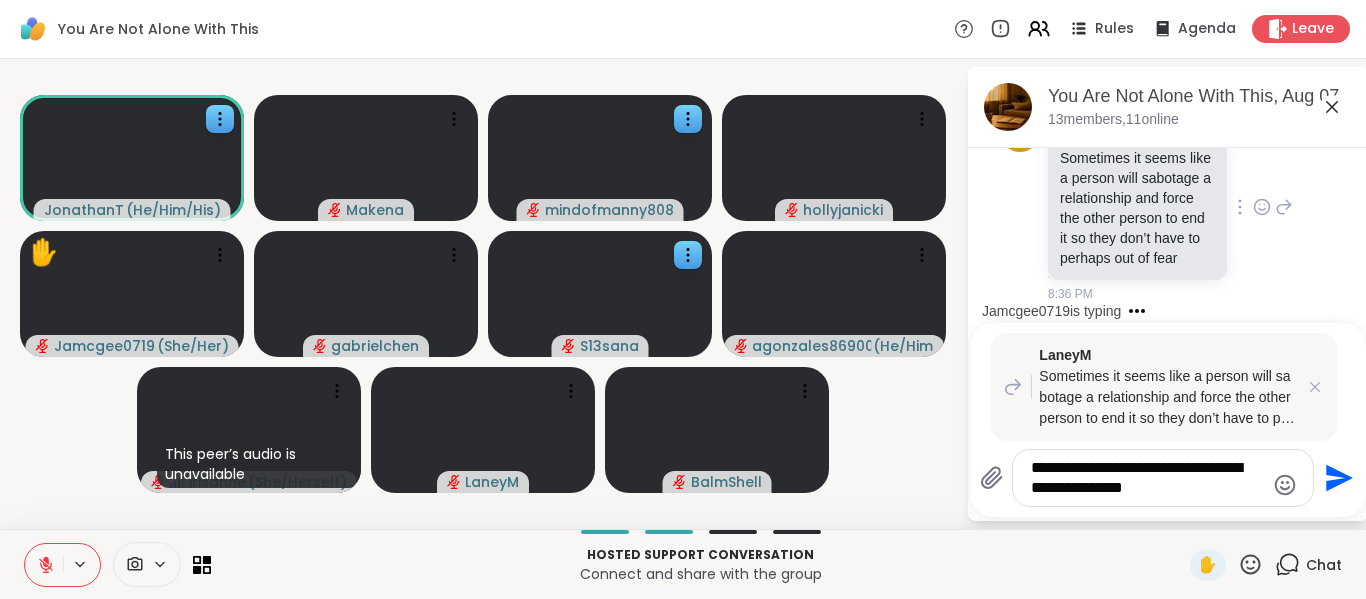 type on "**********" 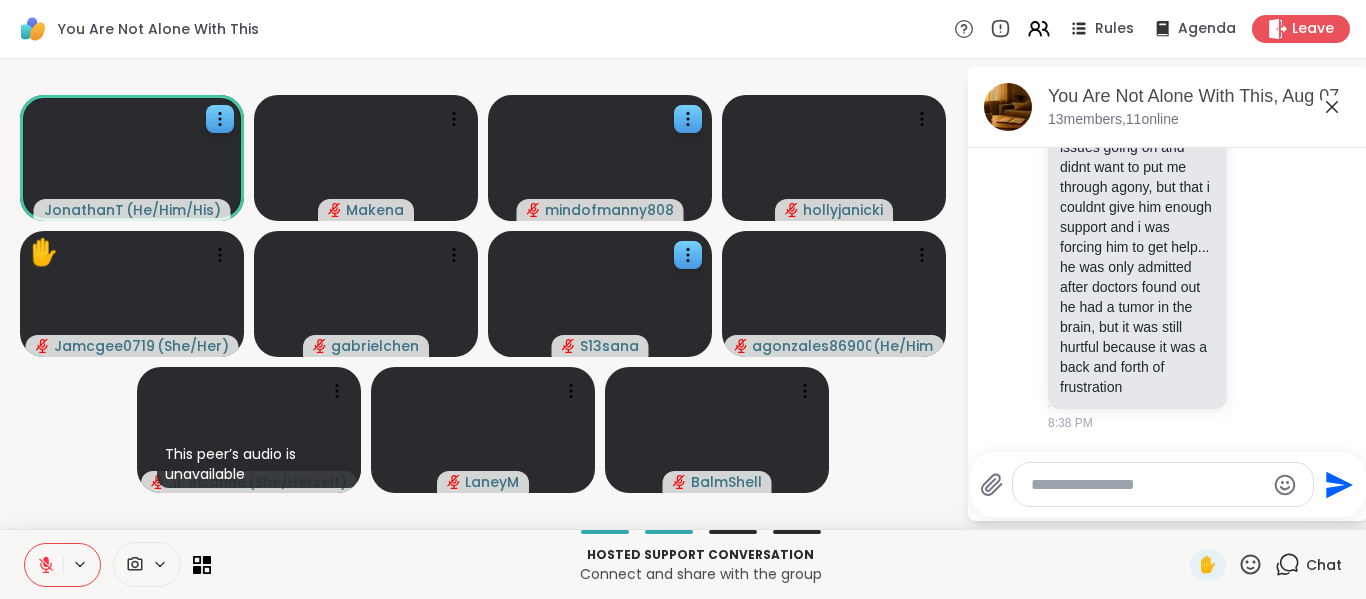 scroll, scrollTop: 20795, scrollLeft: 0, axis: vertical 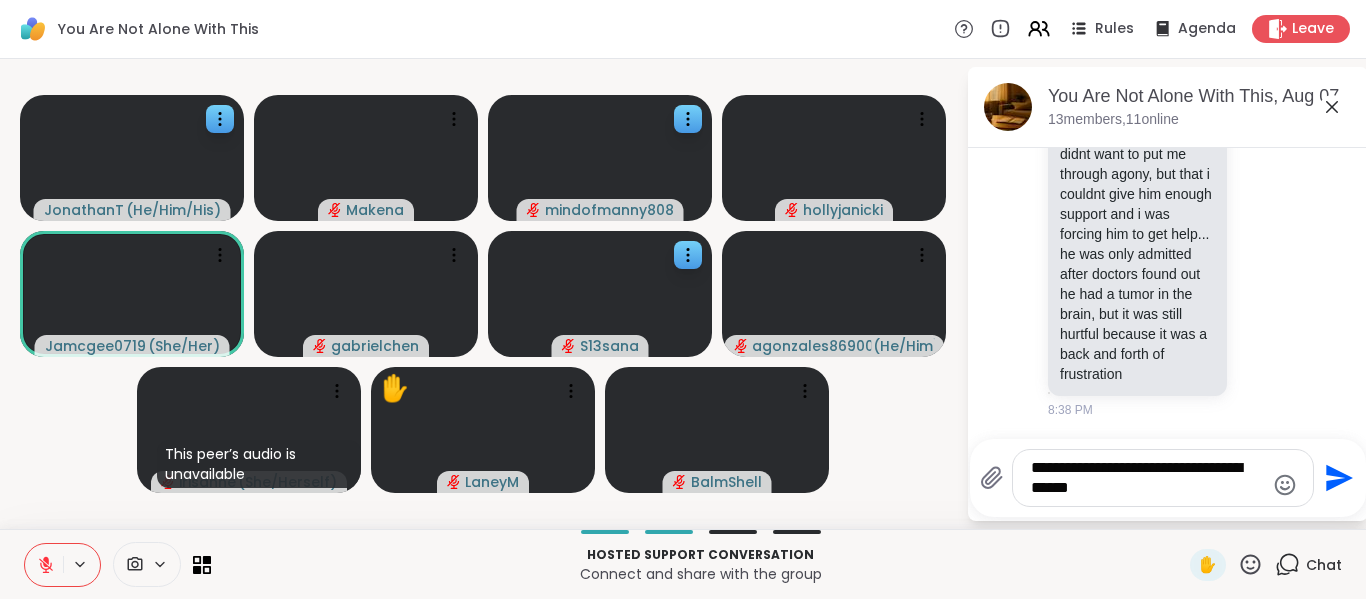 type on "**********" 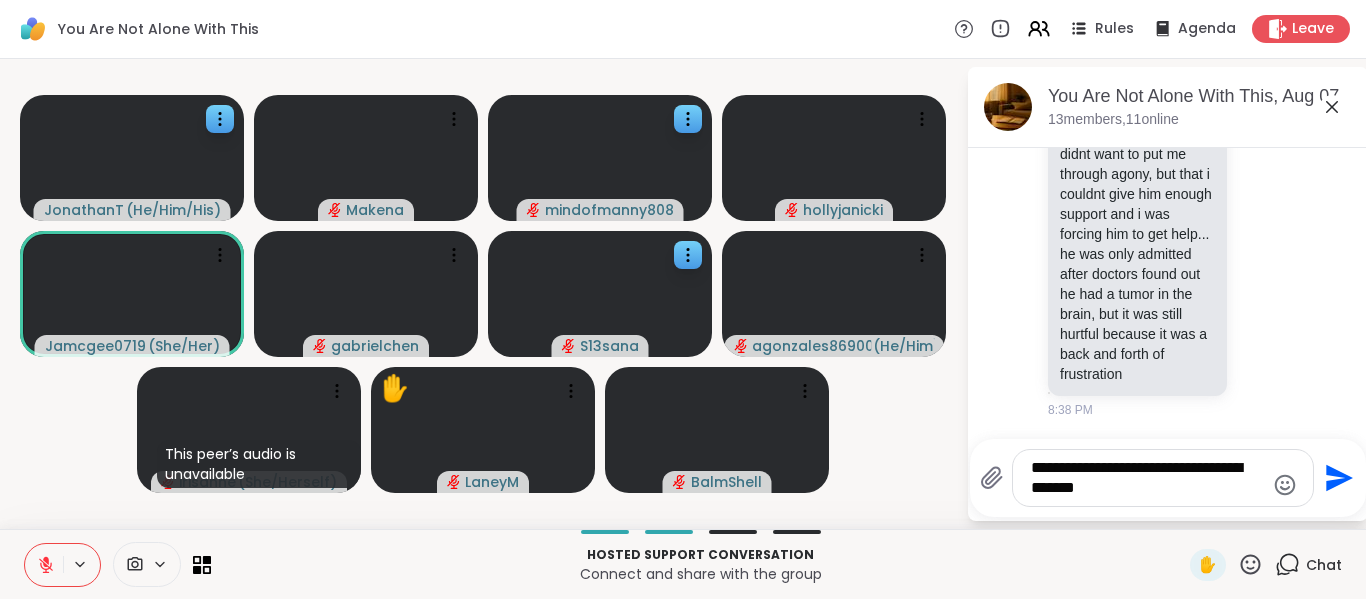 type 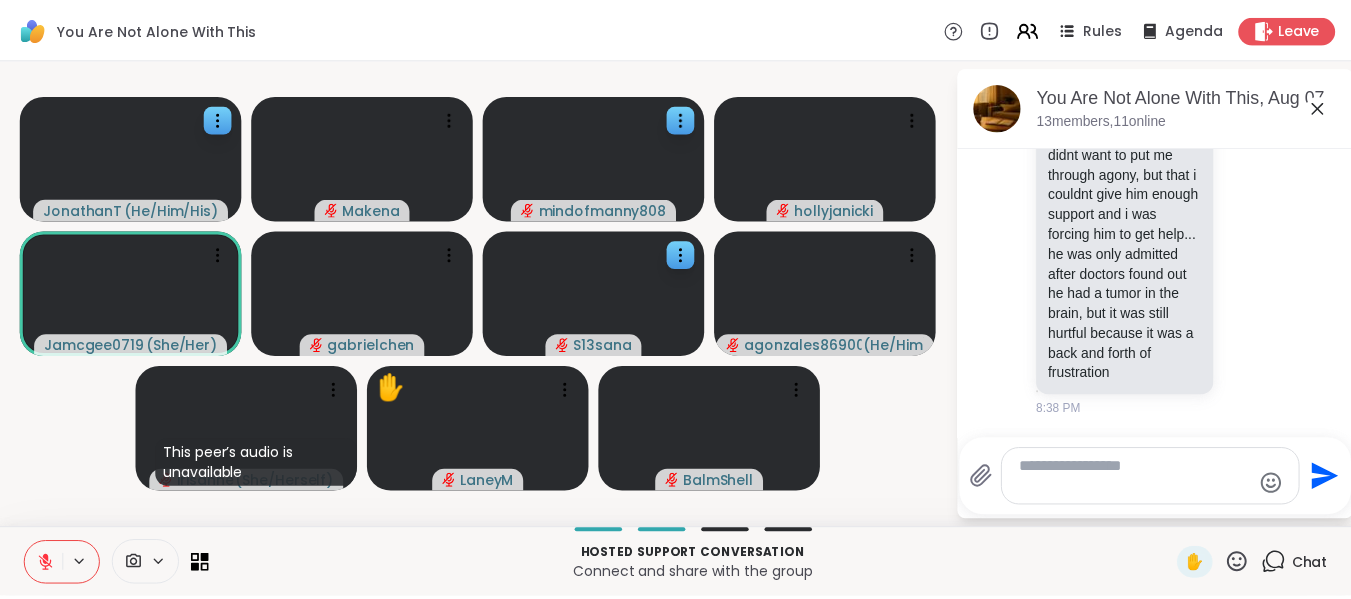 scroll, scrollTop: 20922, scrollLeft: 0, axis: vertical 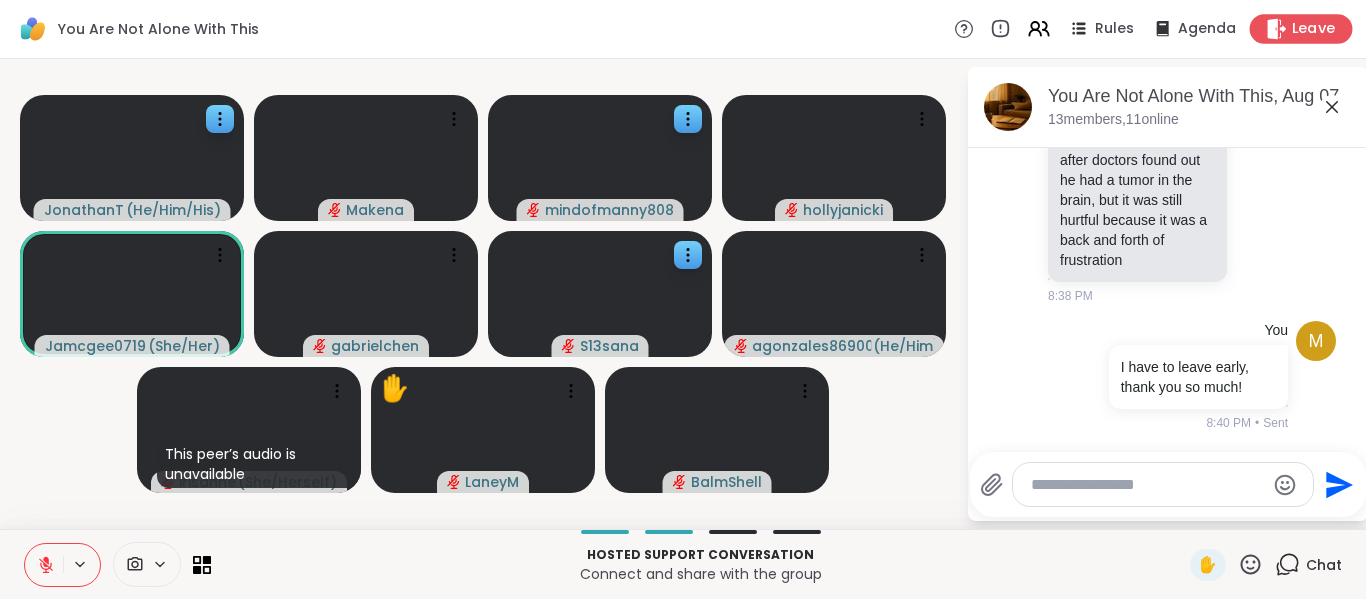 click on "Leave" at bounding box center (1314, 29) 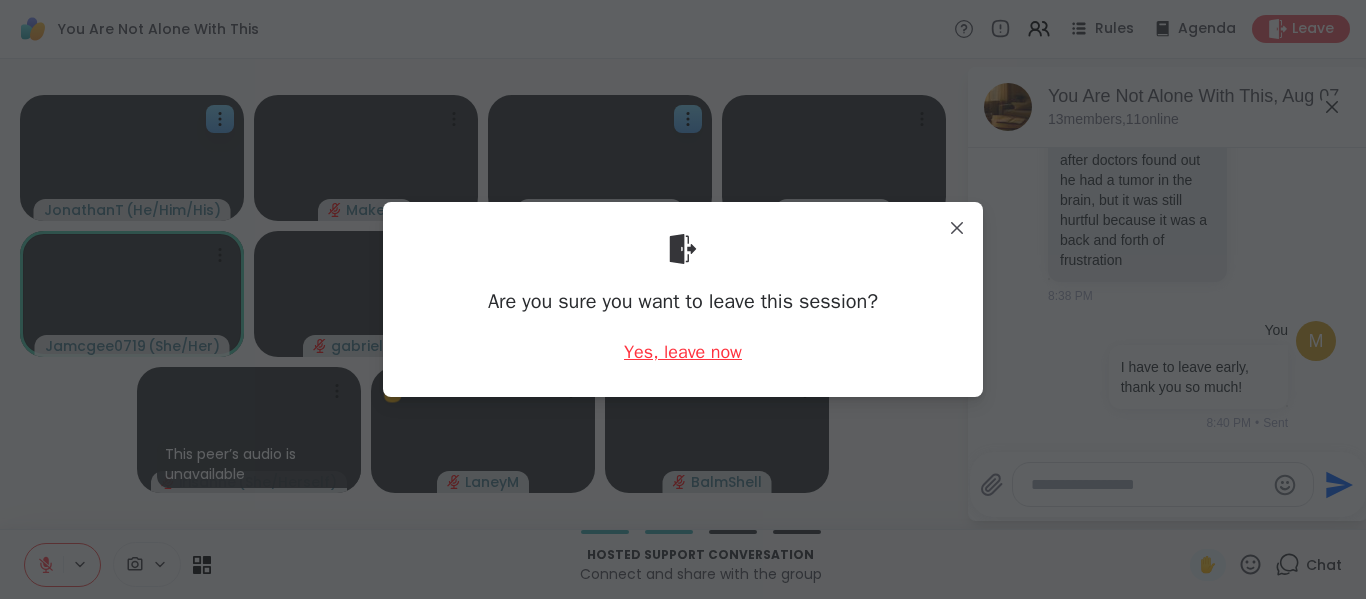 click on "Yes, leave now" at bounding box center (683, 352) 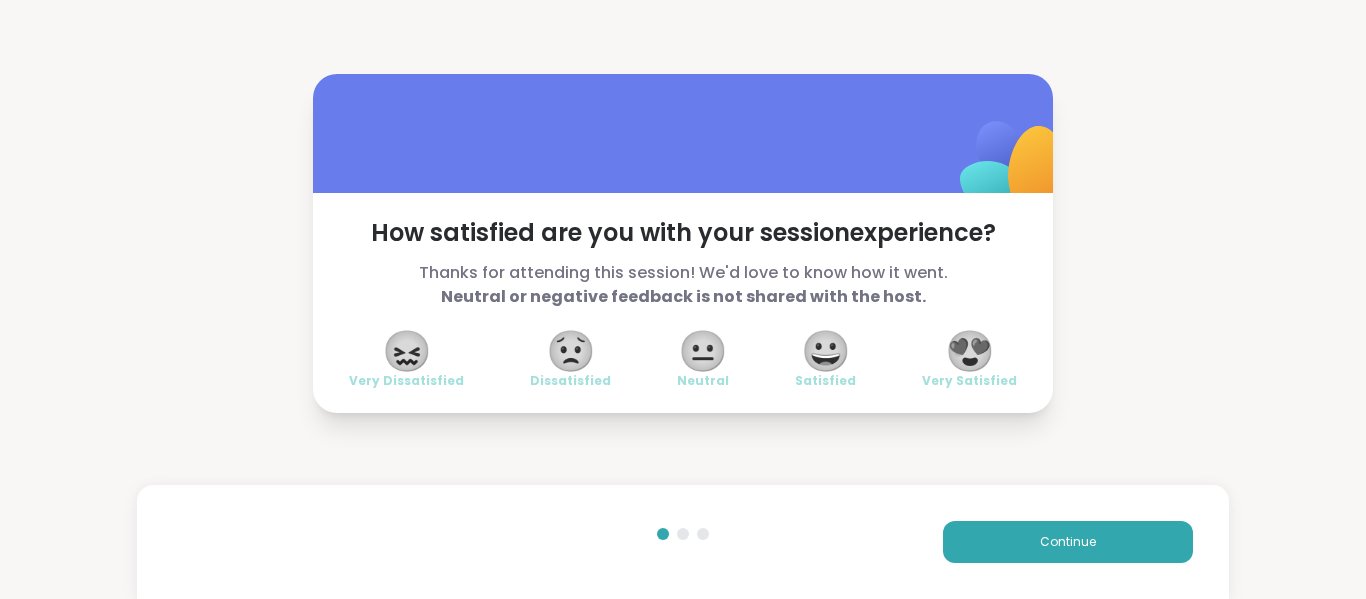 click on "😍" at bounding box center (970, 351) 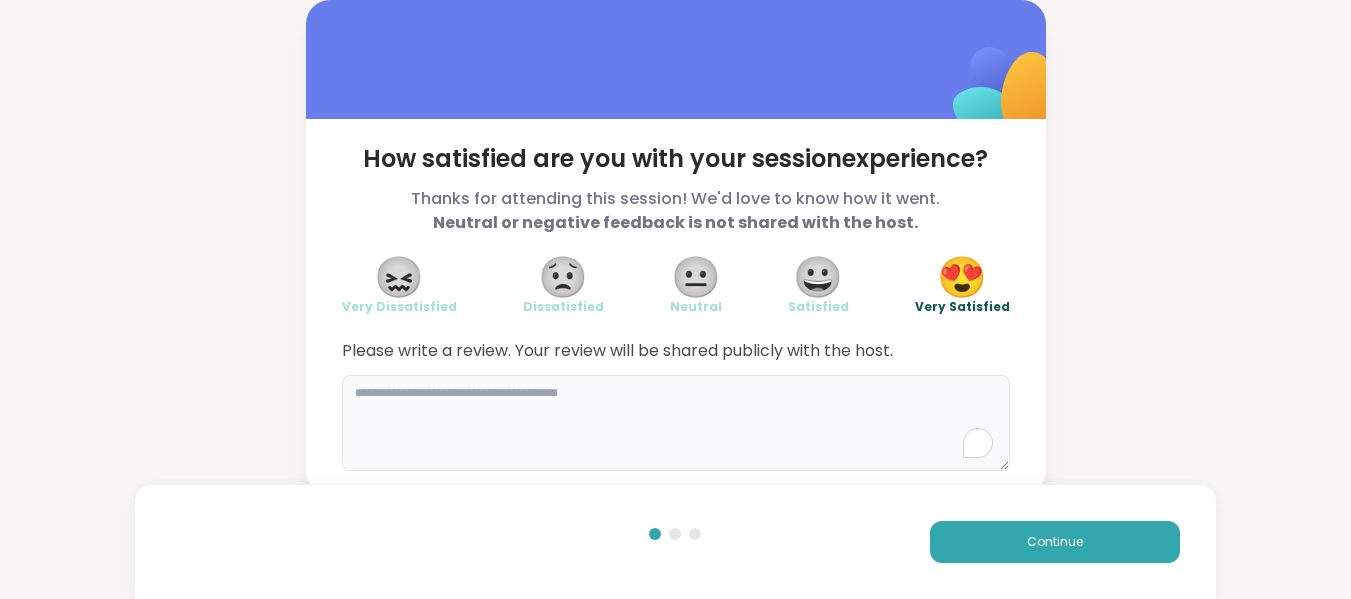 click at bounding box center (676, 423) 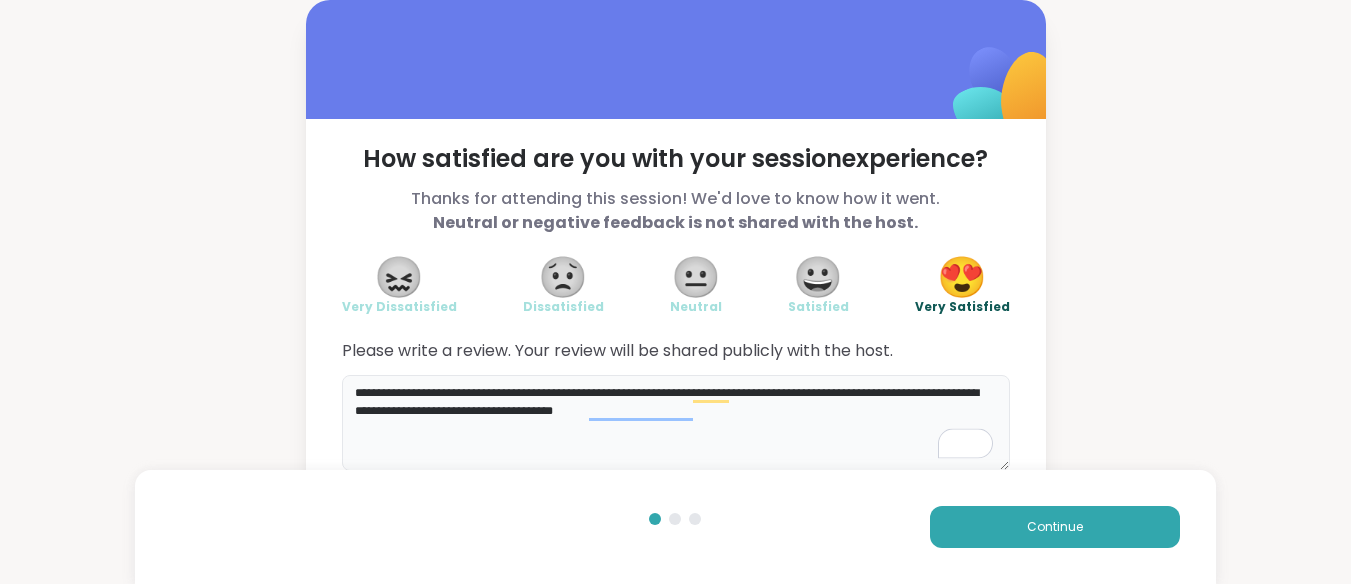 type on "**********" 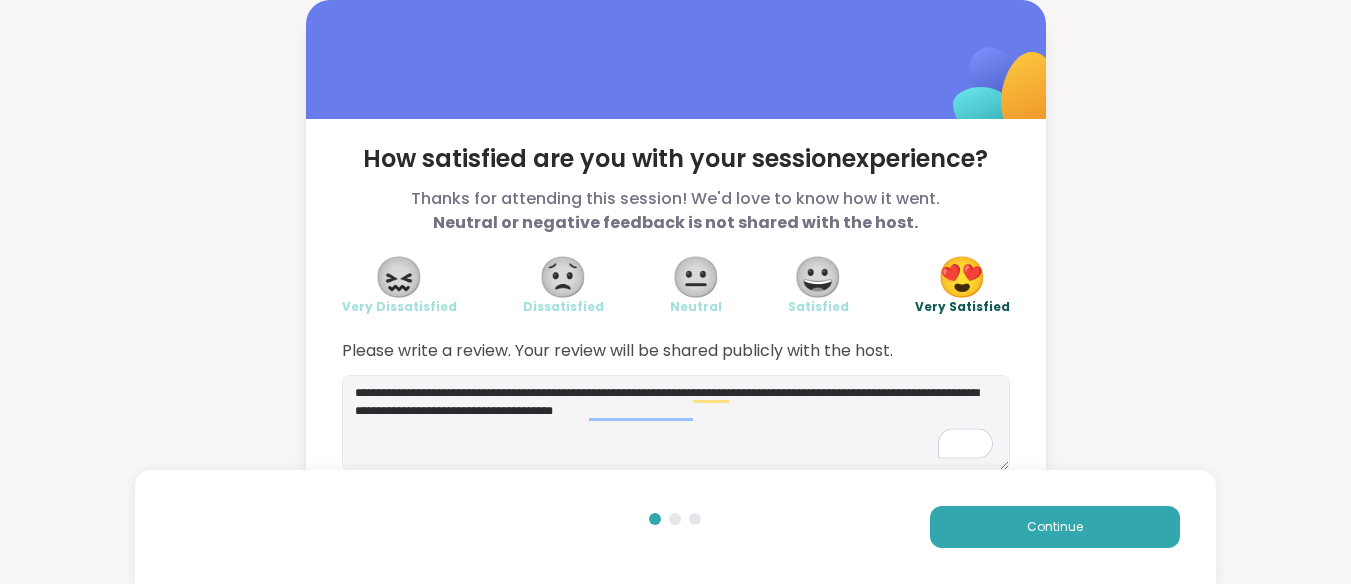 click on "Continue" at bounding box center [944, 527] 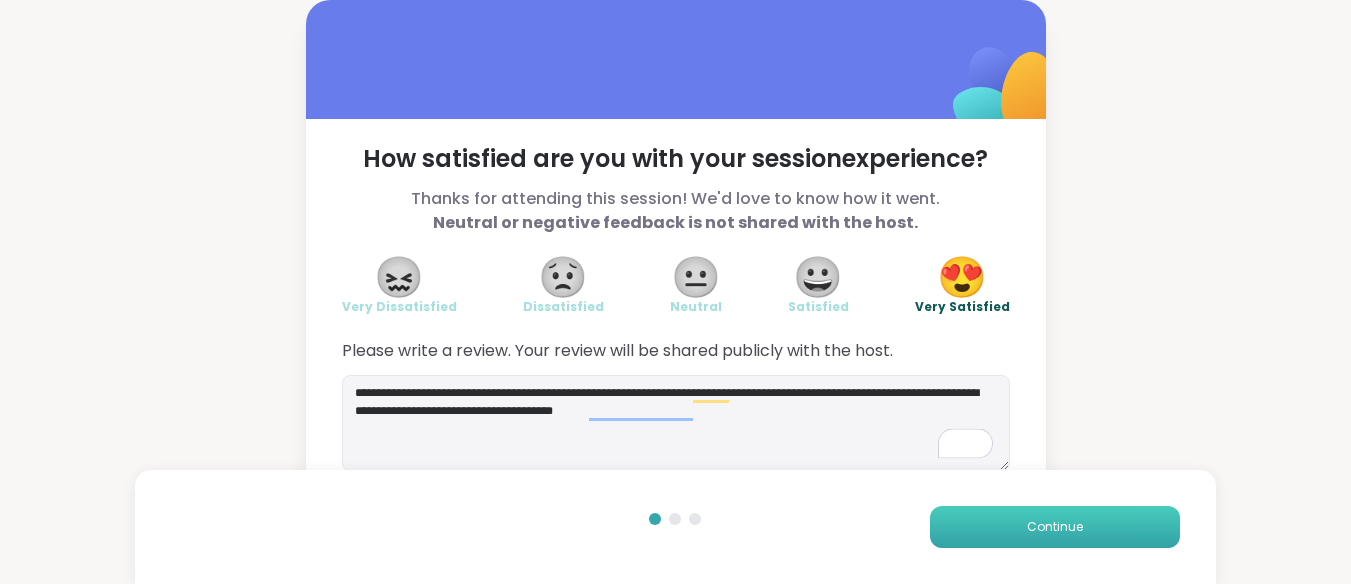 click on "Continue" at bounding box center [1055, 527] 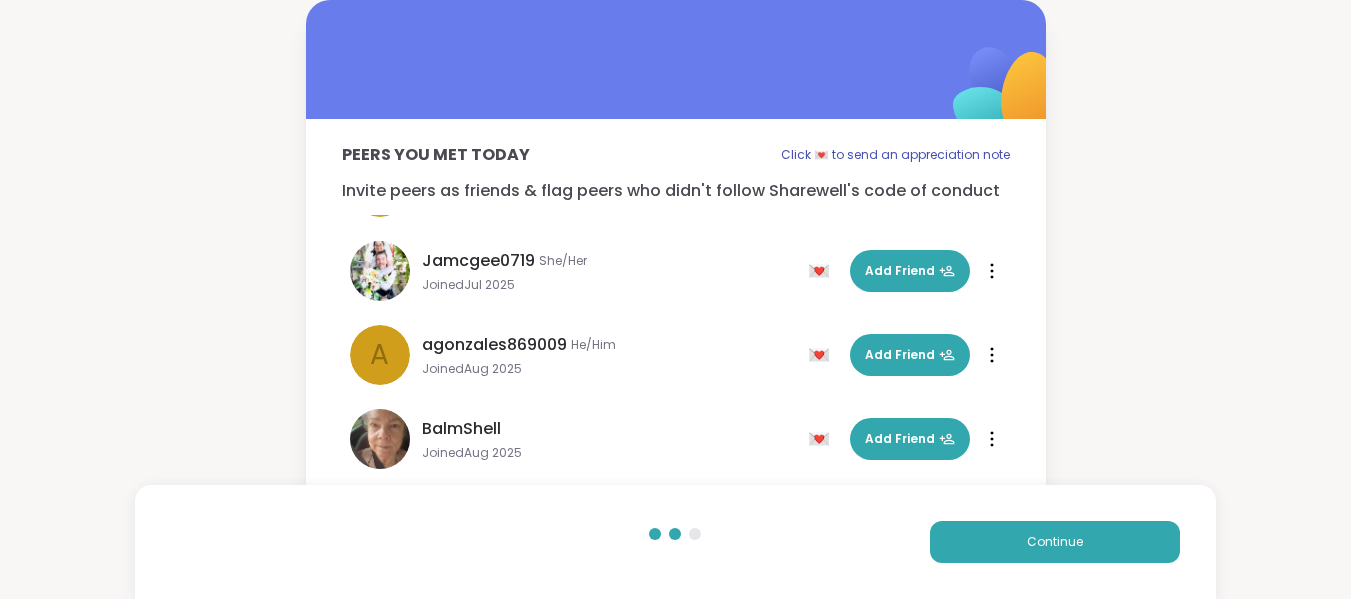 scroll, scrollTop: 321, scrollLeft: 0, axis: vertical 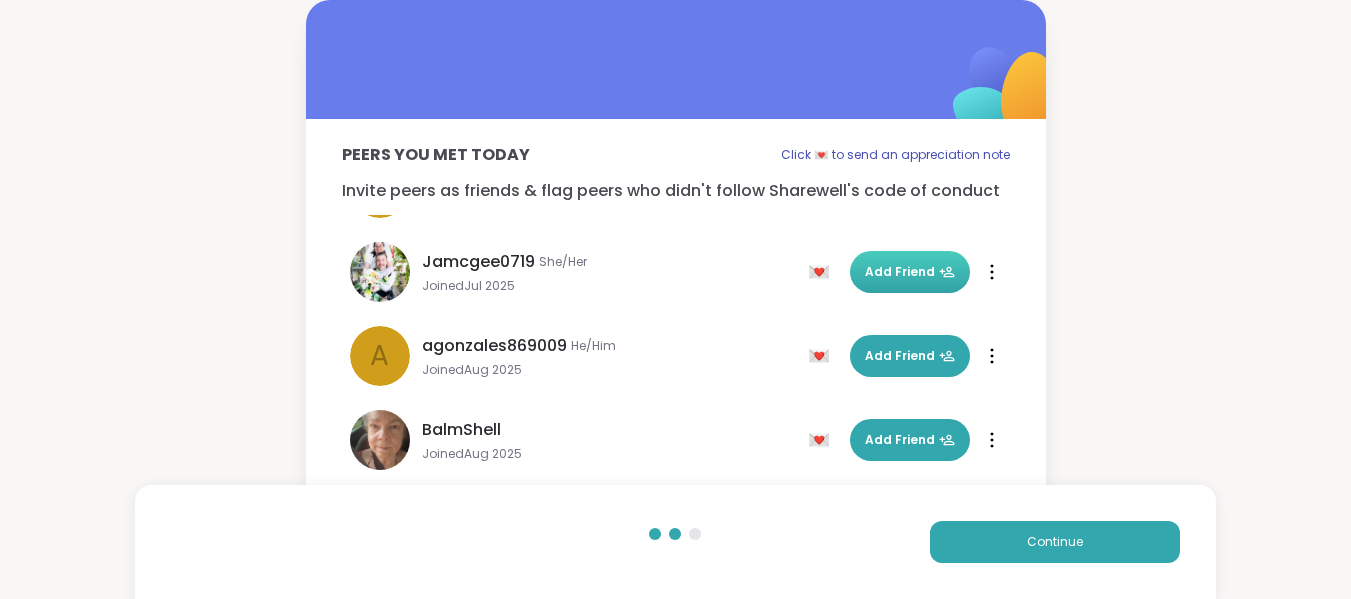 click 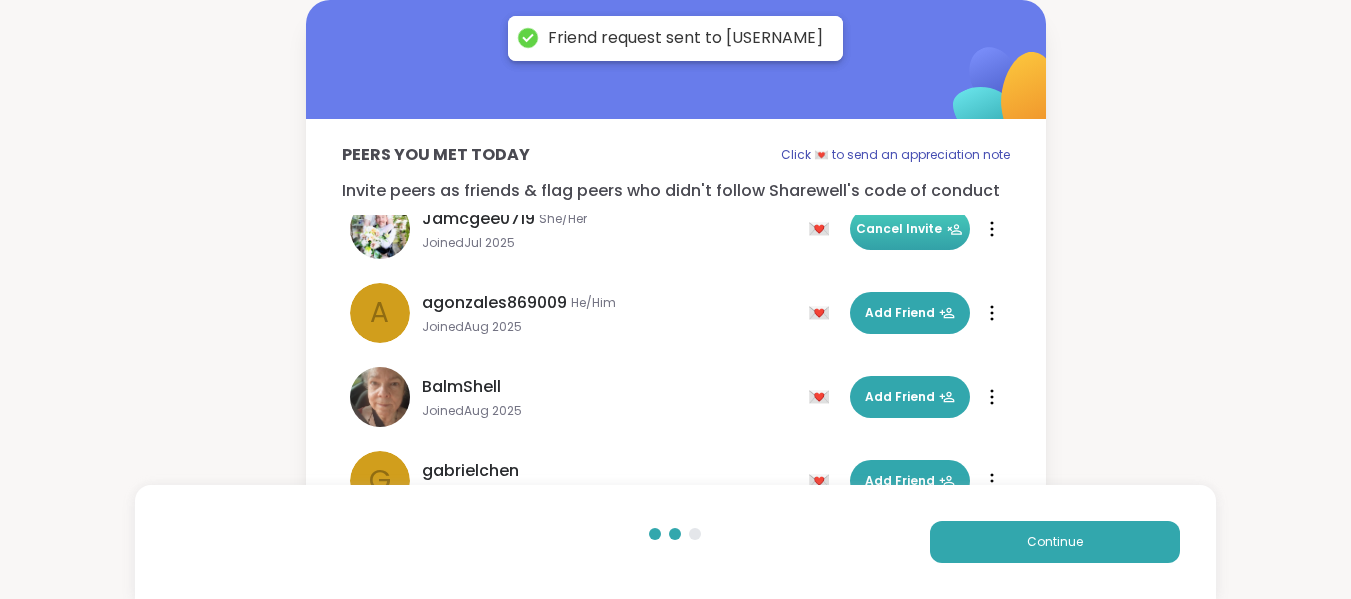 scroll, scrollTop: 564, scrollLeft: 0, axis: vertical 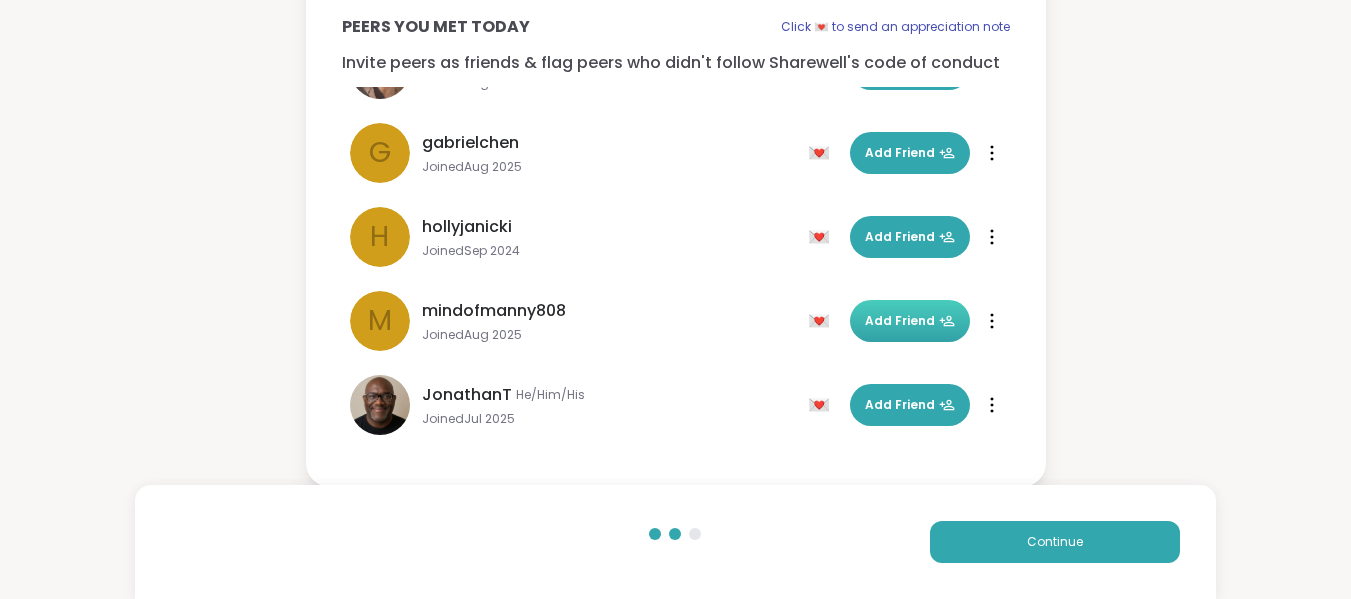 click on "Add Friend" at bounding box center (910, 321) 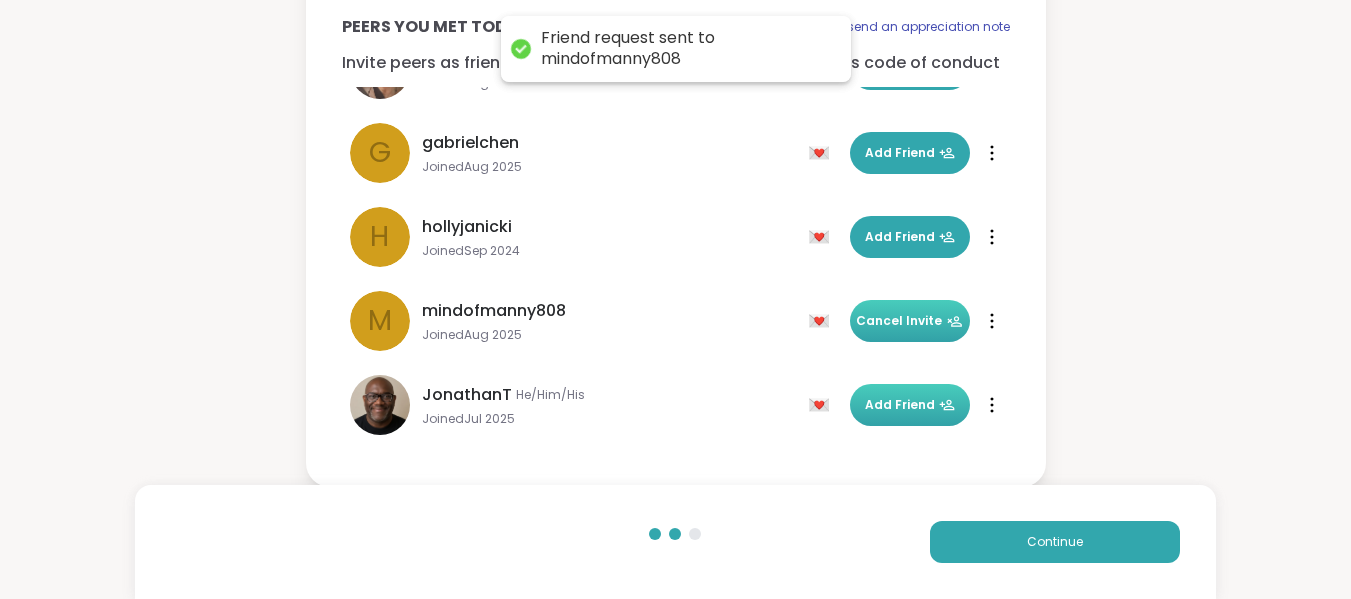 click on "Add Friend" at bounding box center [910, 405] 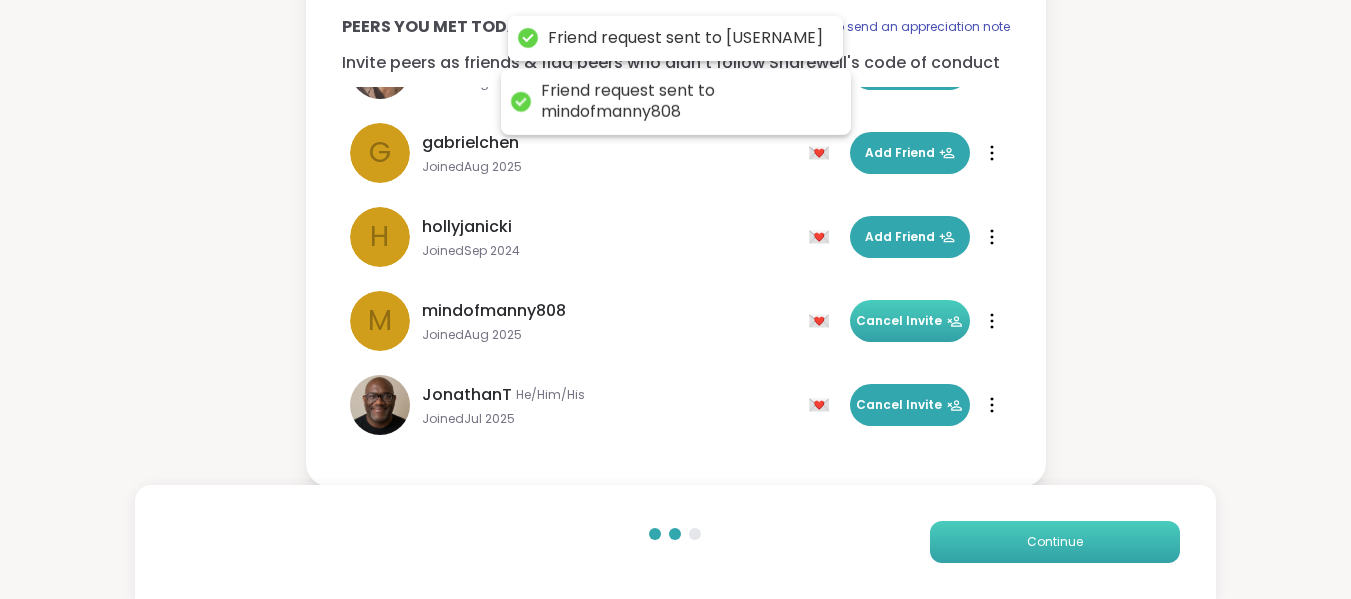 click on "Continue" at bounding box center [1055, 542] 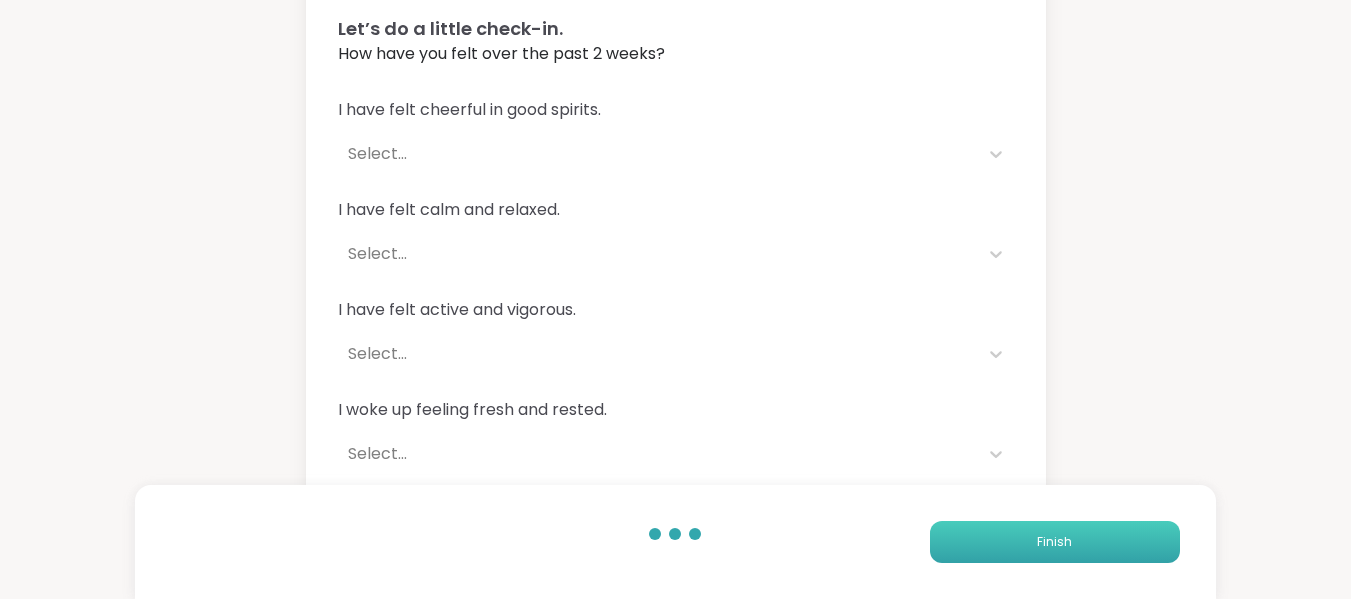 click on "Finish" at bounding box center (1055, 542) 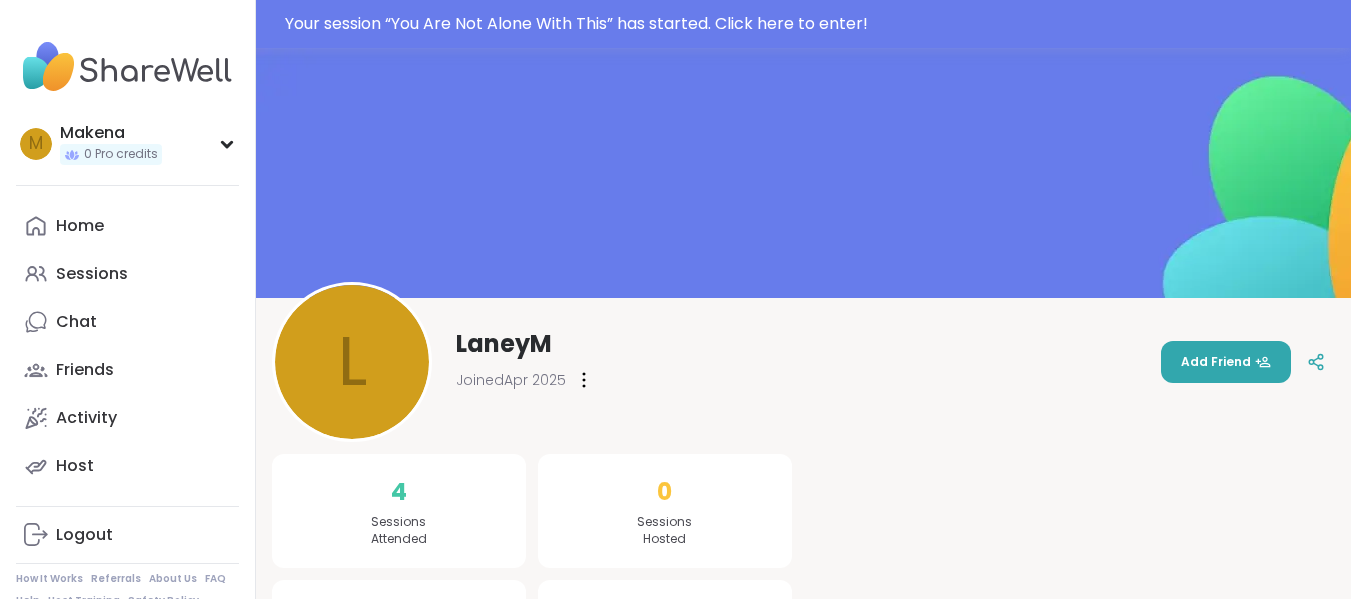 scroll, scrollTop: 309, scrollLeft: 0, axis: vertical 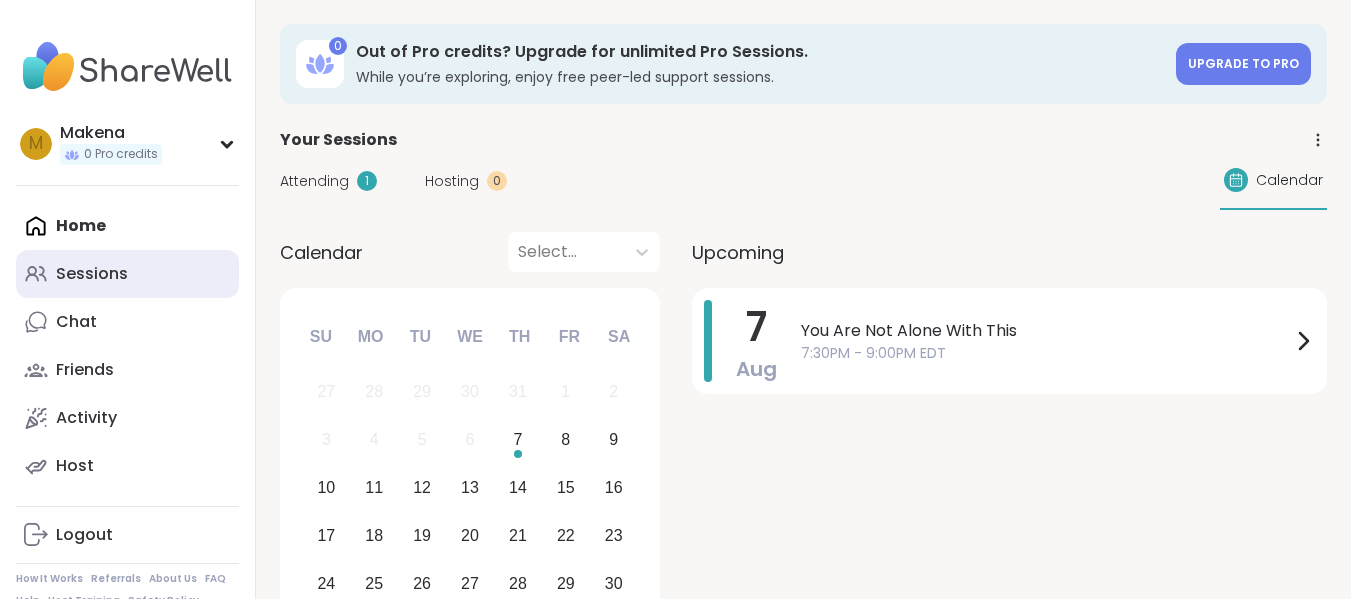 click on "Sessions" at bounding box center (127, 274) 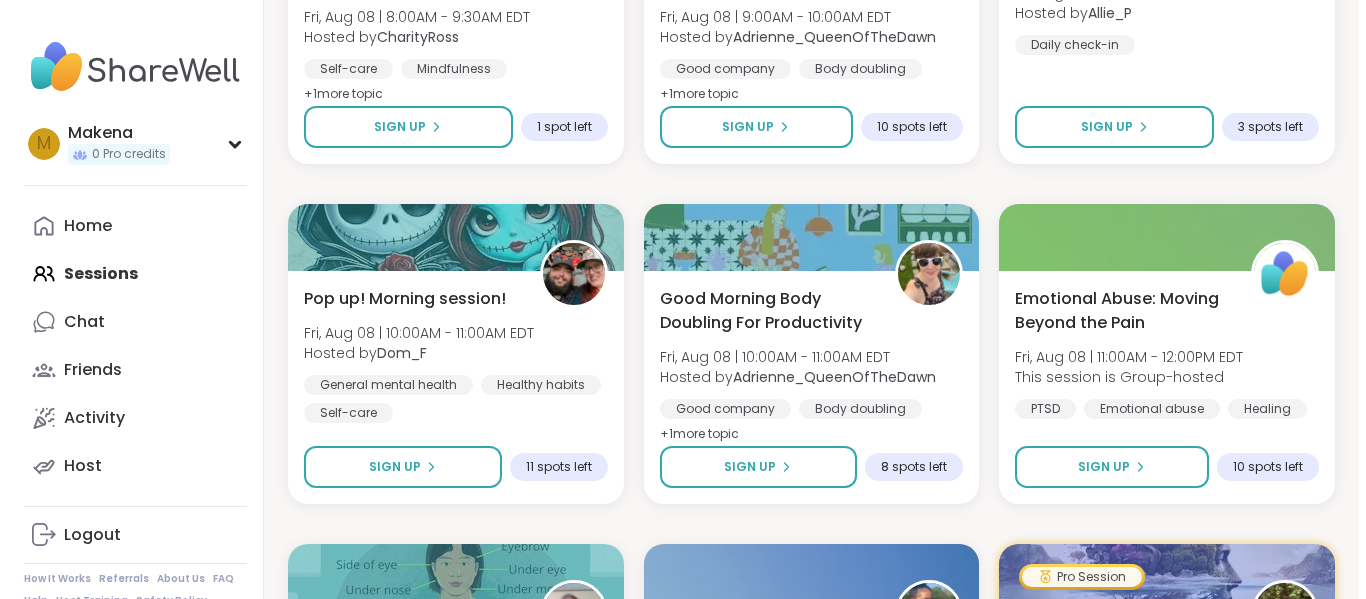 scroll, scrollTop: 1913, scrollLeft: 0, axis: vertical 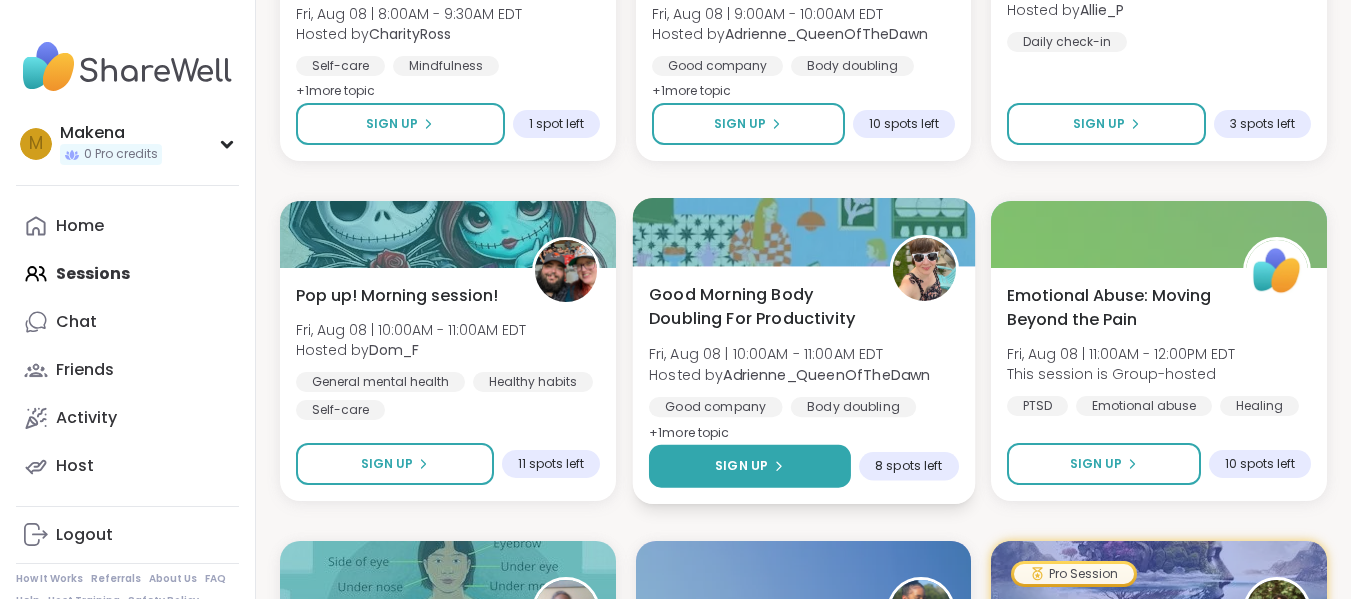 click on "Sign Up" at bounding box center (741, 466) 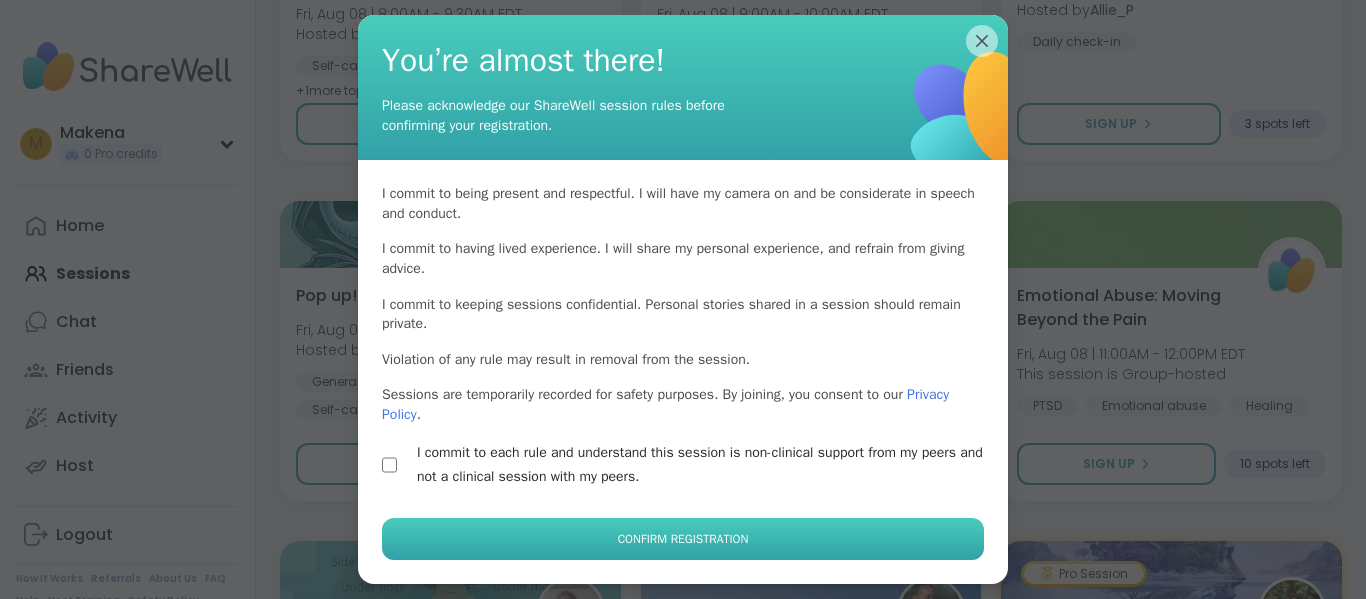 click on "Confirm Registration" at bounding box center (683, 539) 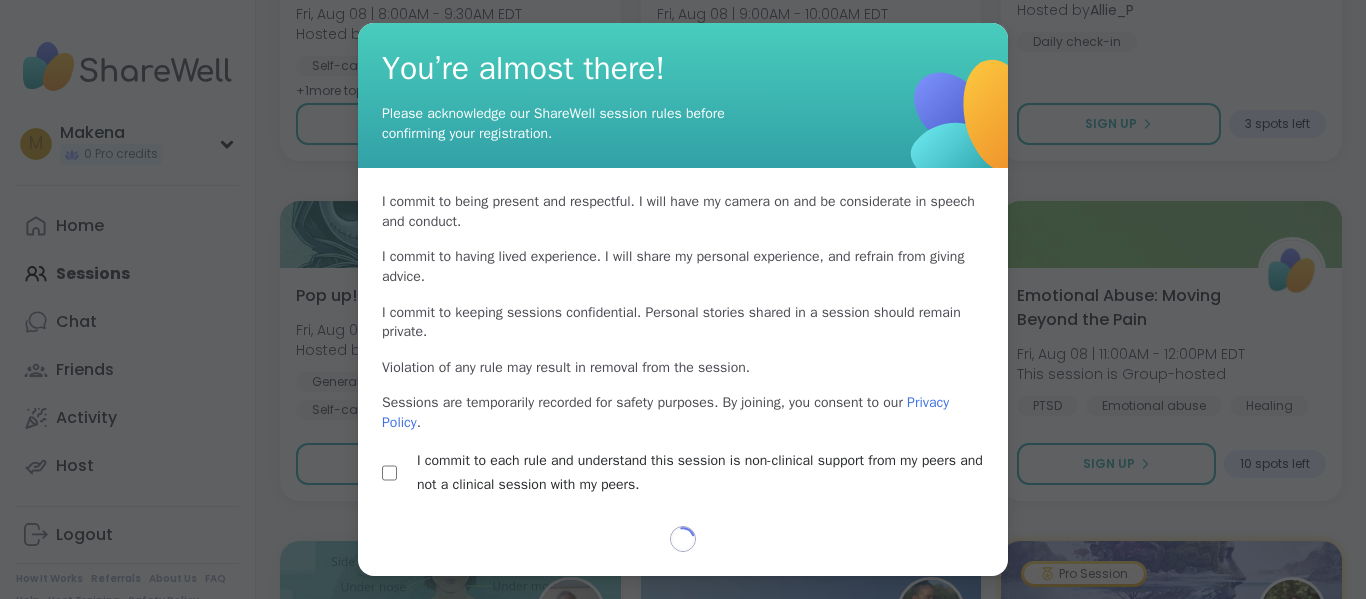 select on "**" 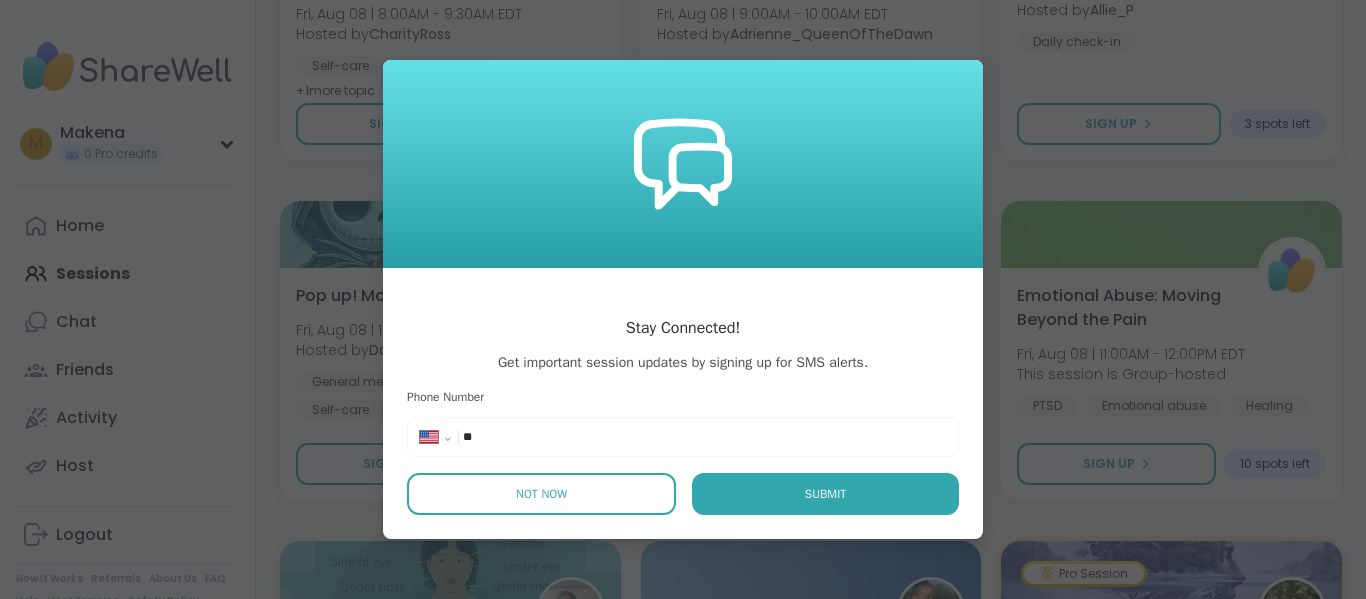 click on "Not Now" at bounding box center (541, 494) 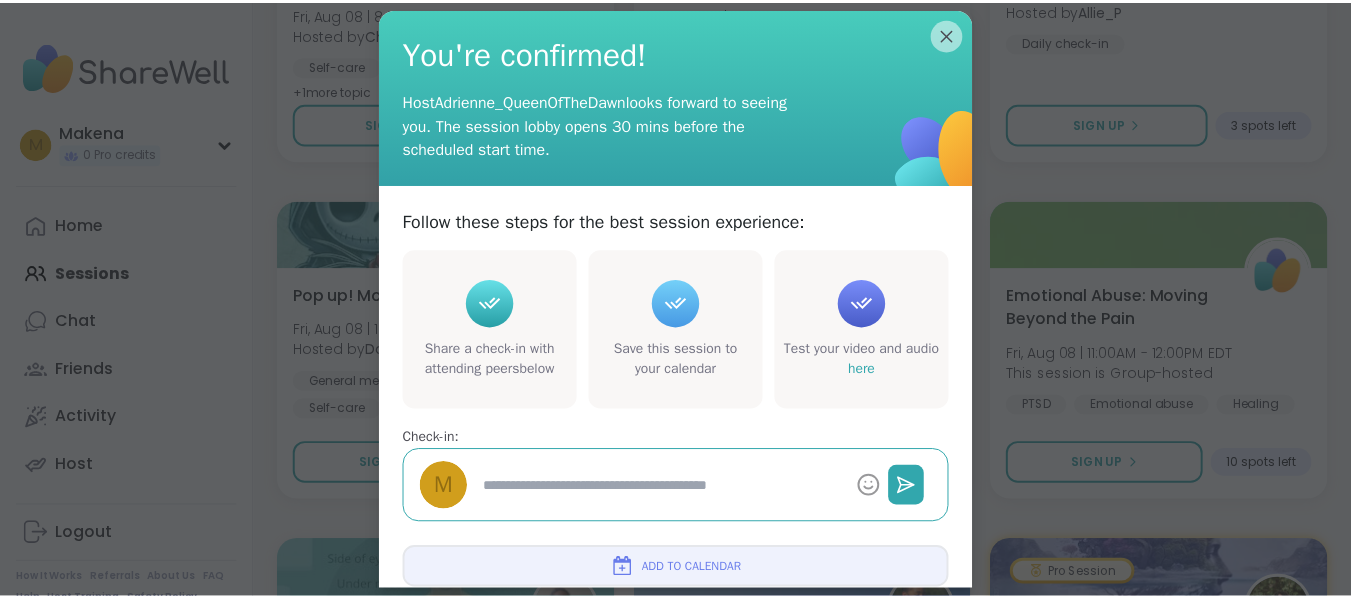 scroll, scrollTop: 73, scrollLeft: 0, axis: vertical 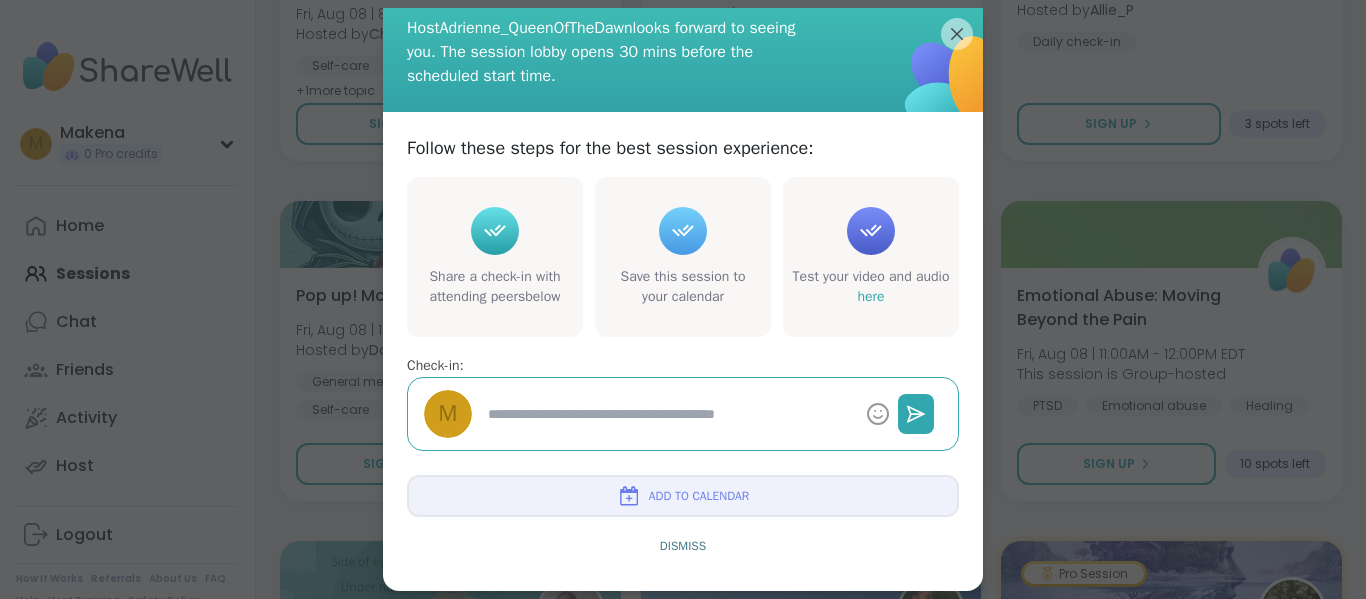 click on "Add to Calendar" at bounding box center [699, 496] 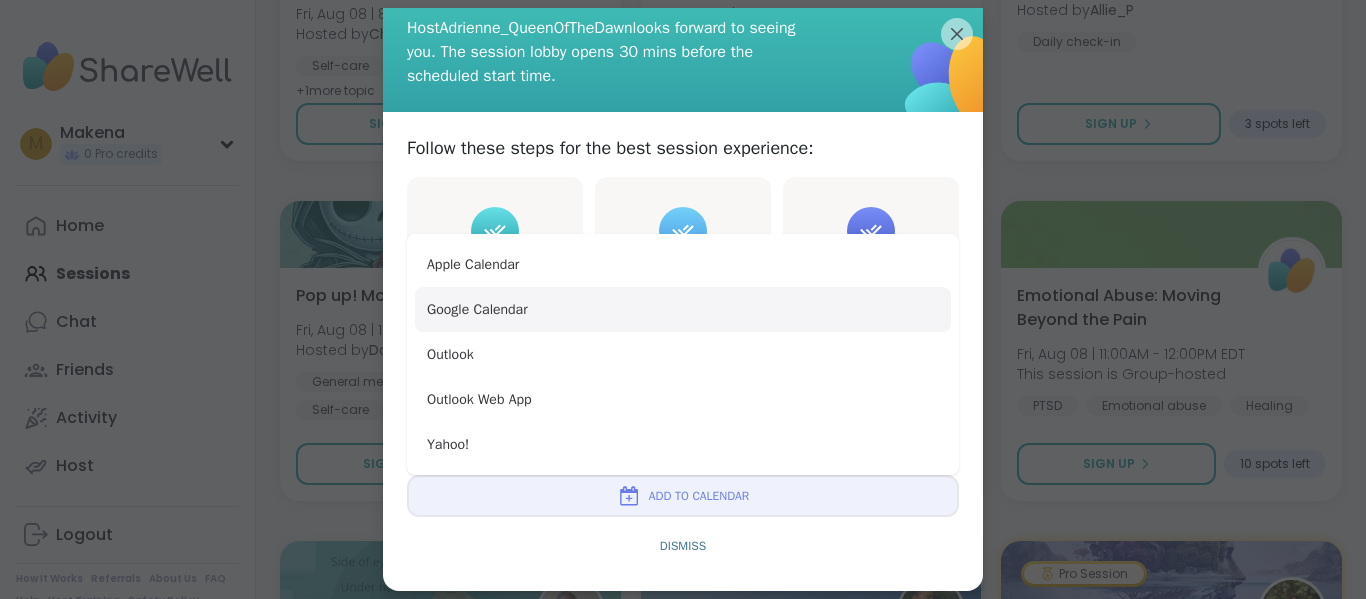 click on "Google Calendar" at bounding box center [683, 309] 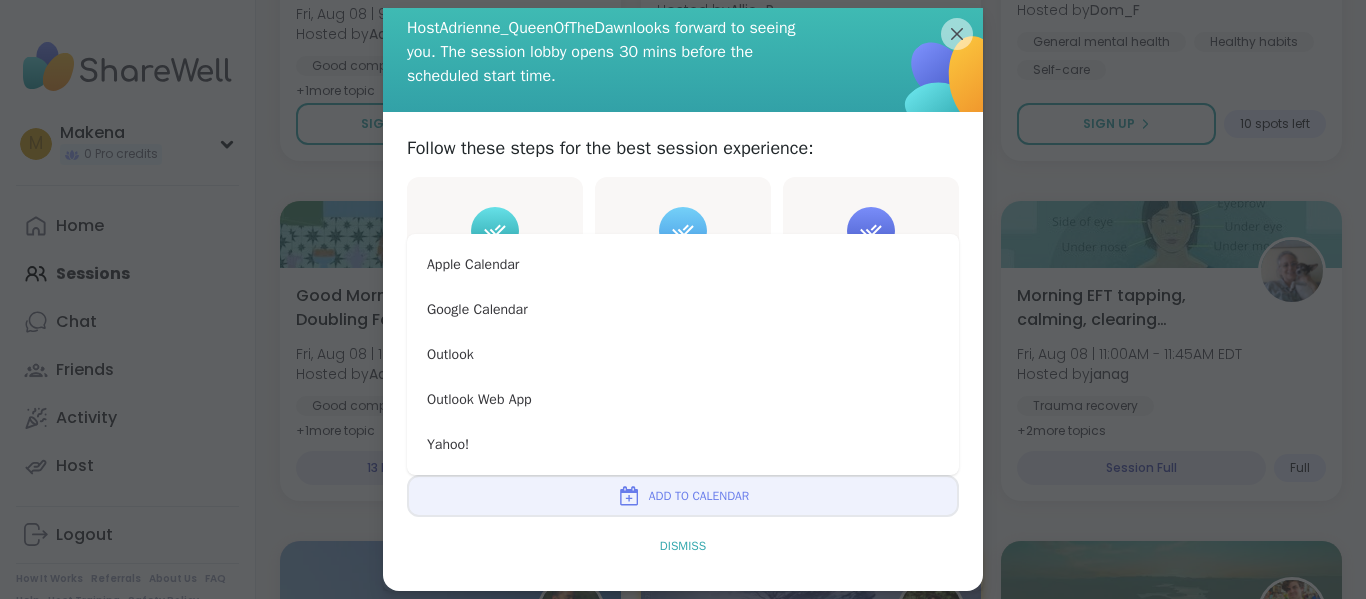 click on "Dismiss" at bounding box center (683, 546) 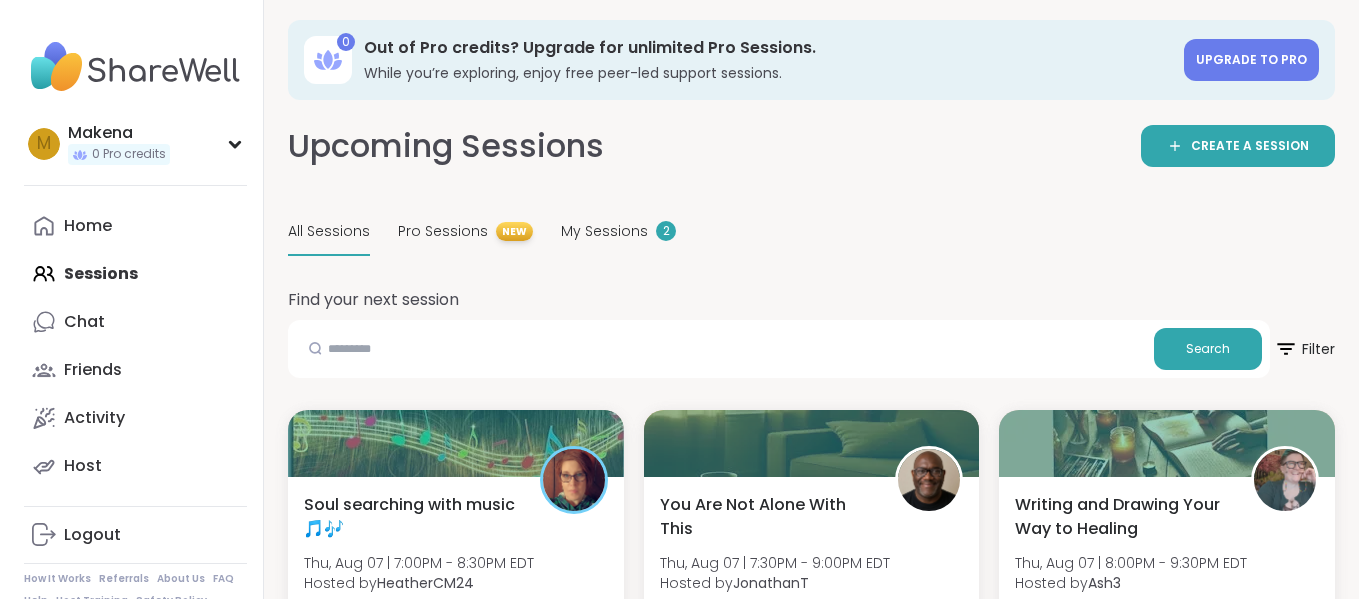 scroll, scrollTop: 0, scrollLeft: 0, axis: both 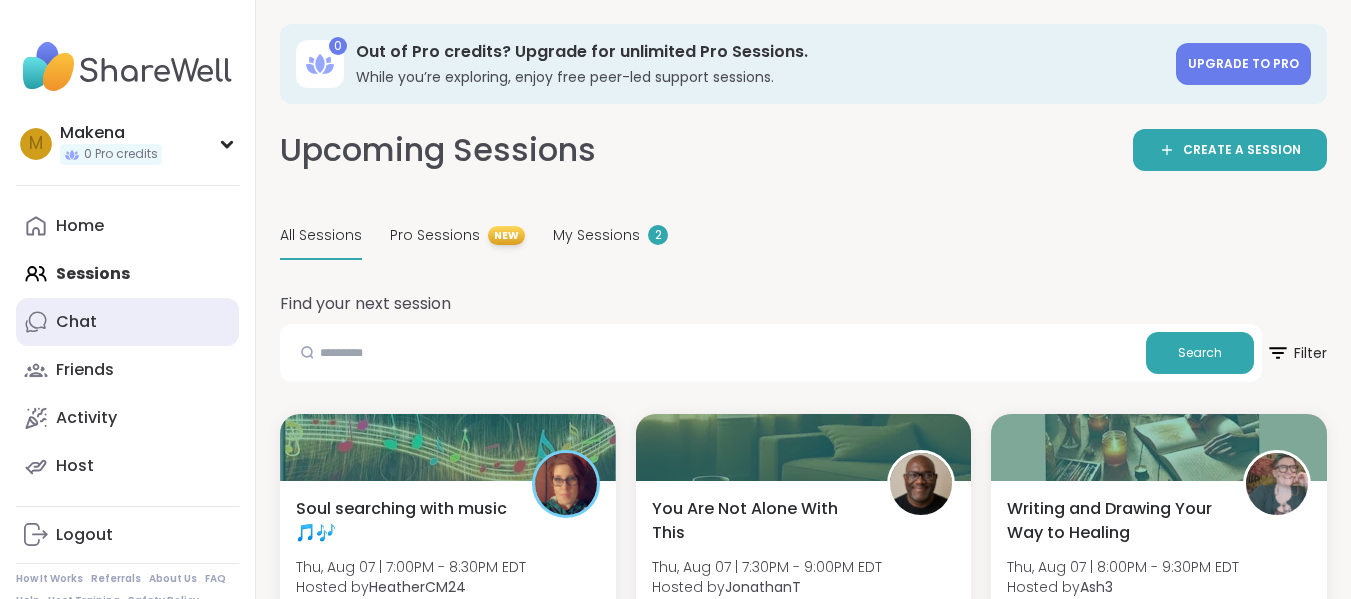 click on "Chat" at bounding box center [127, 322] 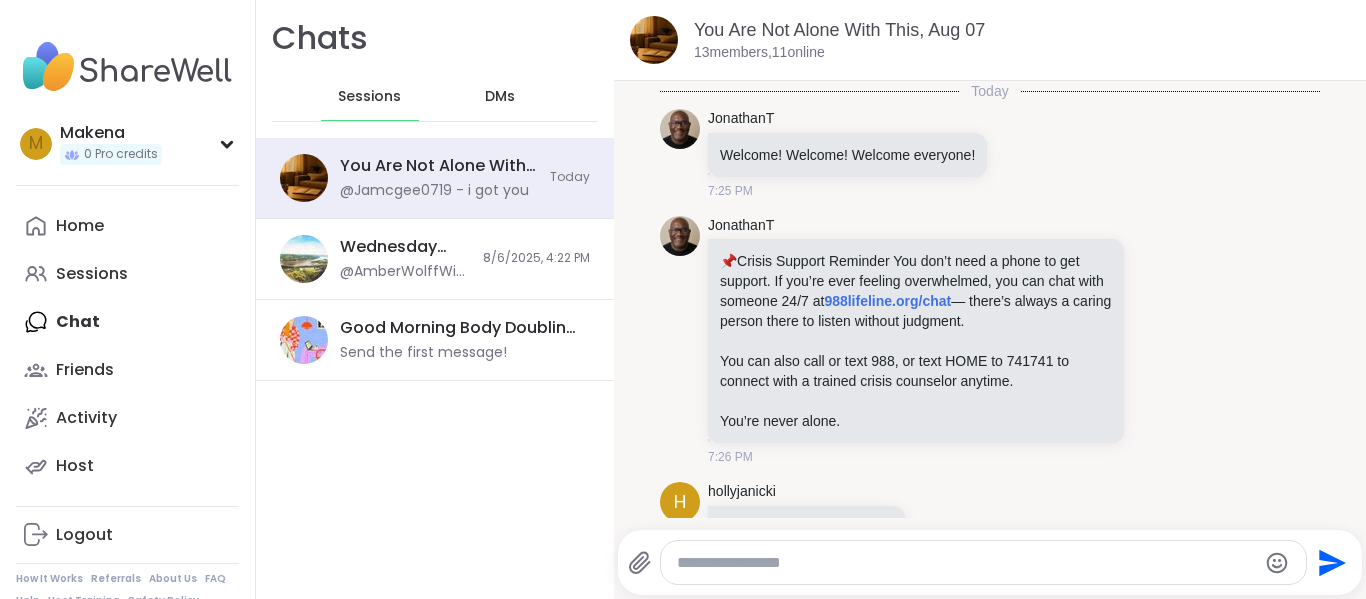 scroll, scrollTop: 9098, scrollLeft: 0, axis: vertical 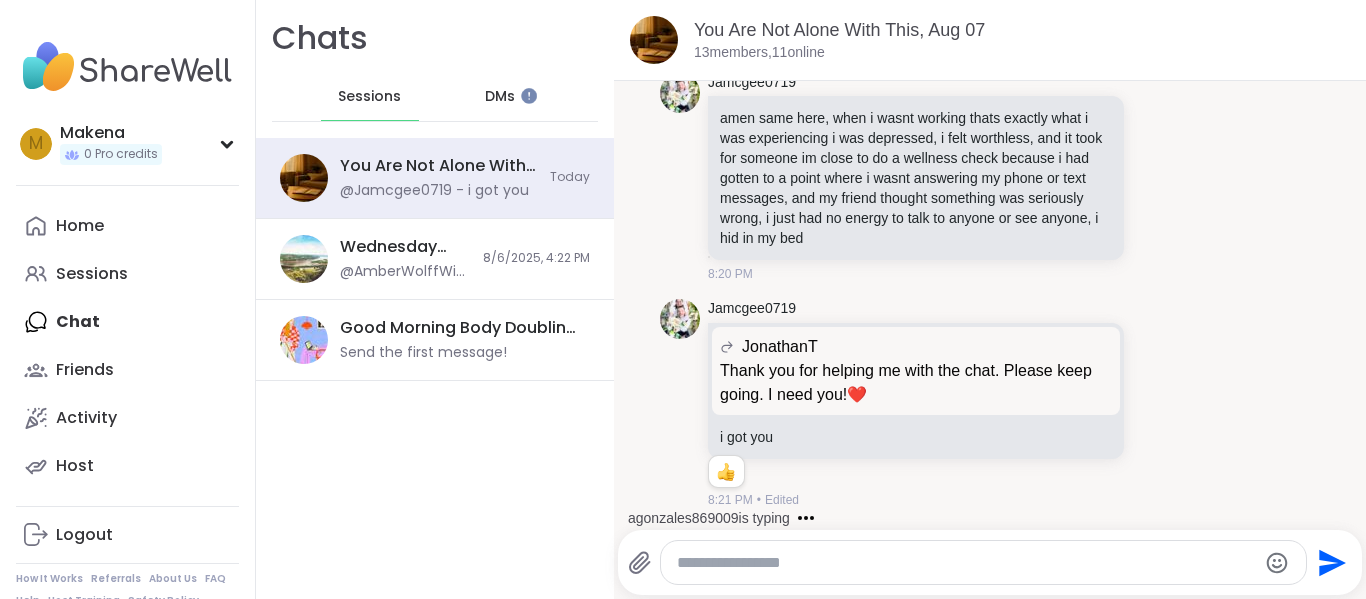 click on "DMs" at bounding box center [500, 97] 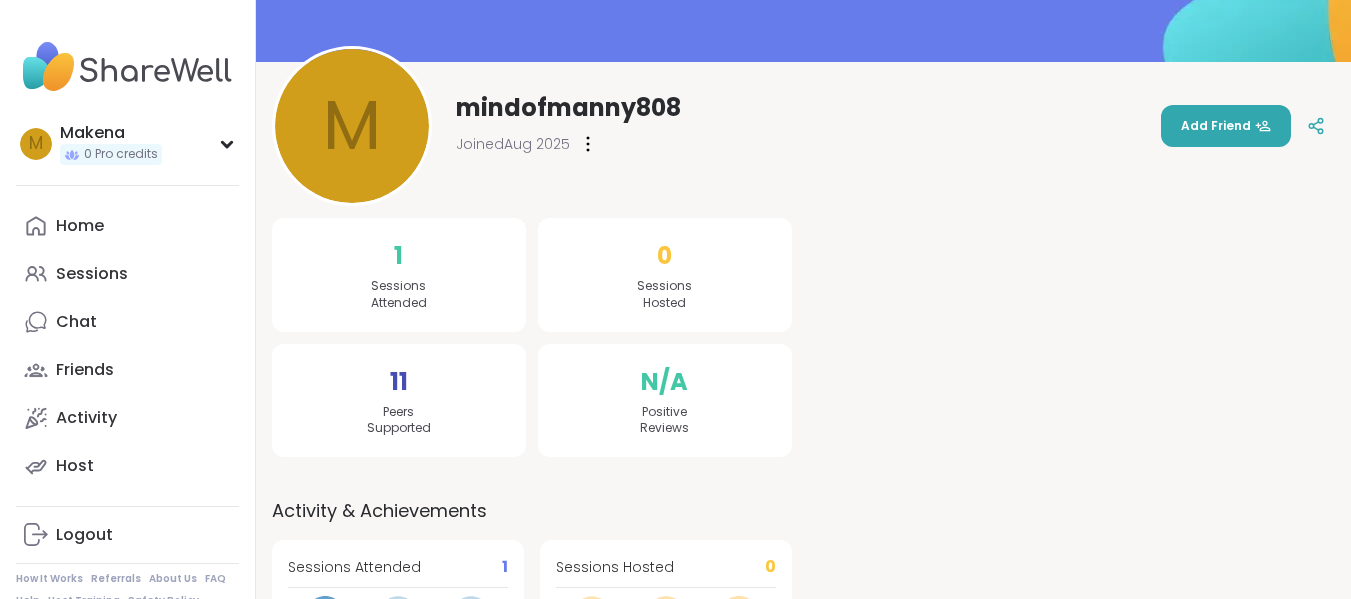 scroll, scrollTop: 0, scrollLeft: 0, axis: both 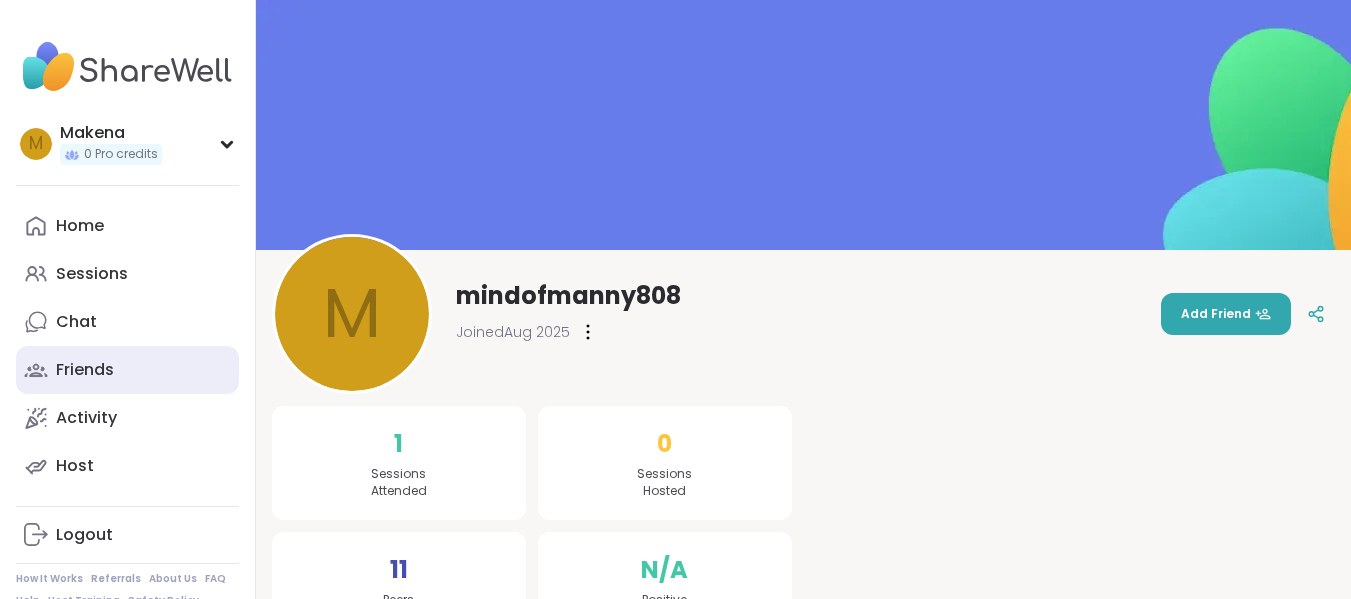 click on "Friends" at bounding box center (127, 370) 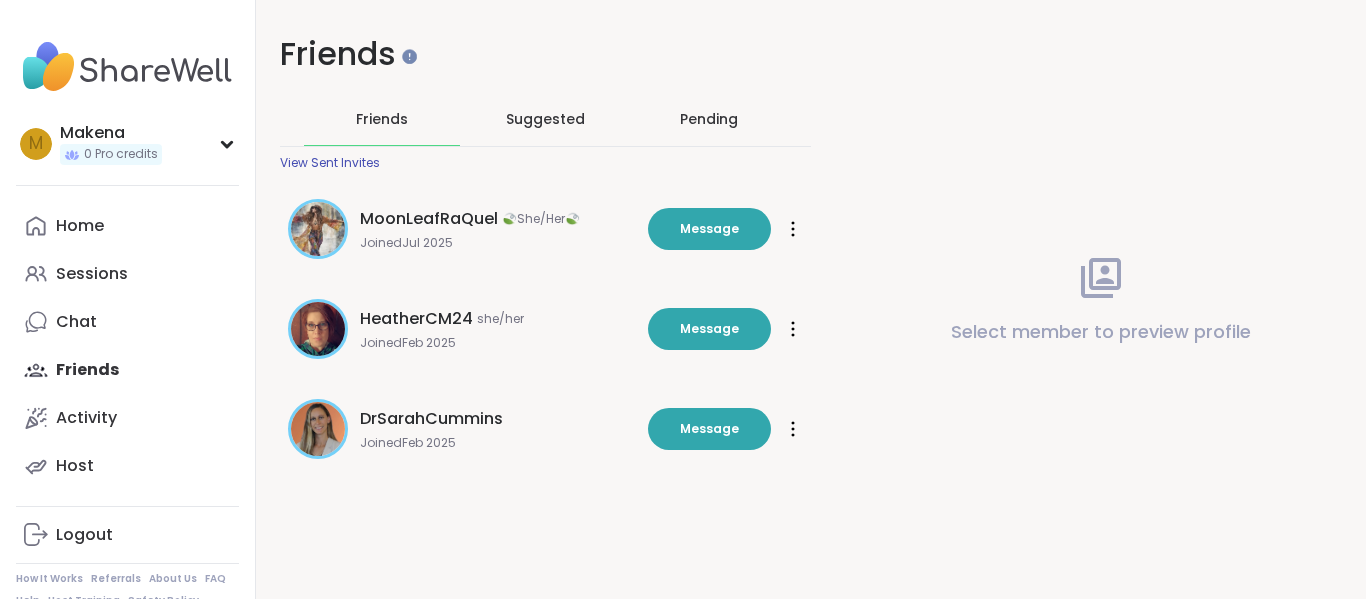 scroll, scrollTop: 0, scrollLeft: 0, axis: both 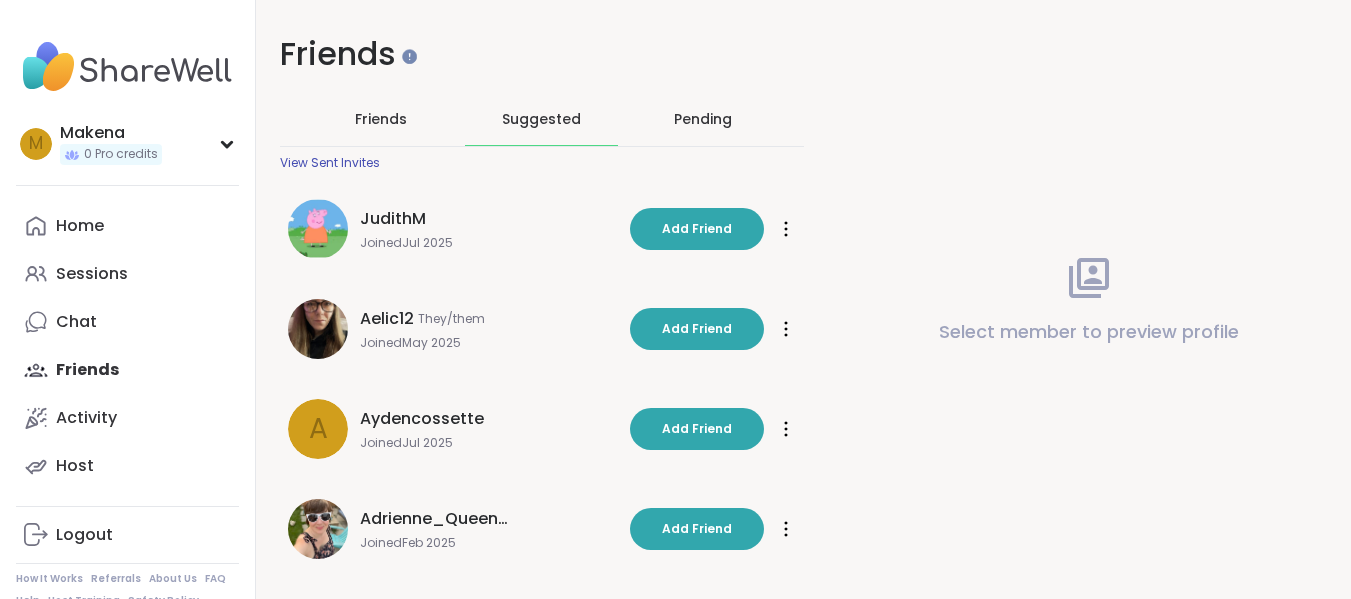 click on "Pending" at bounding box center (702, 119) 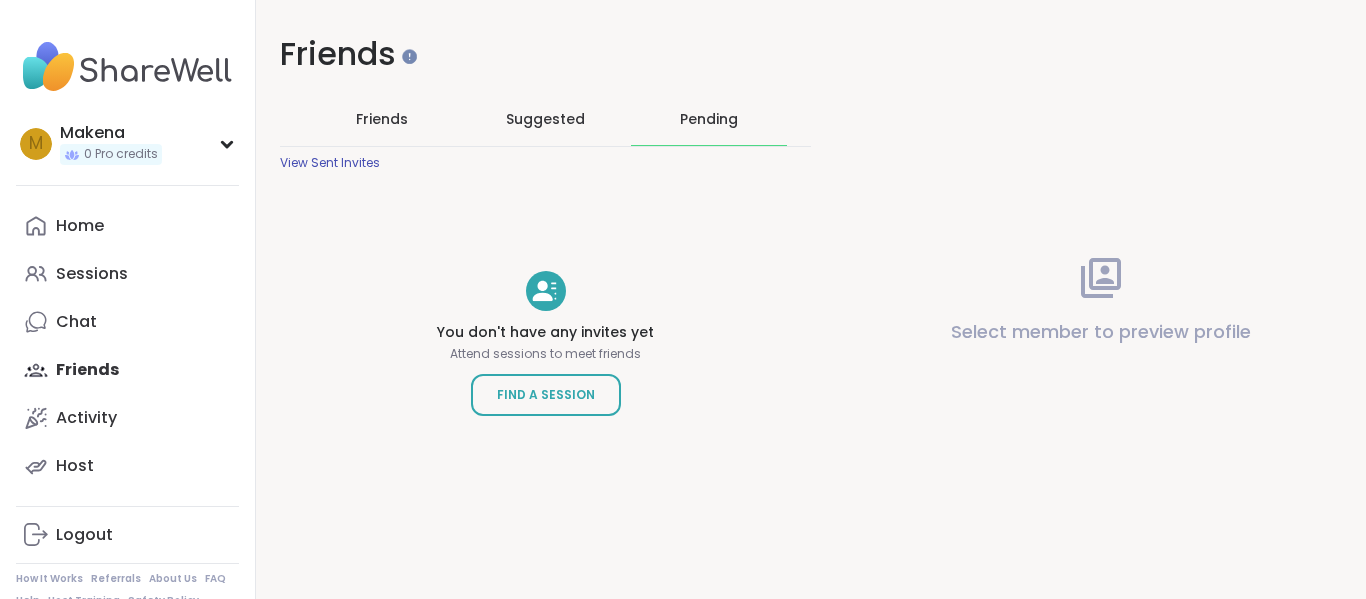 click on "Suggested" at bounding box center [545, 119] 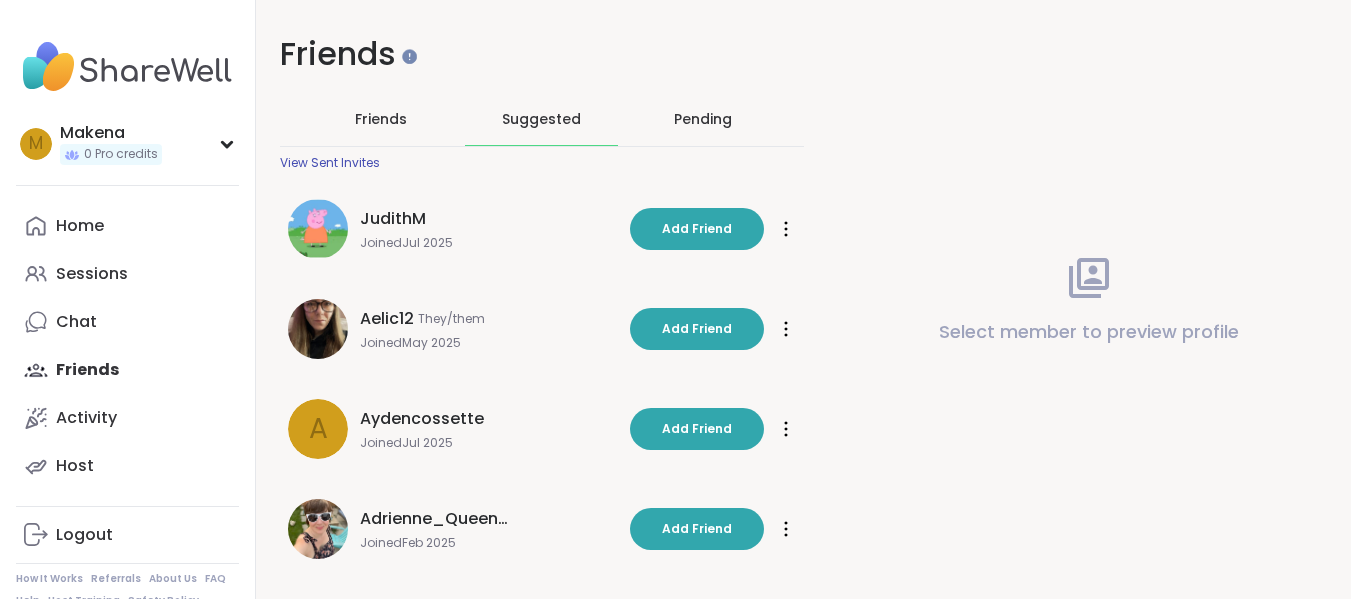 click on "Friends Suggested Pending   View Sent Invites" at bounding box center (542, 132) 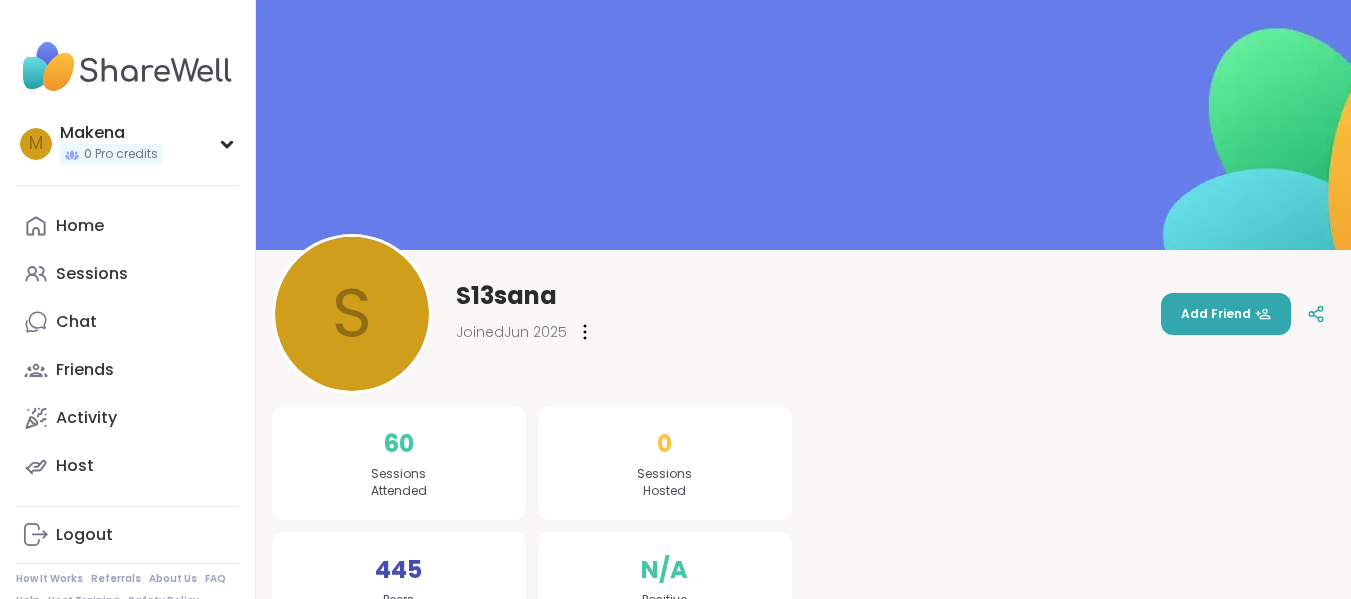 scroll, scrollTop: 0, scrollLeft: 0, axis: both 